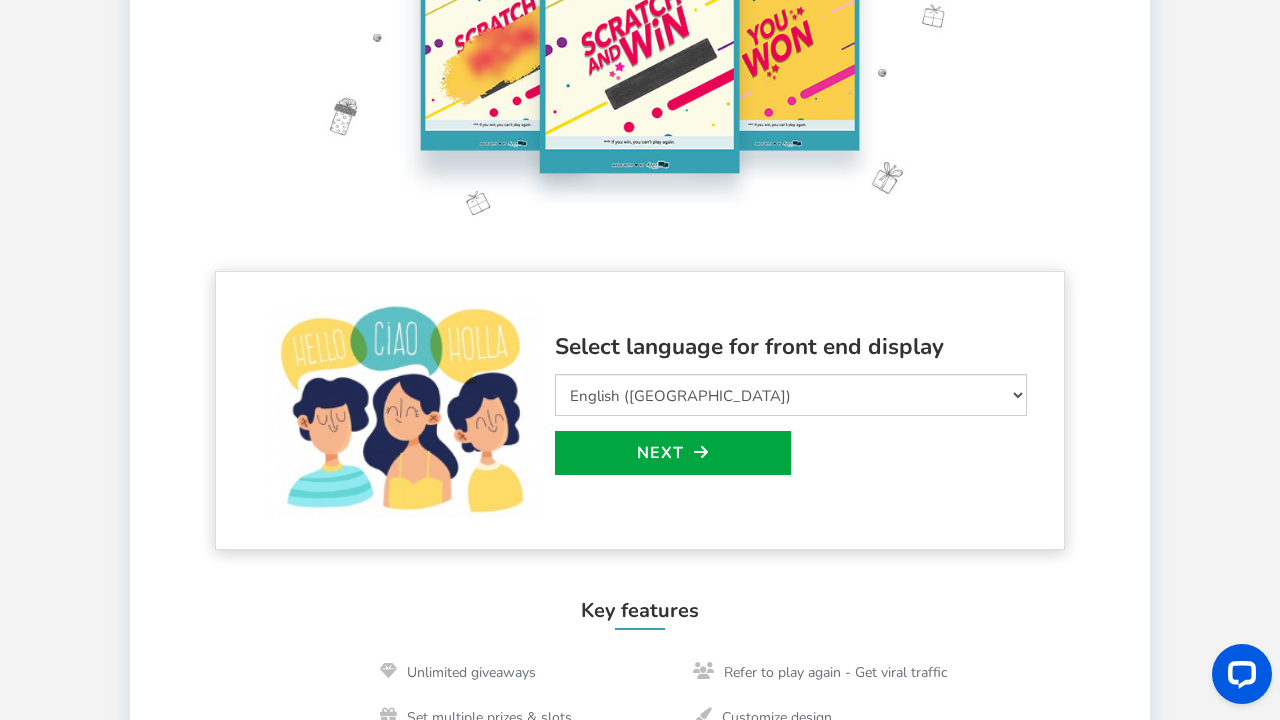 scroll, scrollTop: 291, scrollLeft: 0, axis: vertical 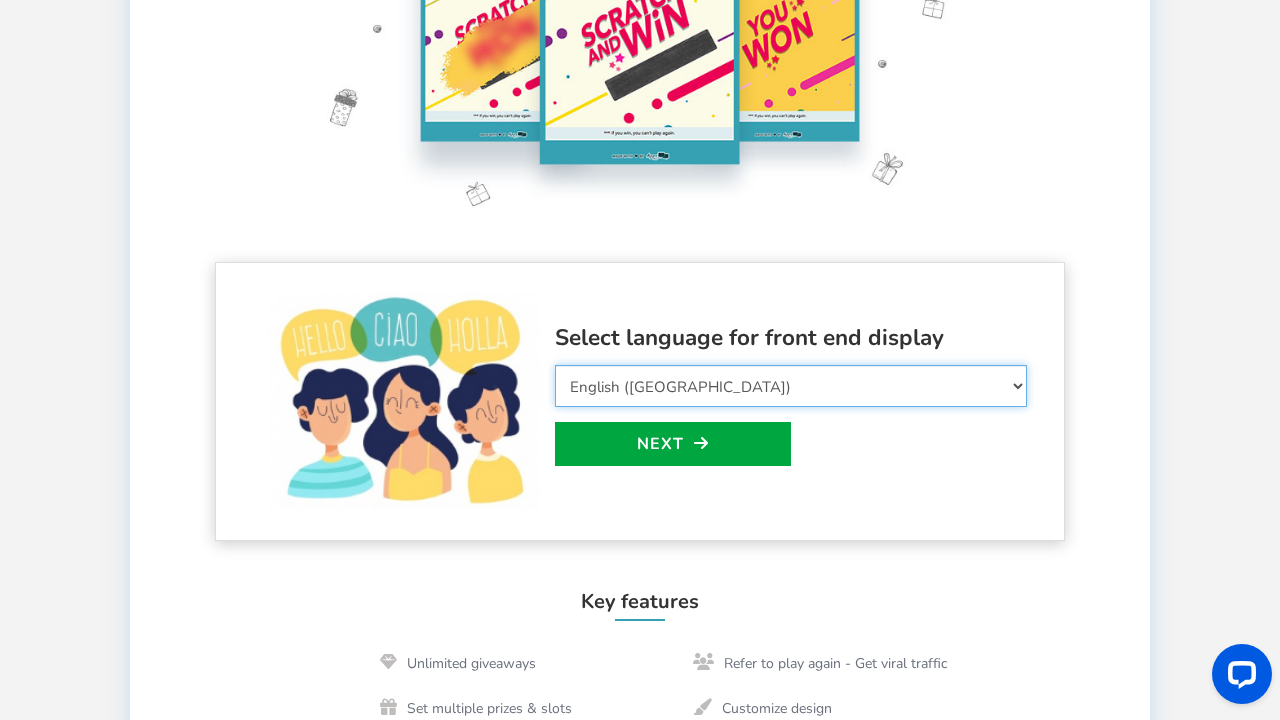 select on "fr_FR" 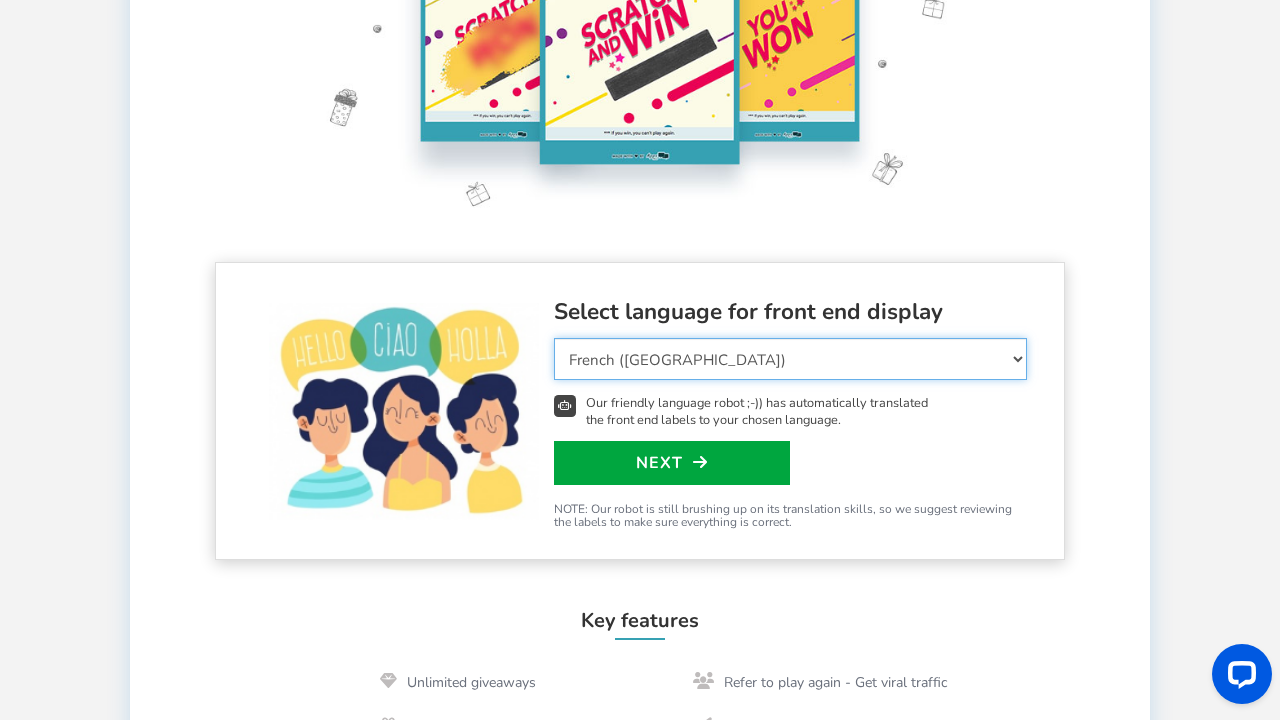 scroll, scrollTop: 291, scrollLeft: 0, axis: vertical 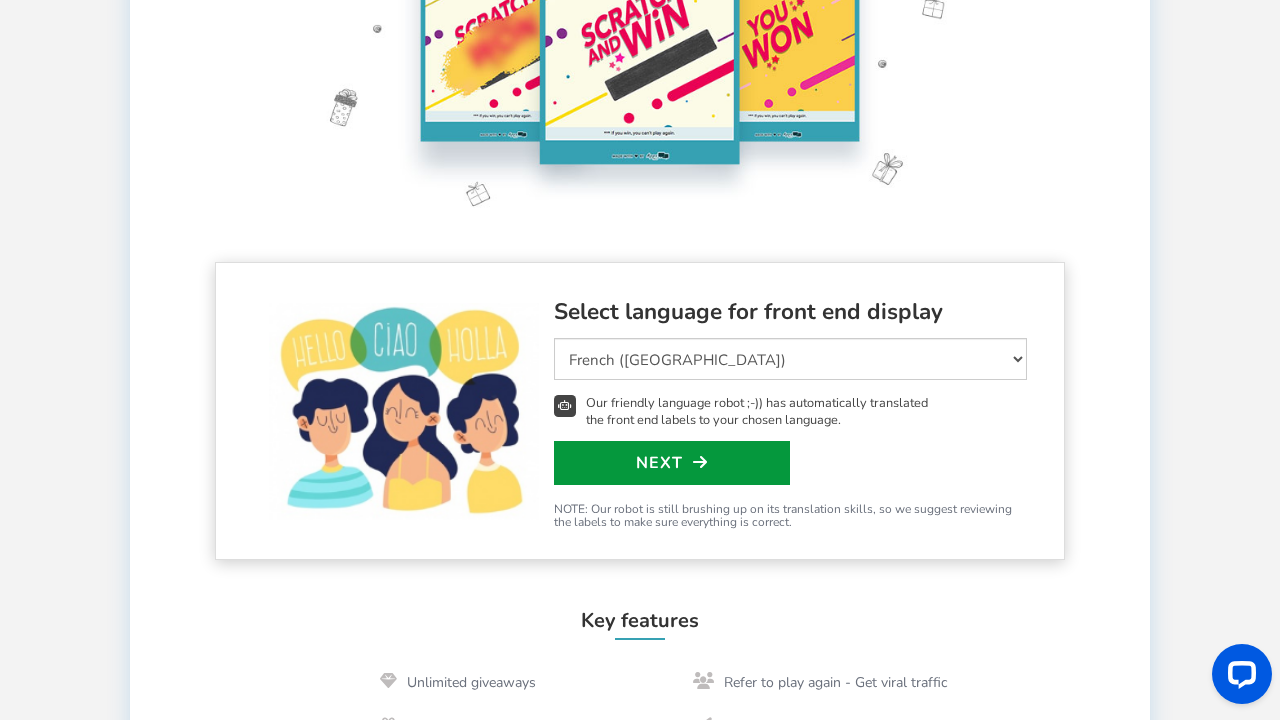 click on "Next" at bounding box center [672, 463] 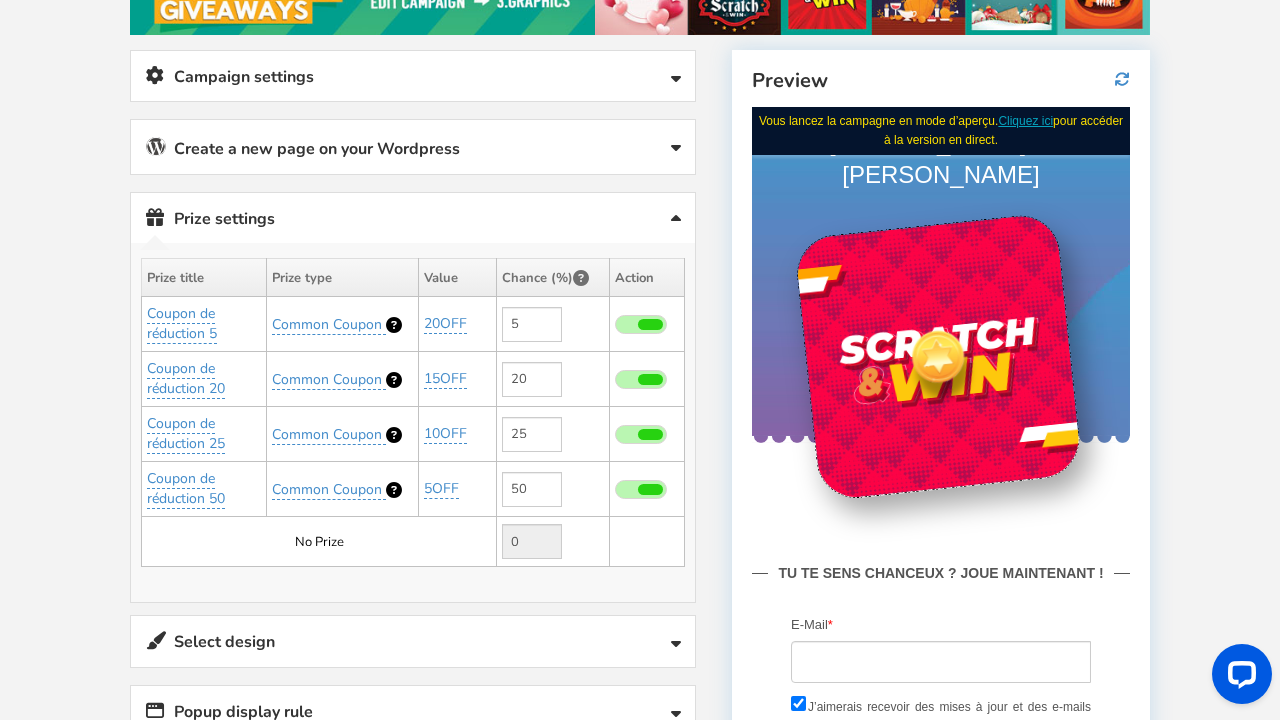 scroll, scrollTop: 308, scrollLeft: 0, axis: vertical 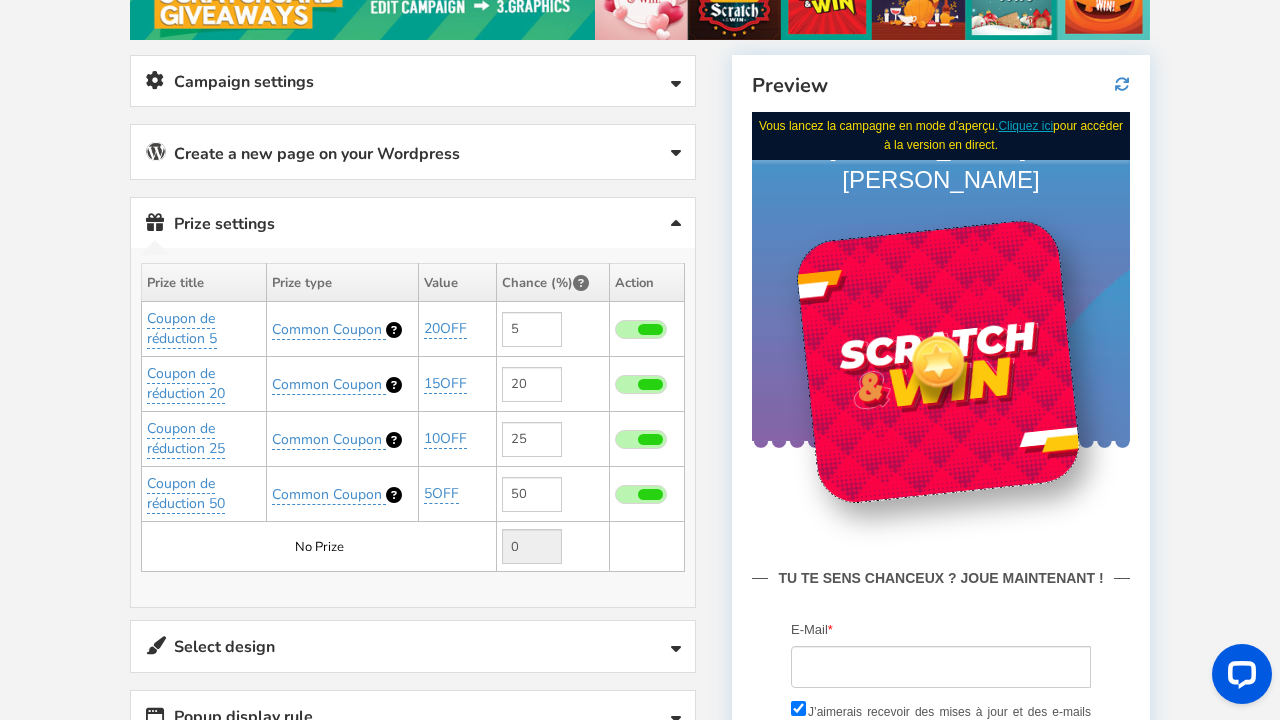 click at bounding box center (676, 85) 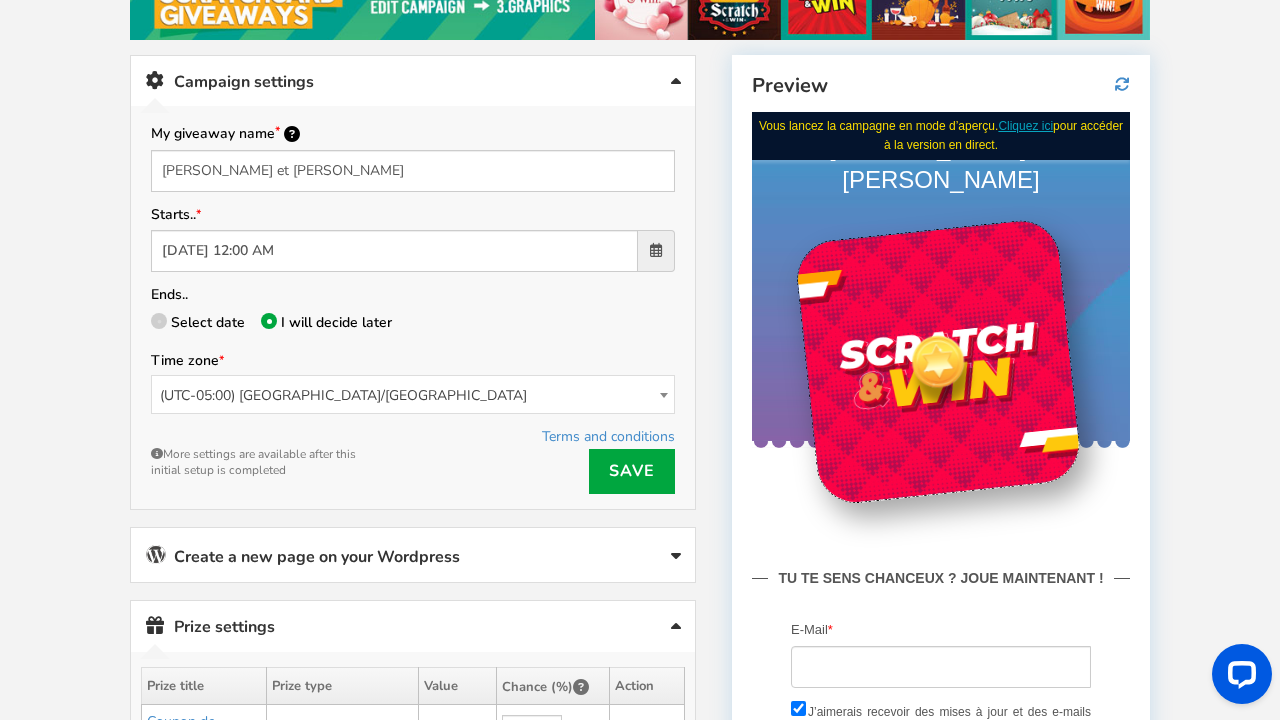 click at bounding box center (664, 395) 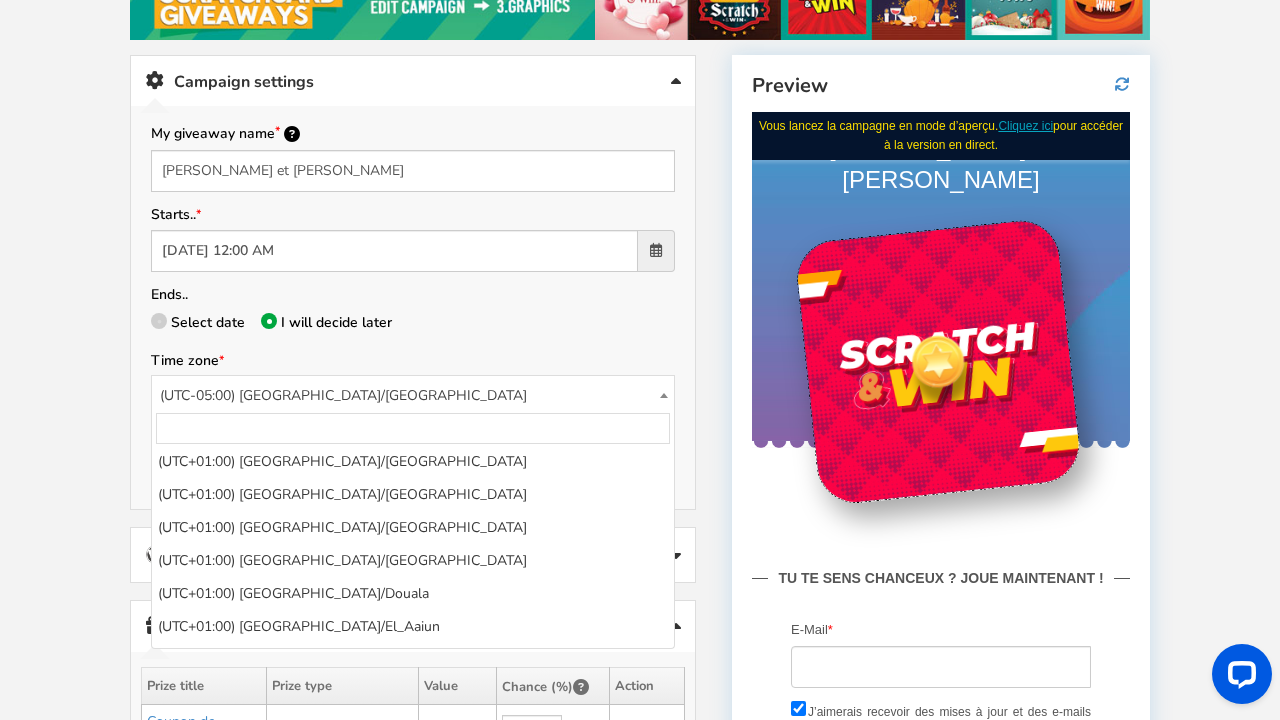 scroll, scrollTop: 6308, scrollLeft: 0, axis: vertical 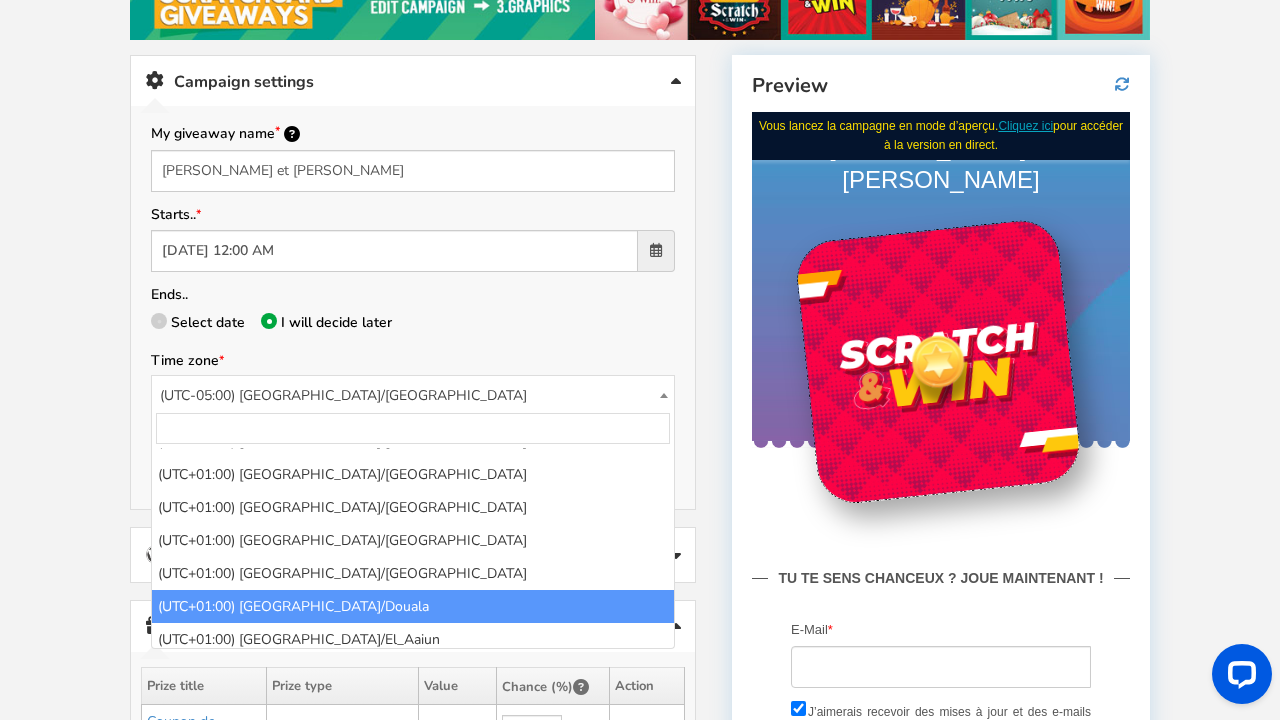 click at bounding box center (413, 428) 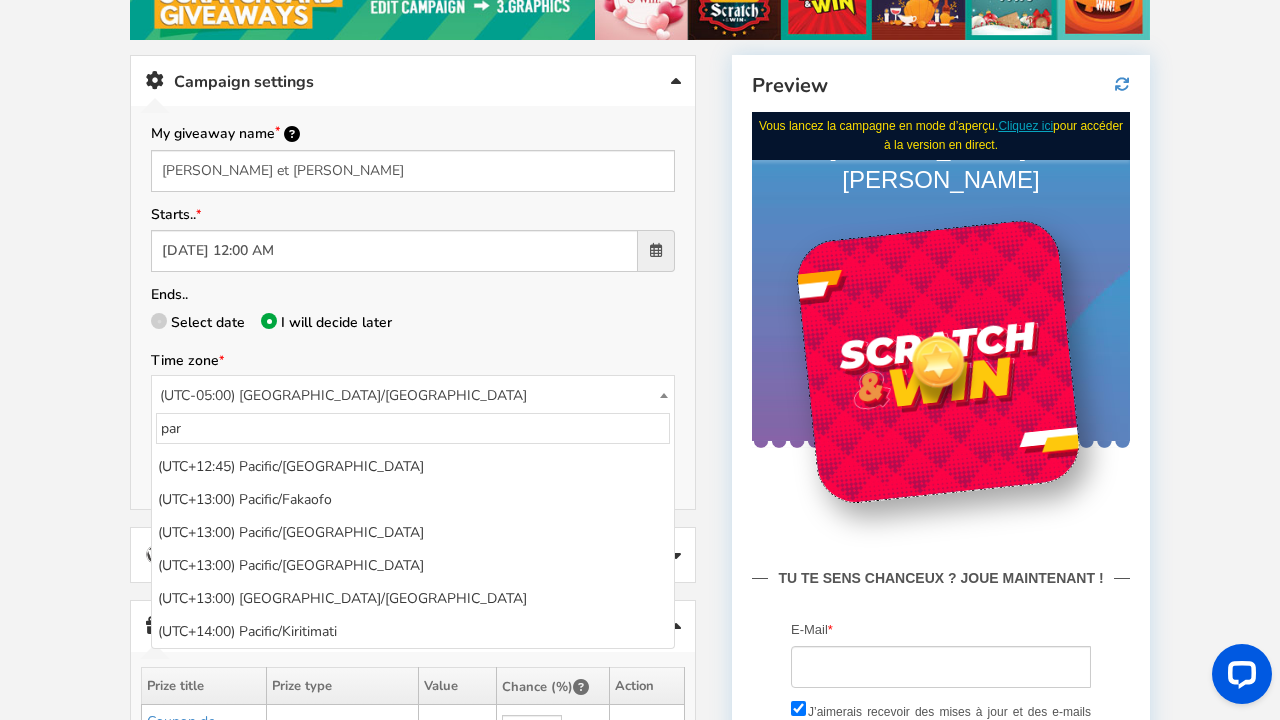 scroll, scrollTop: 0, scrollLeft: 0, axis: both 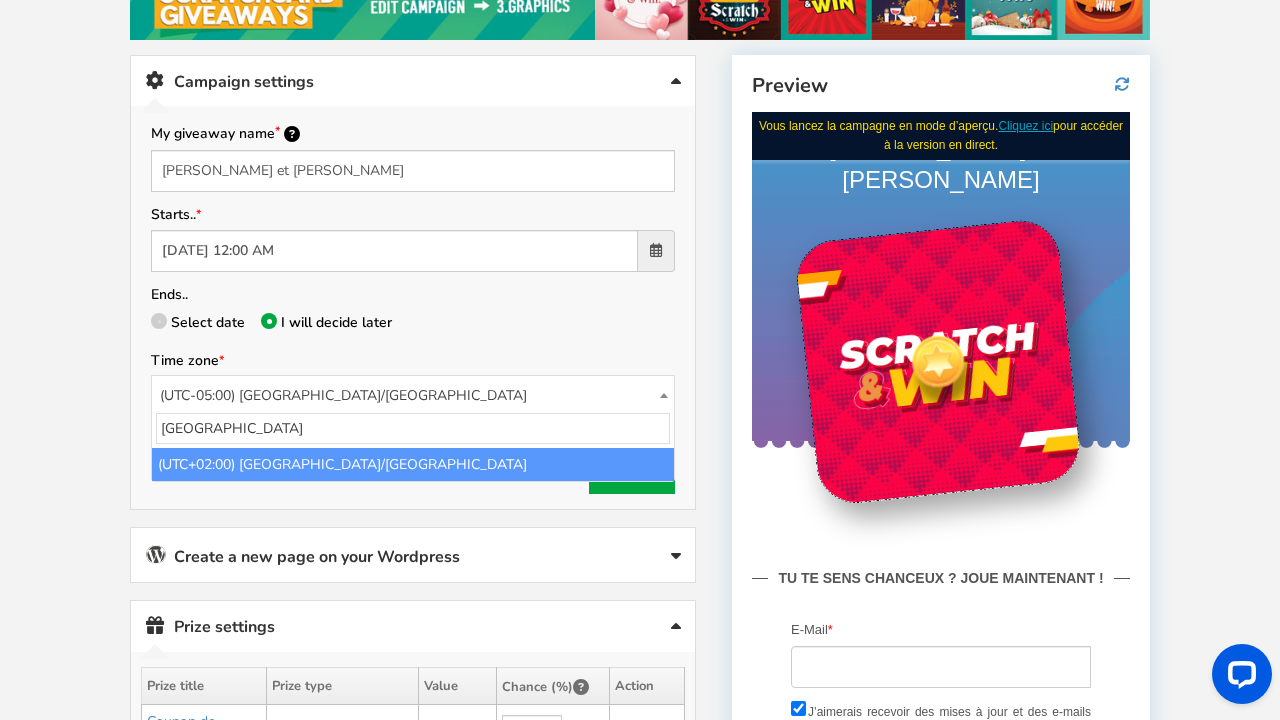 type on "paris" 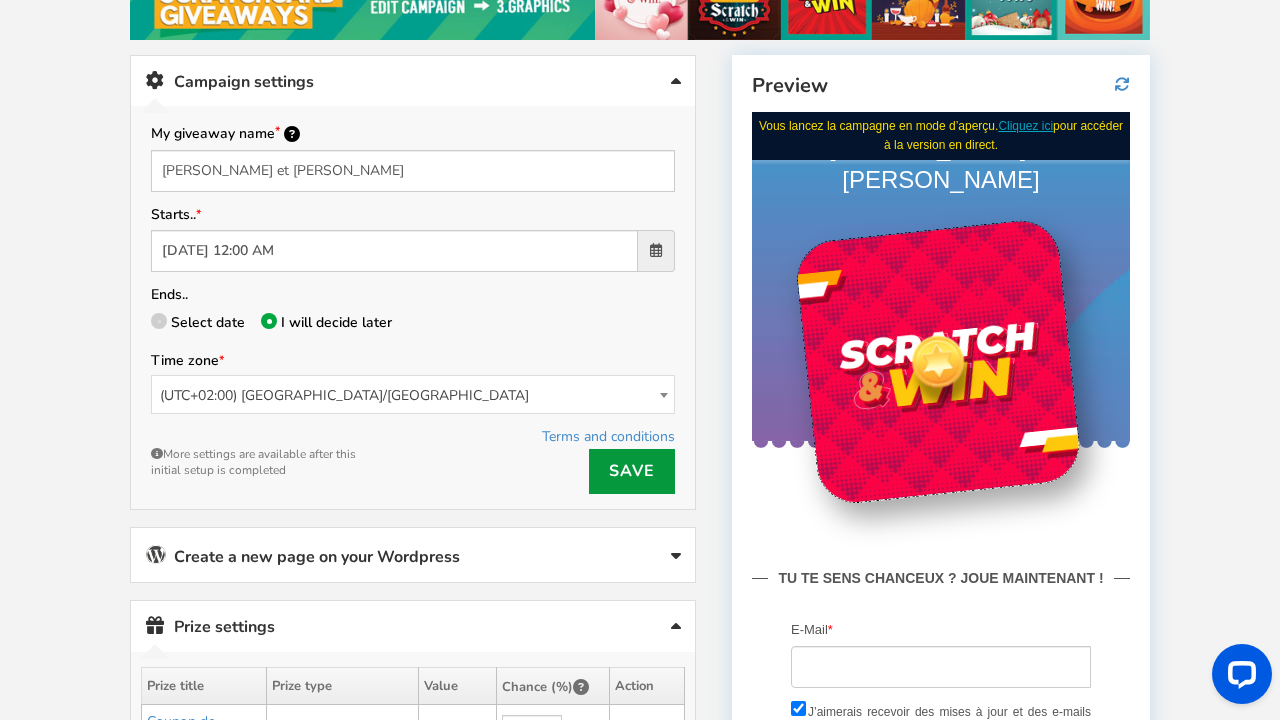 click on "Save" at bounding box center [632, 471] 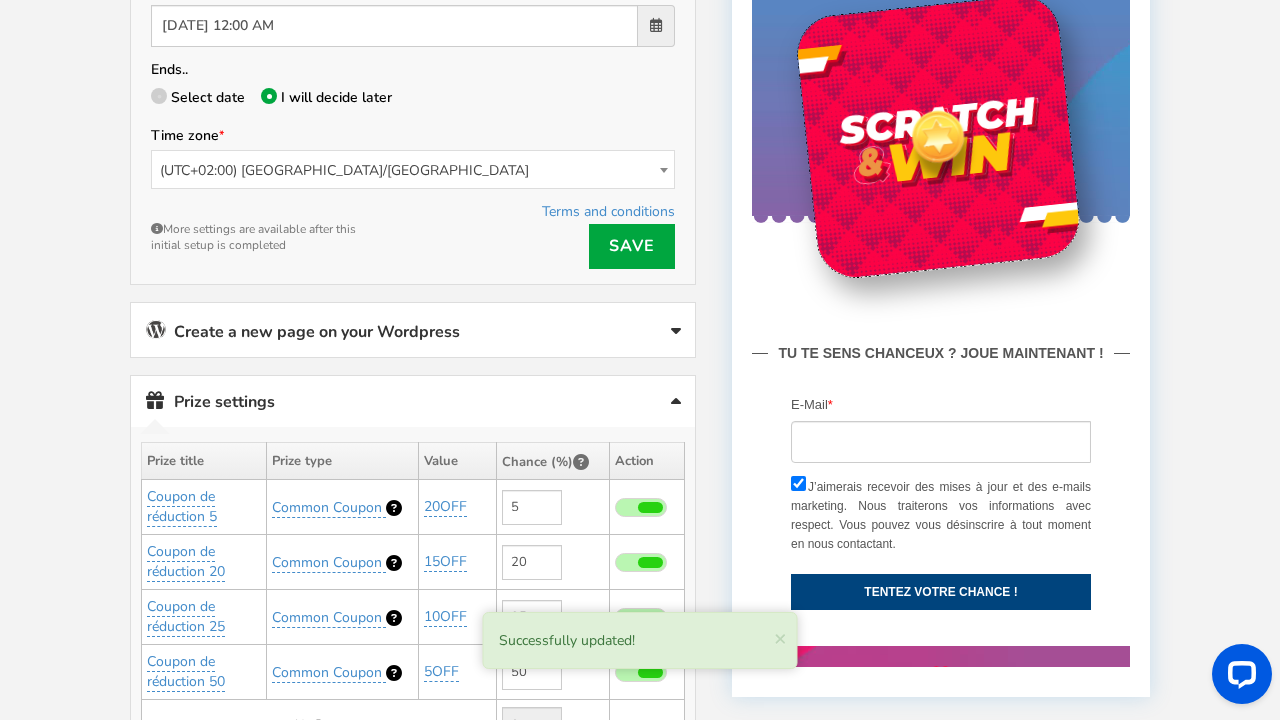 scroll, scrollTop: 534, scrollLeft: 0, axis: vertical 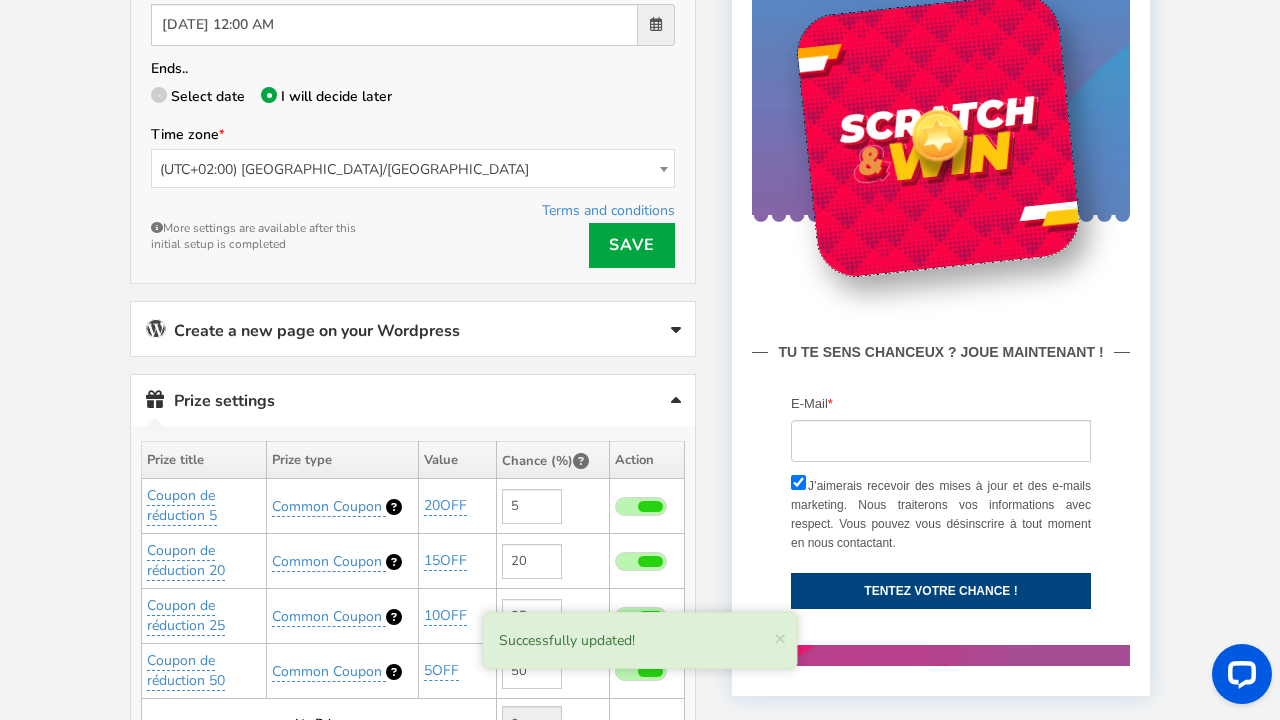 click at bounding box center (676, 331) 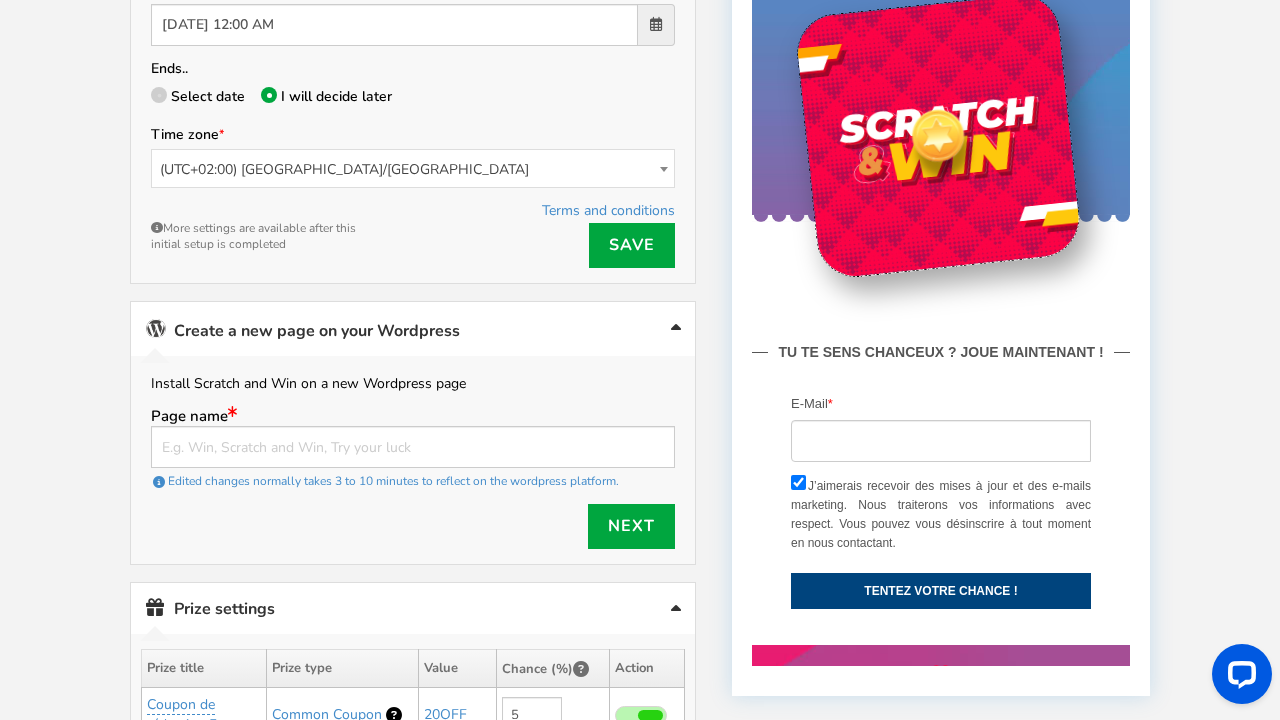click on "Successfully updated!
× Close
Terms and conditions
Save
More settings are available after this initial setup is completed" at bounding box center [413, 233] 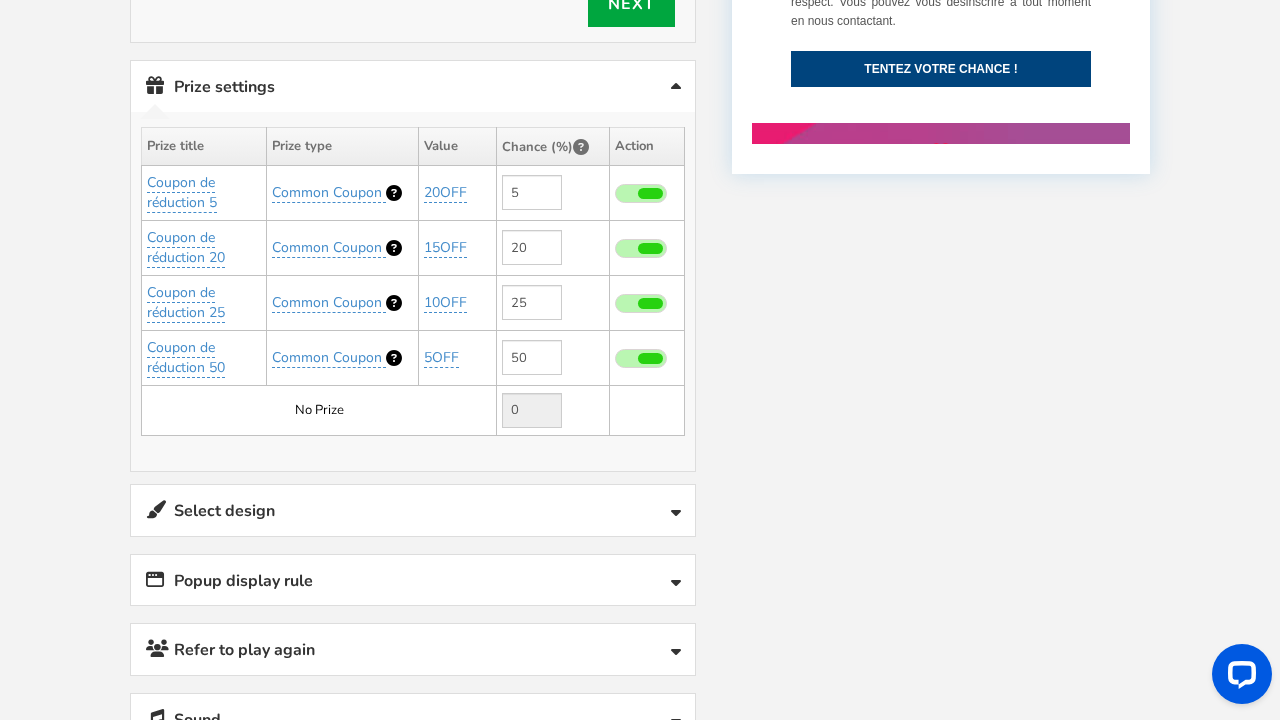 scroll, scrollTop: 1012, scrollLeft: 0, axis: vertical 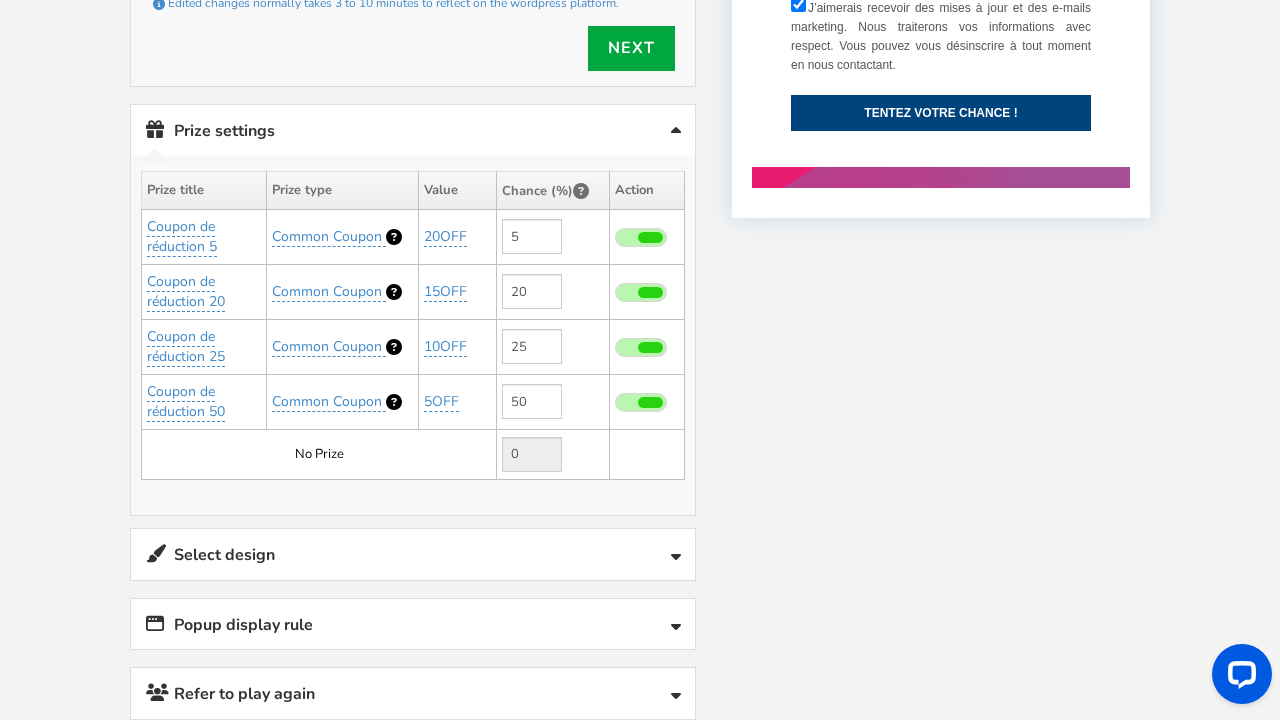 click at bounding box center (650, 237) 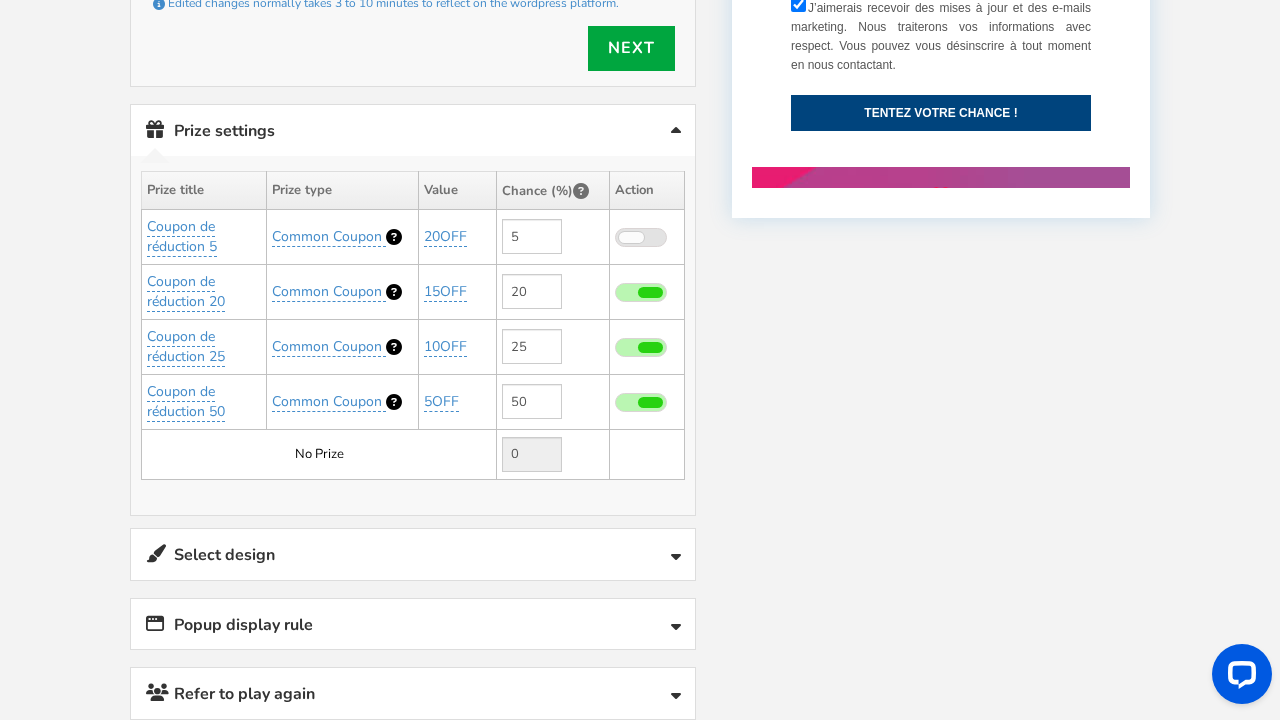type on "0" 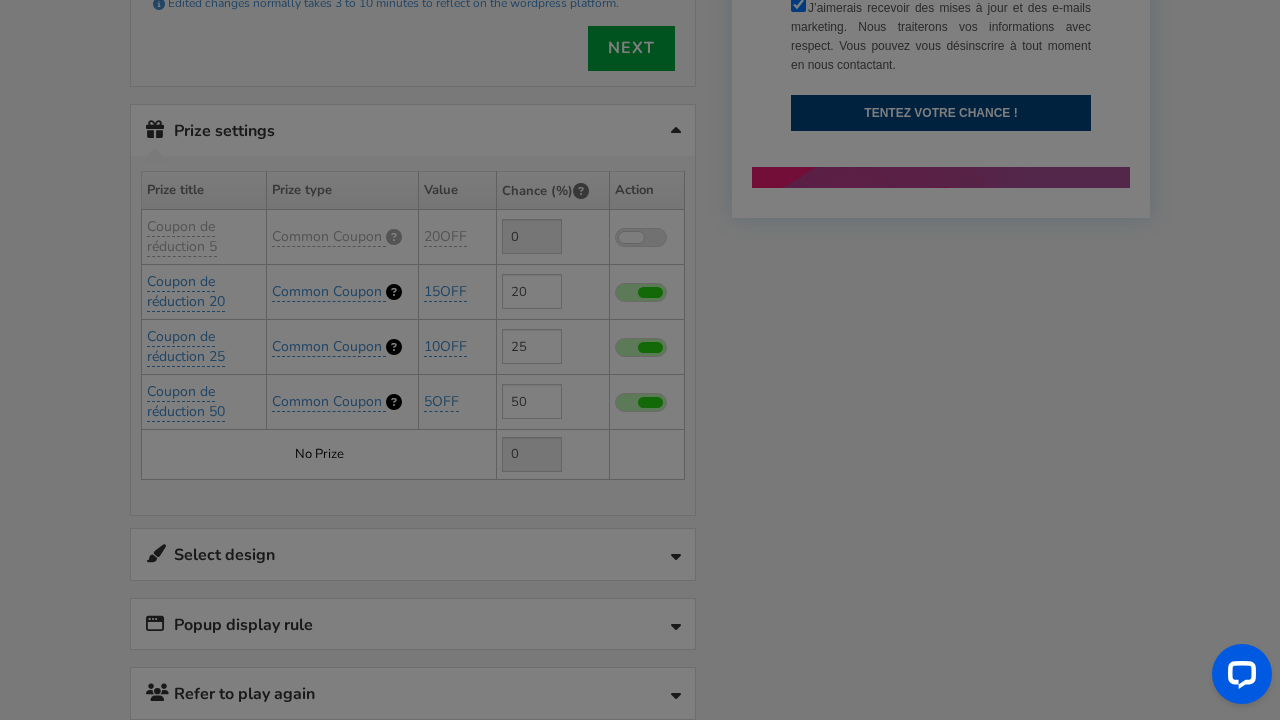 type on "5" 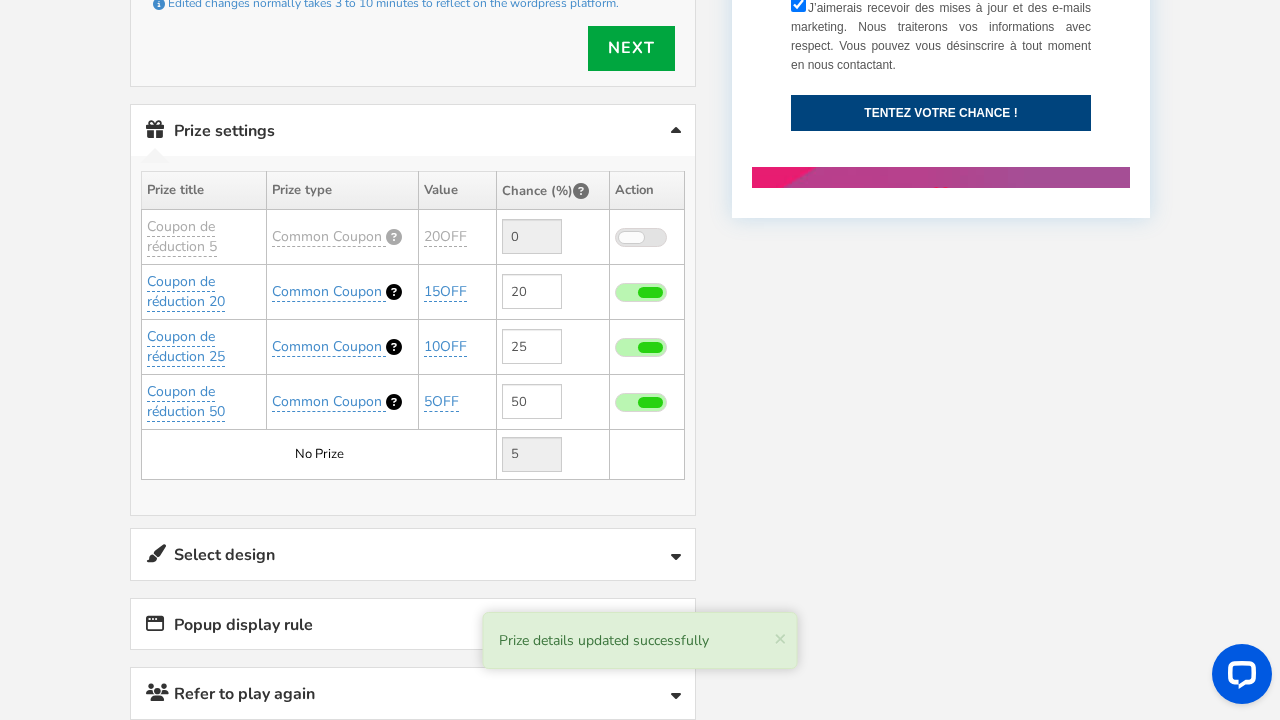click at bounding box center [631, 237] 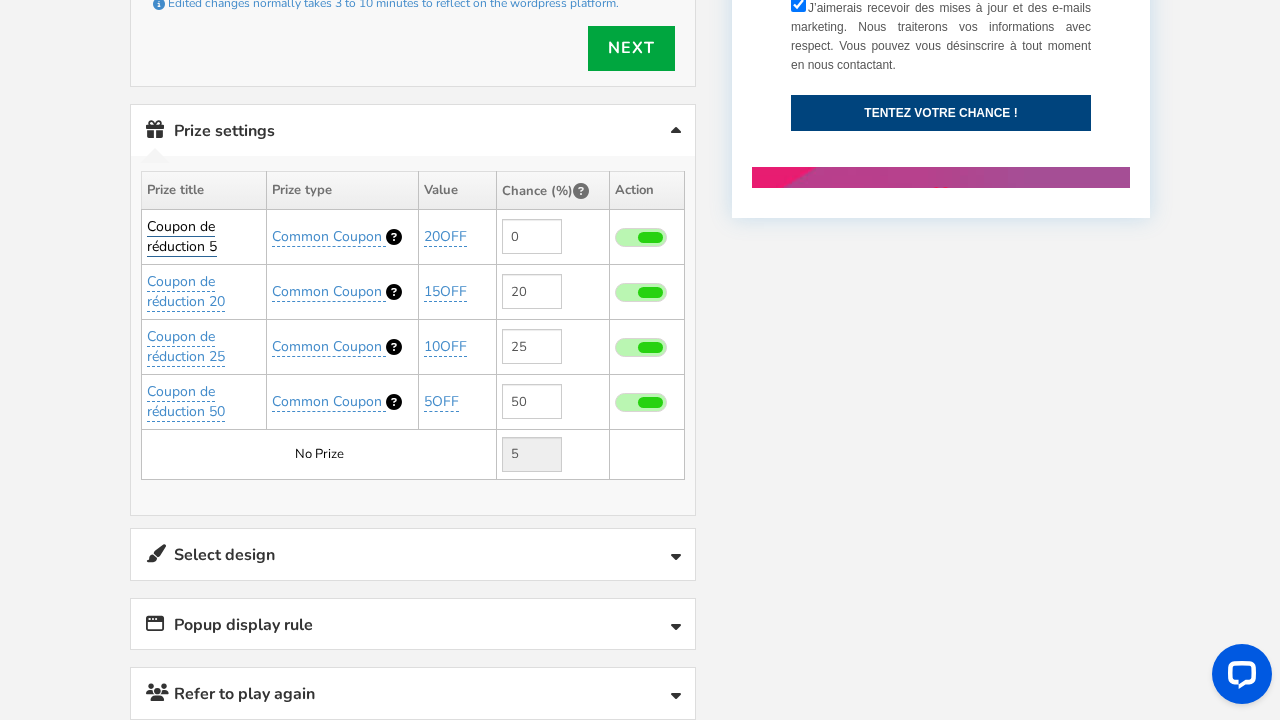 scroll, scrollTop: 1020, scrollLeft: 0, axis: vertical 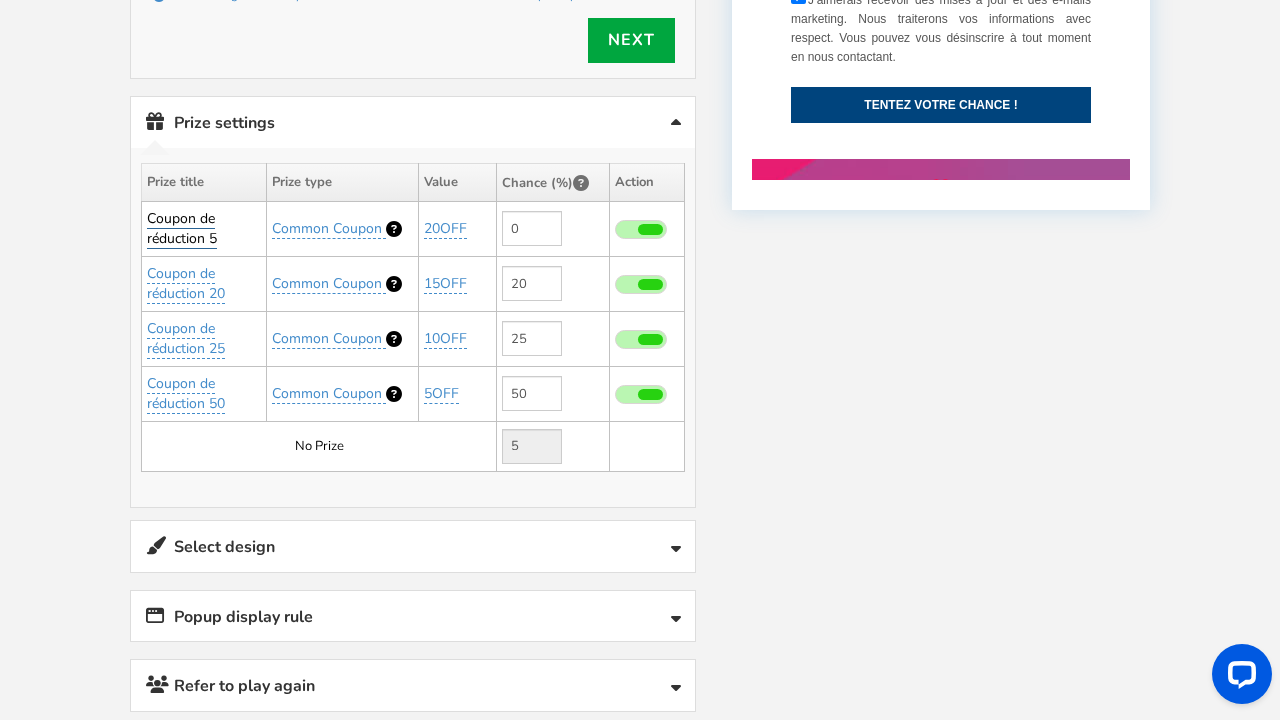 click on "Coupon de réduction 5" at bounding box center (182, 229) 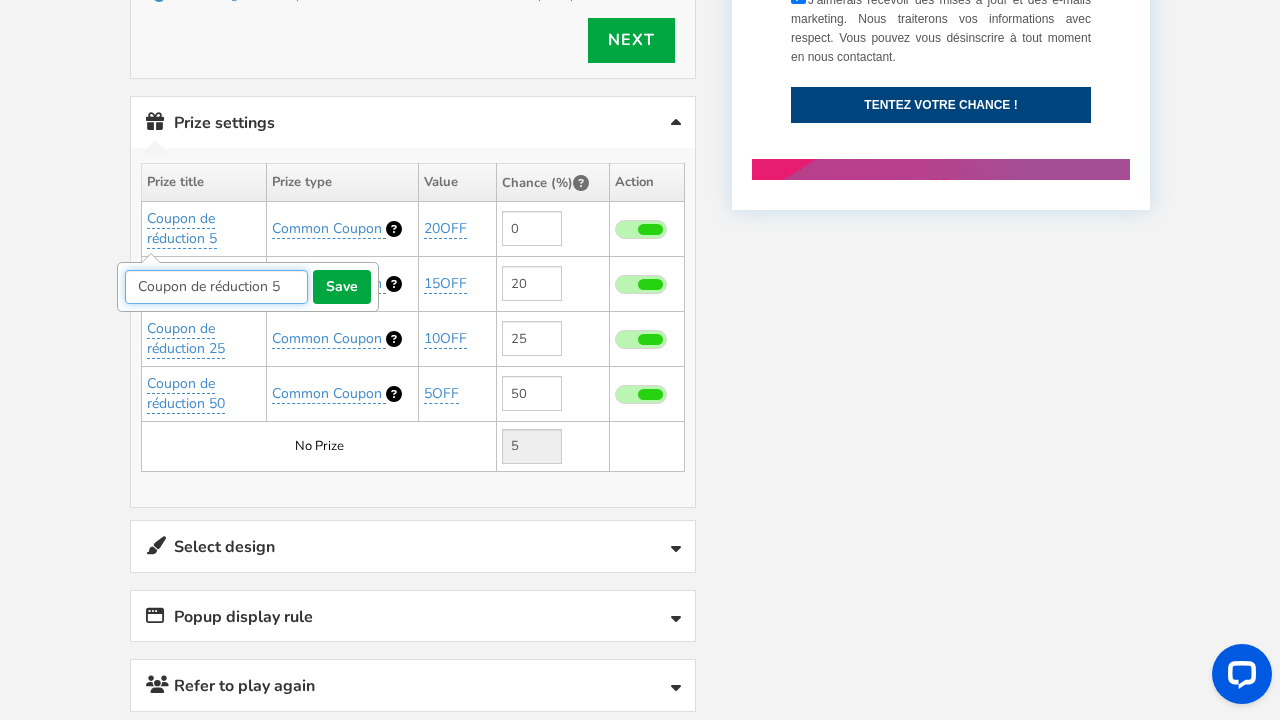 drag, startPoint x: 295, startPoint y: 280, endPoint x: 68, endPoint y: 263, distance: 227.63568 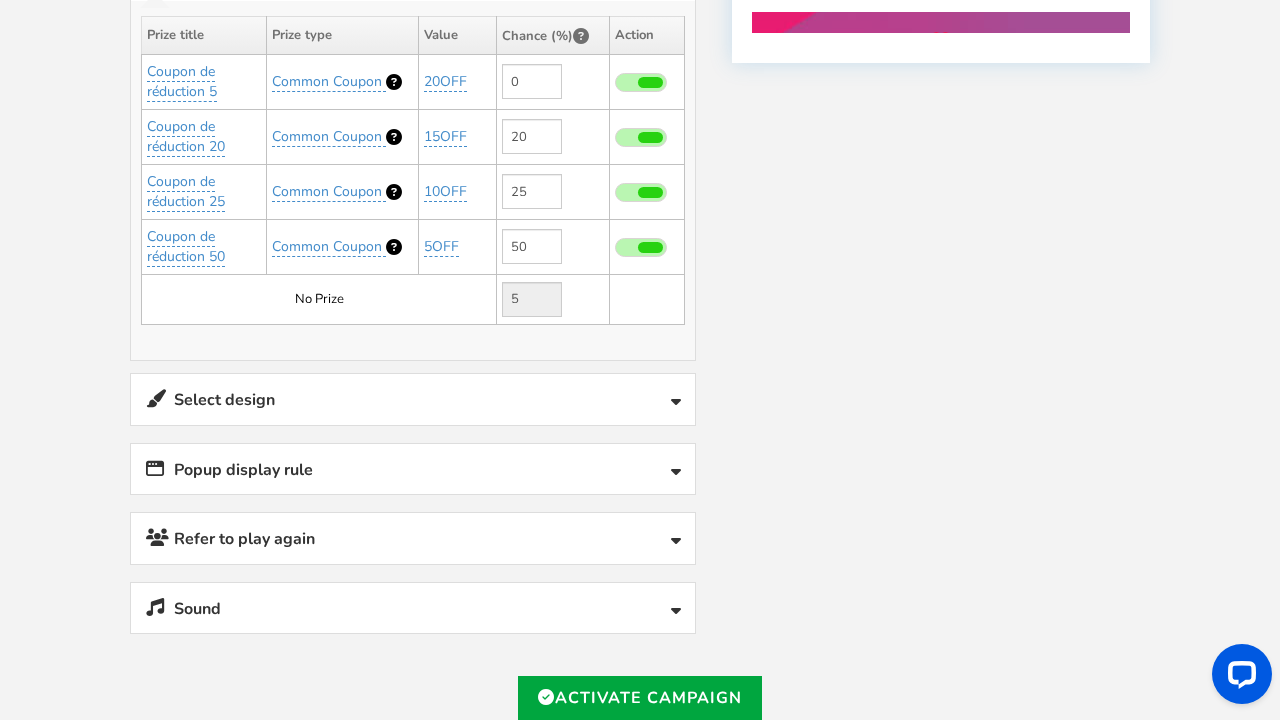 scroll, scrollTop: 1043, scrollLeft: 0, axis: vertical 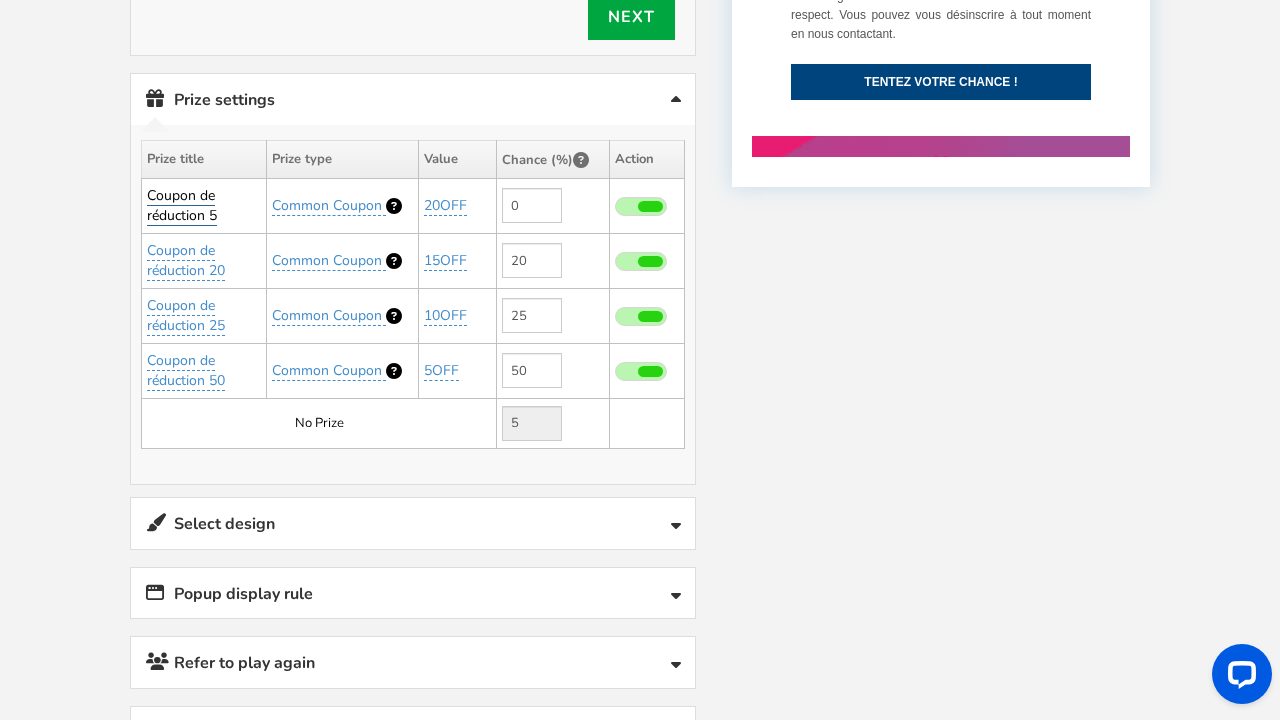 click on "Coupon de réduction 5" at bounding box center (182, 206) 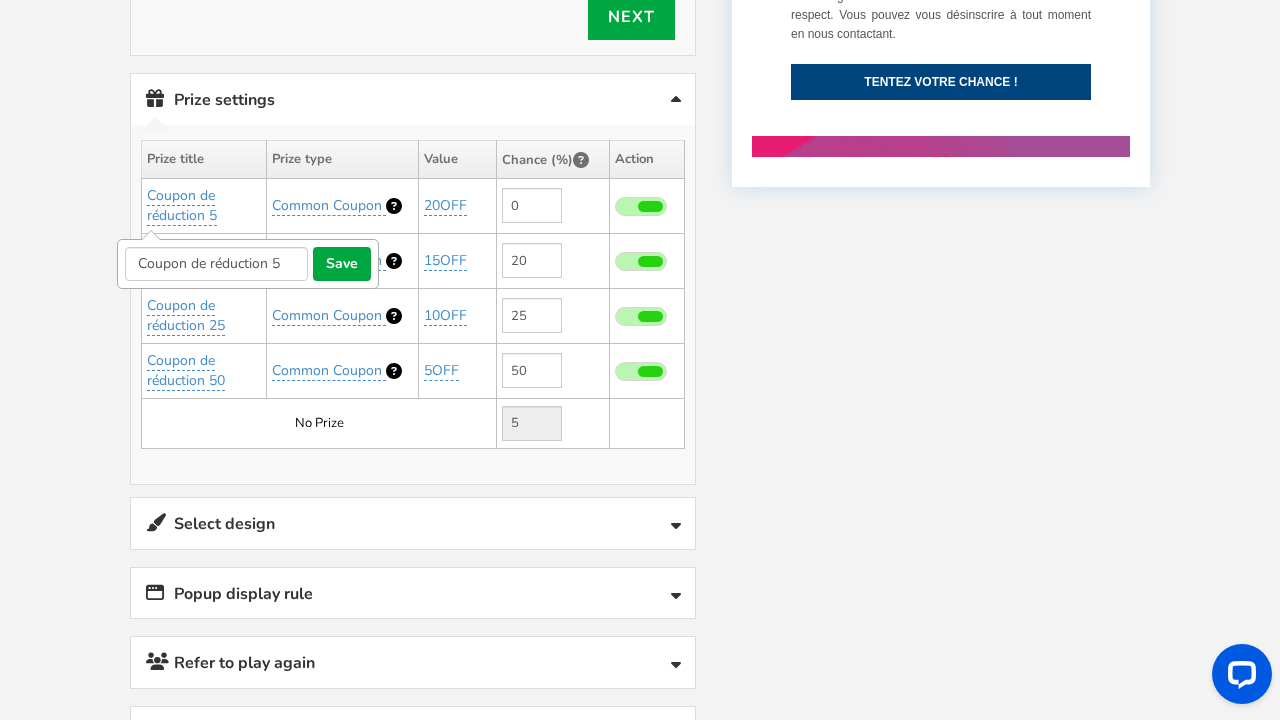 drag, startPoint x: 296, startPoint y: 258, endPoint x: 73, endPoint y: 245, distance: 223.3786 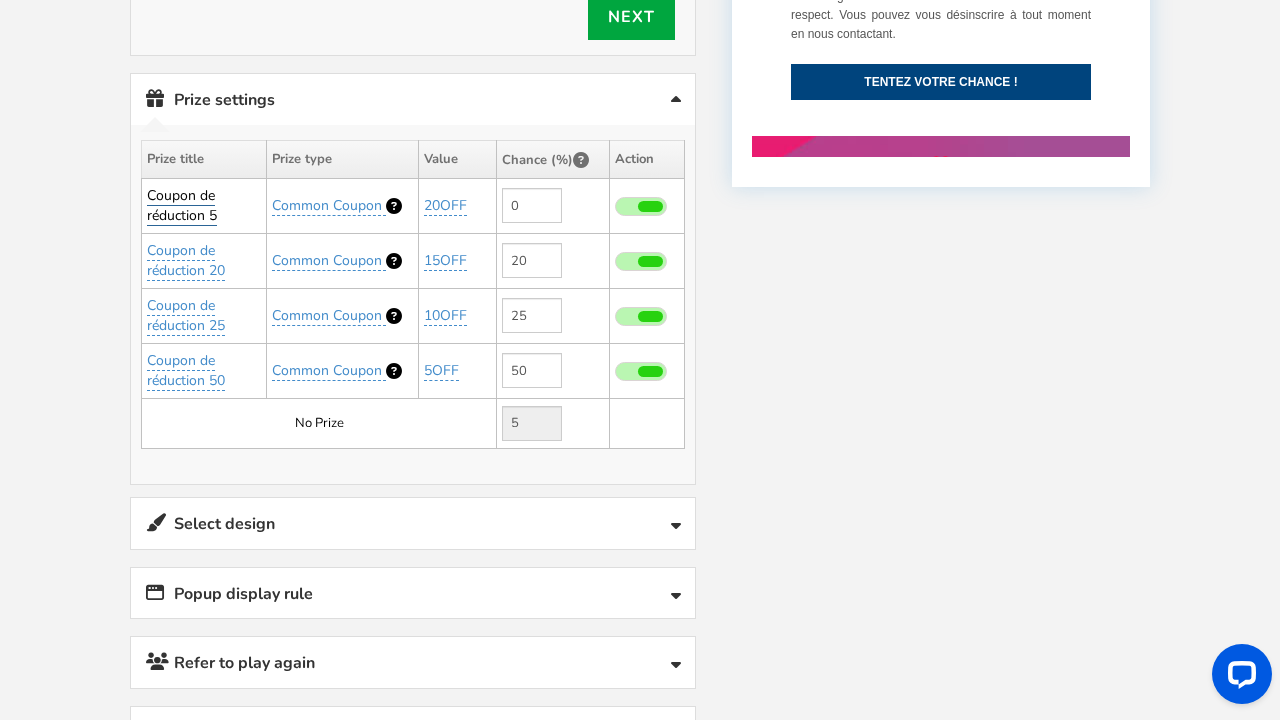 click on "Coupon de réduction 5" at bounding box center (182, 206) 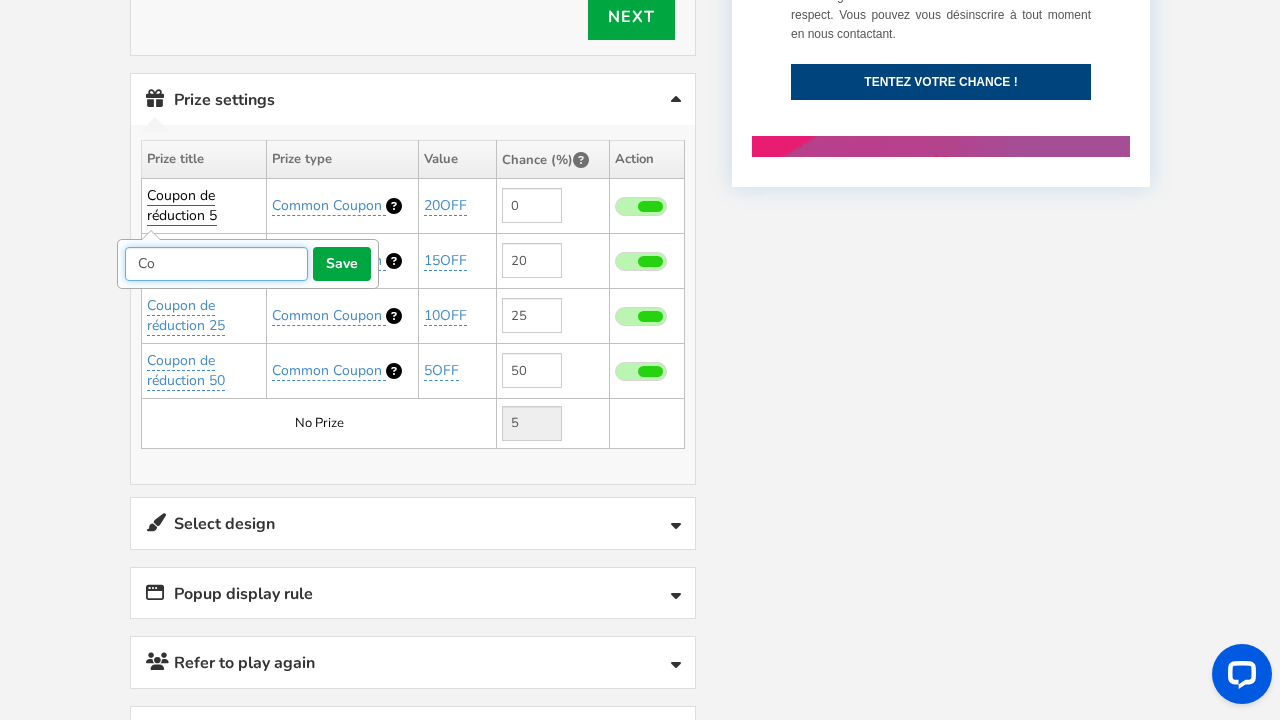 type on "C" 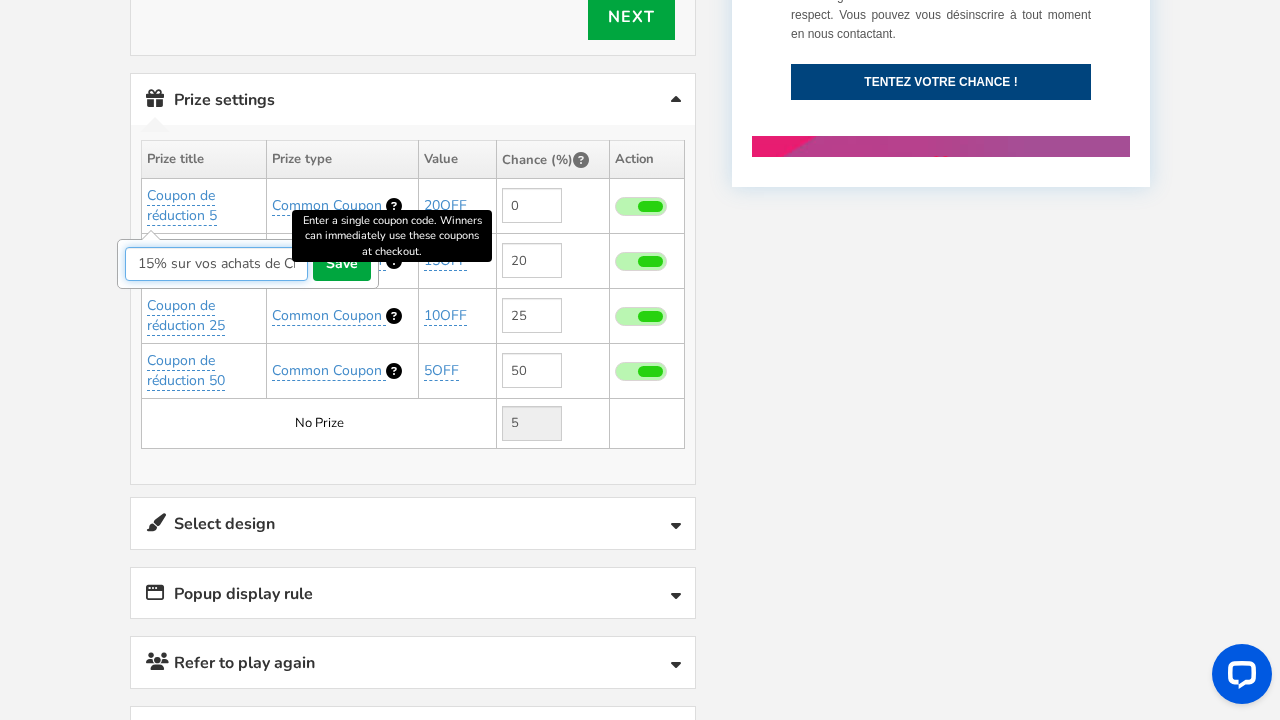 type on "15% sur vos achats de CBD !" 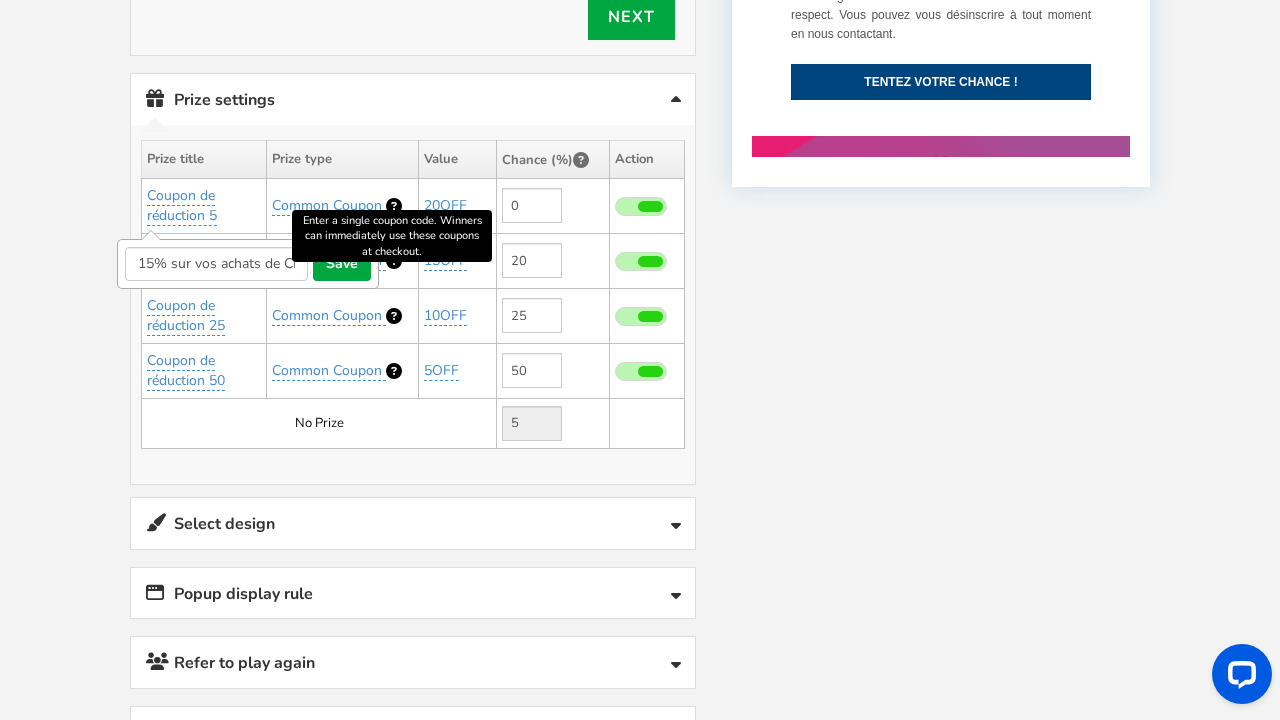 click at bounding box center (394, 206) 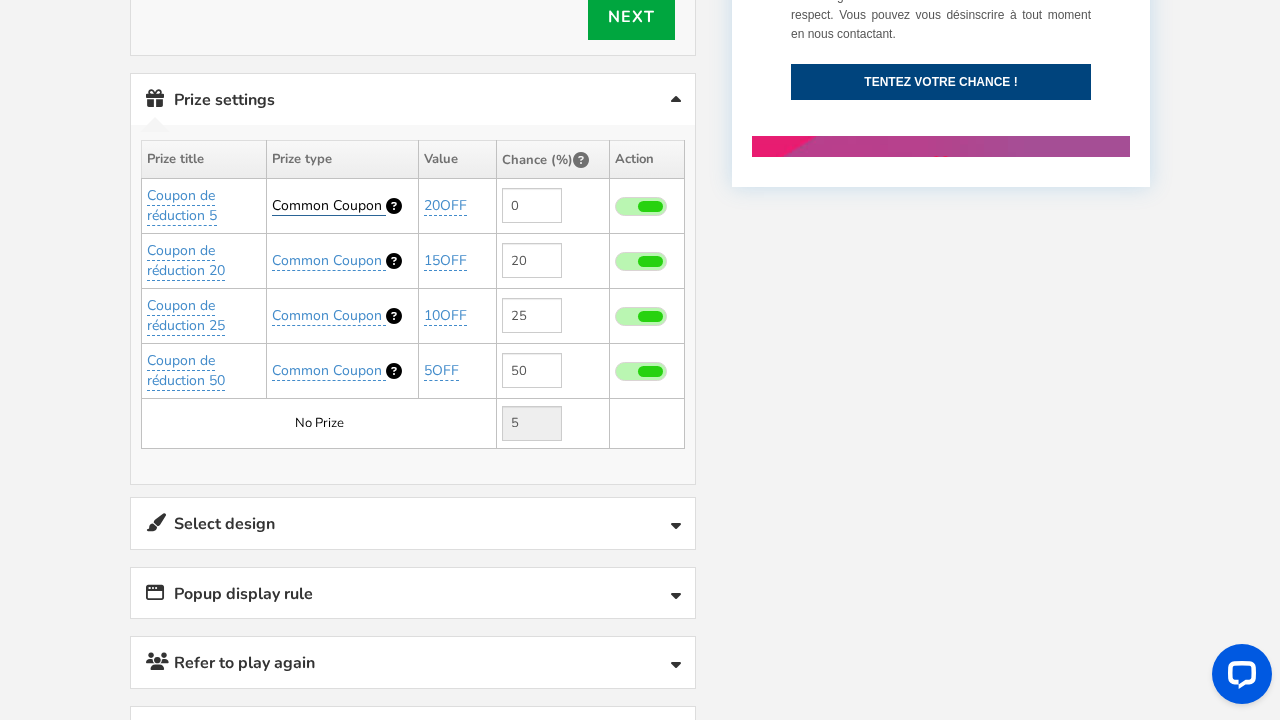 click on "Common Coupon" at bounding box center [327, 205] 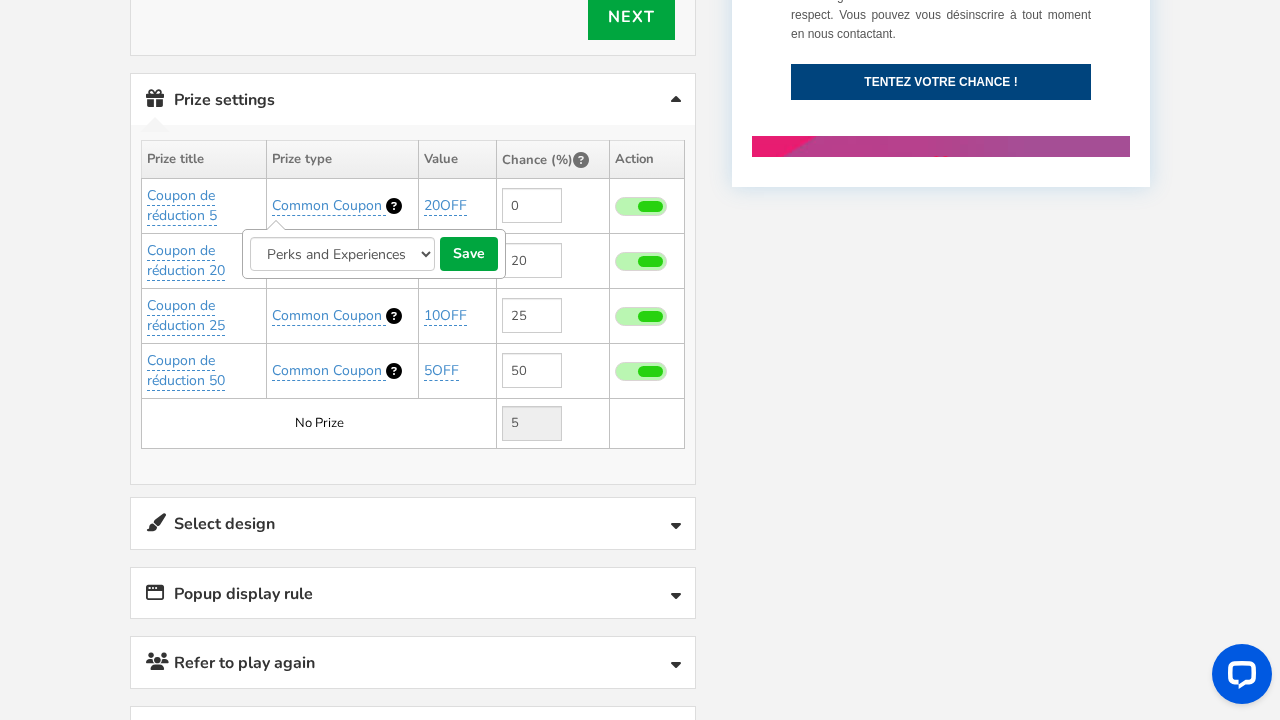 select on "1" 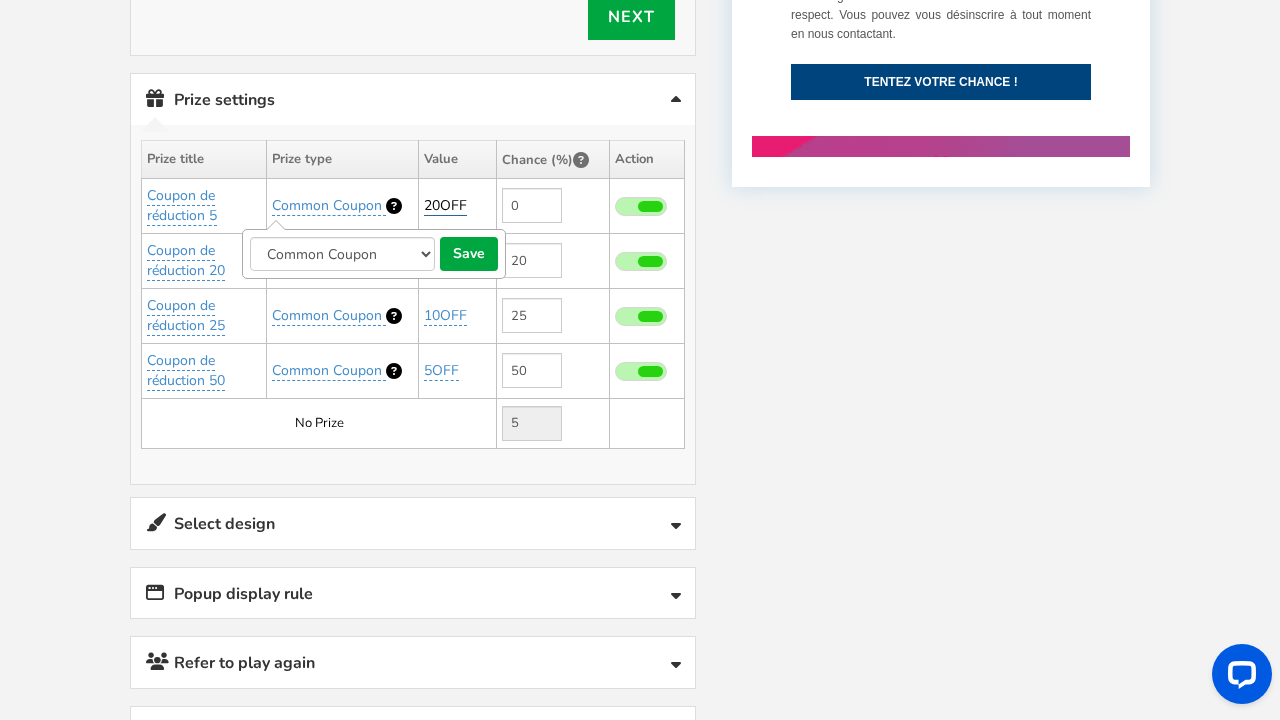 click on "20OFF" at bounding box center [445, 206] 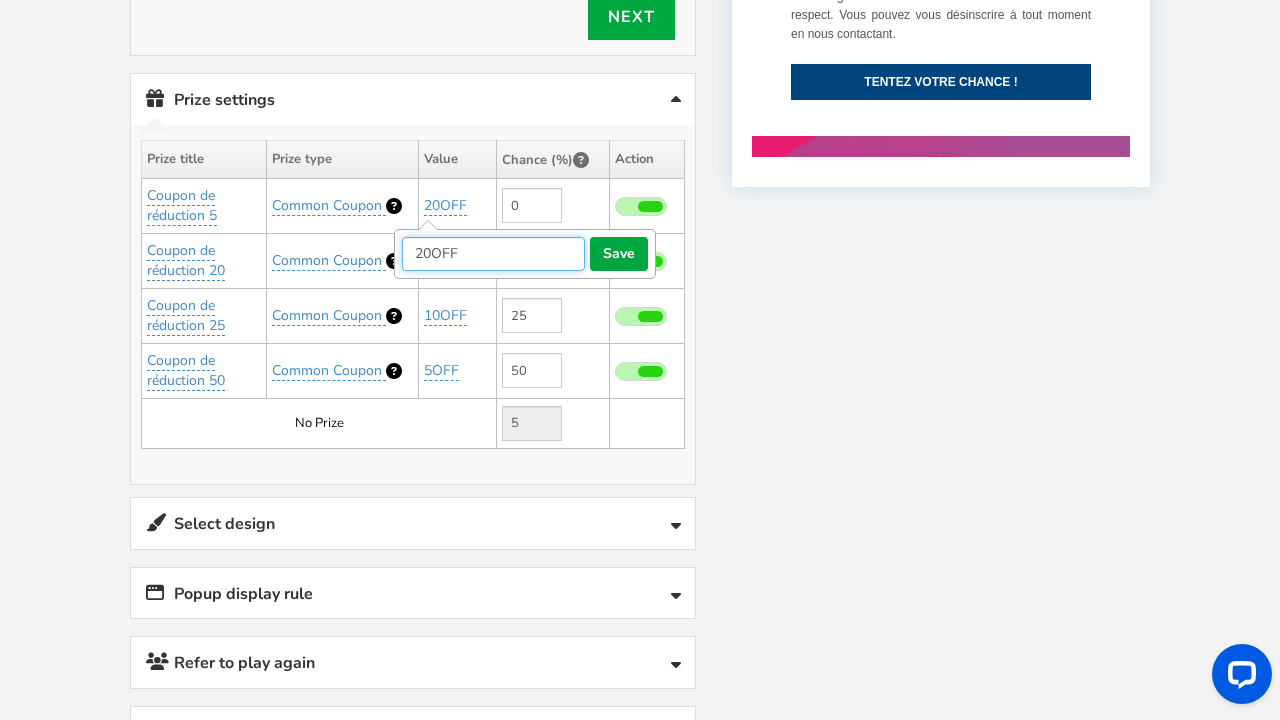 drag, startPoint x: 483, startPoint y: 241, endPoint x: 406, endPoint y: 245, distance: 77.10383 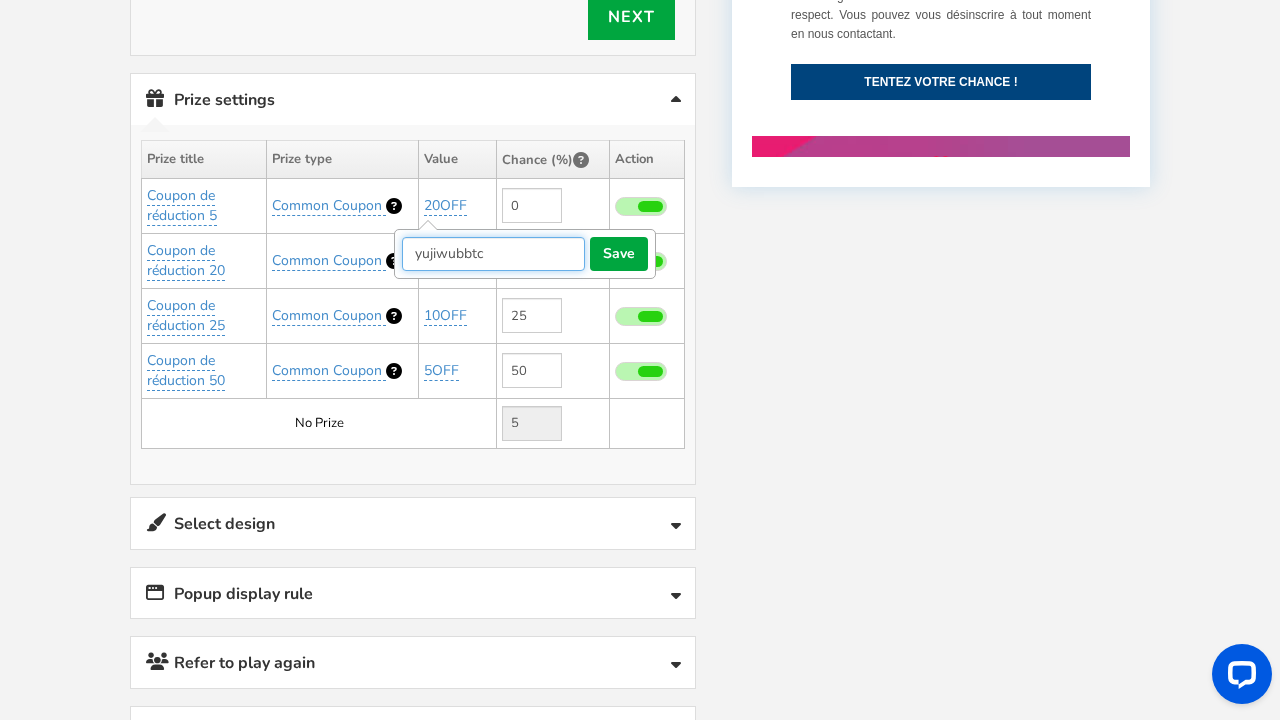 type on "yujiwubbtc" 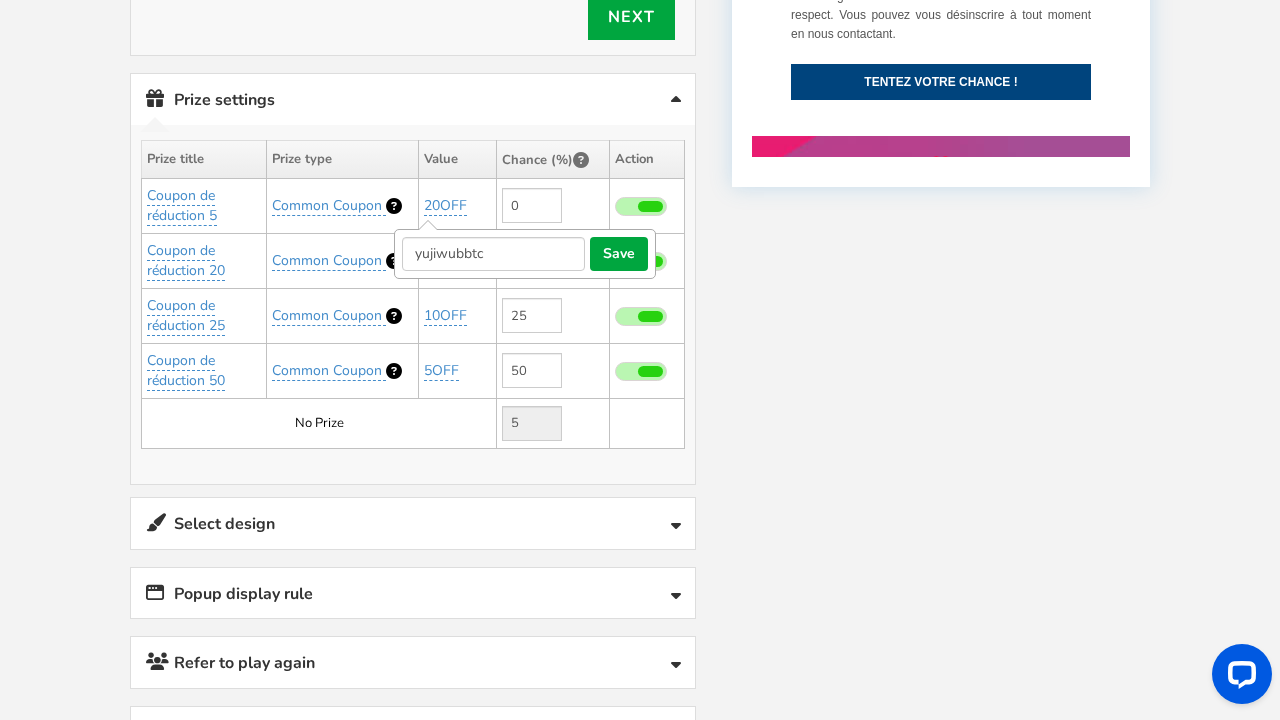 click on "save" at bounding box center [619, 254] 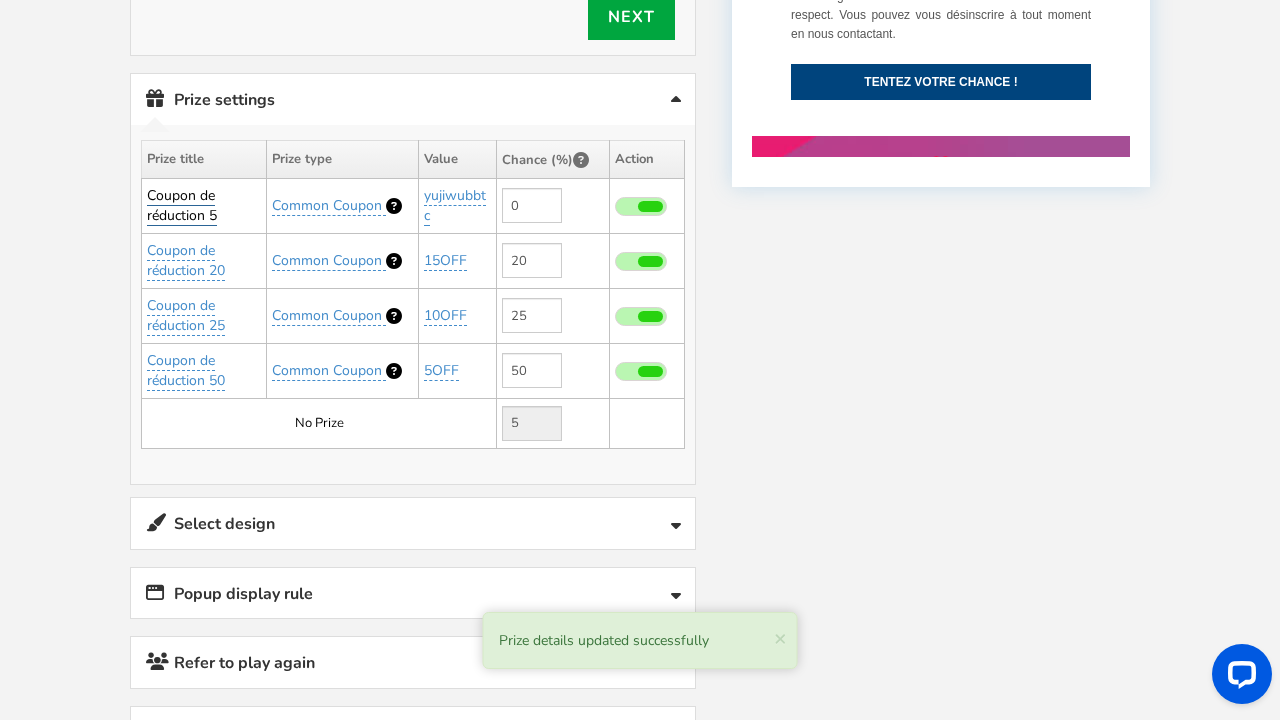 click on "Coupon de réduction 5" at bounding box center [182, 206] 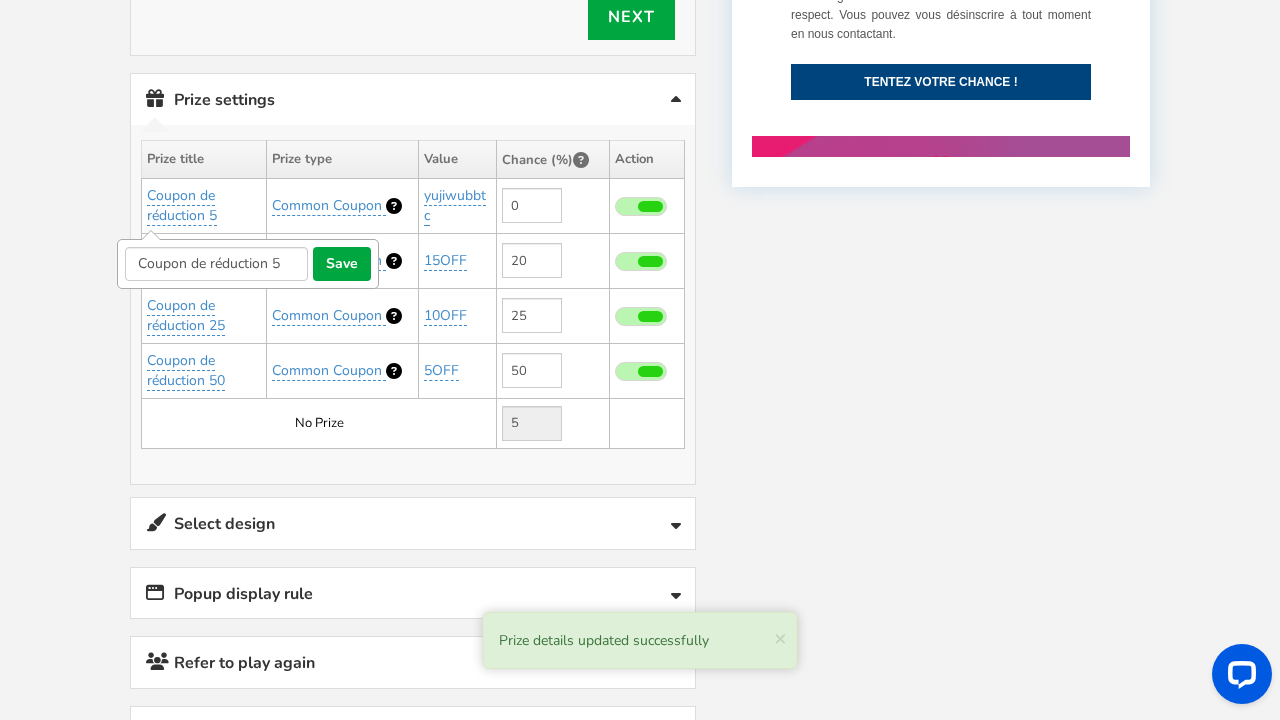 drag, startPoint x: 294, startPoint y: 255, endPoint x: 114, endPoint y: 249, distance: 180.09998 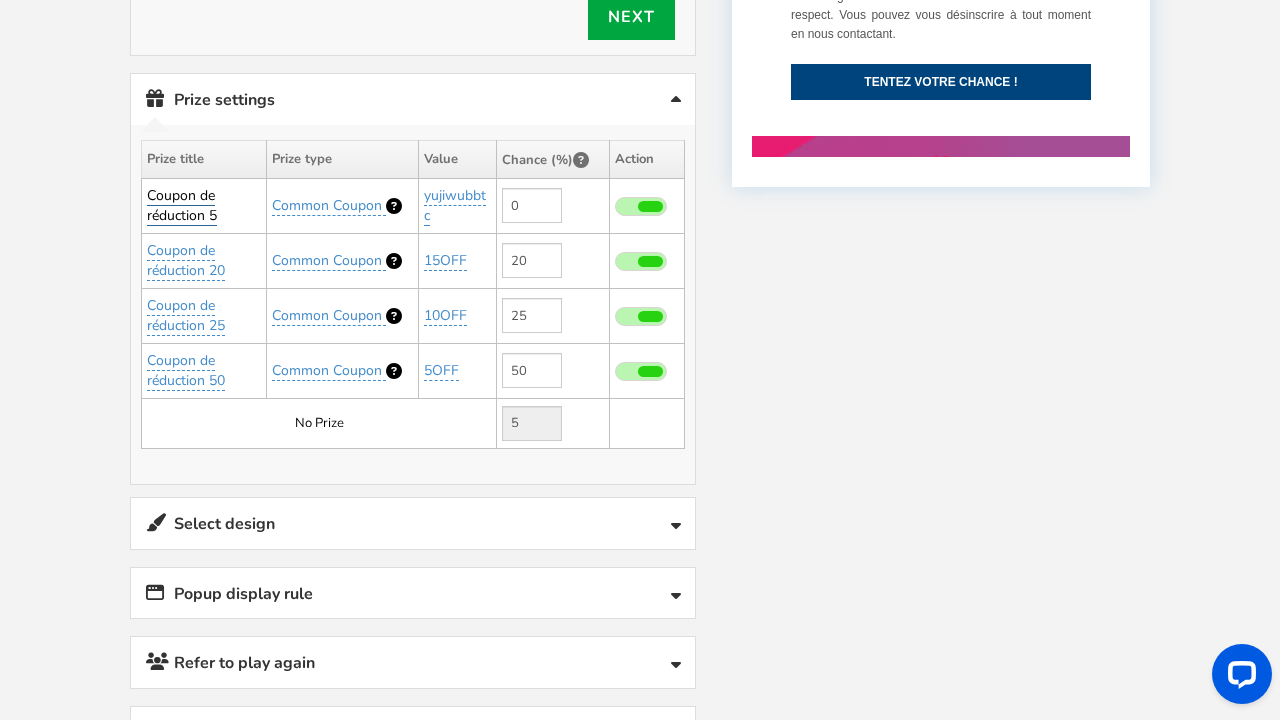 click on "Coupon de réduction 5" at bounding box center [182, 206] 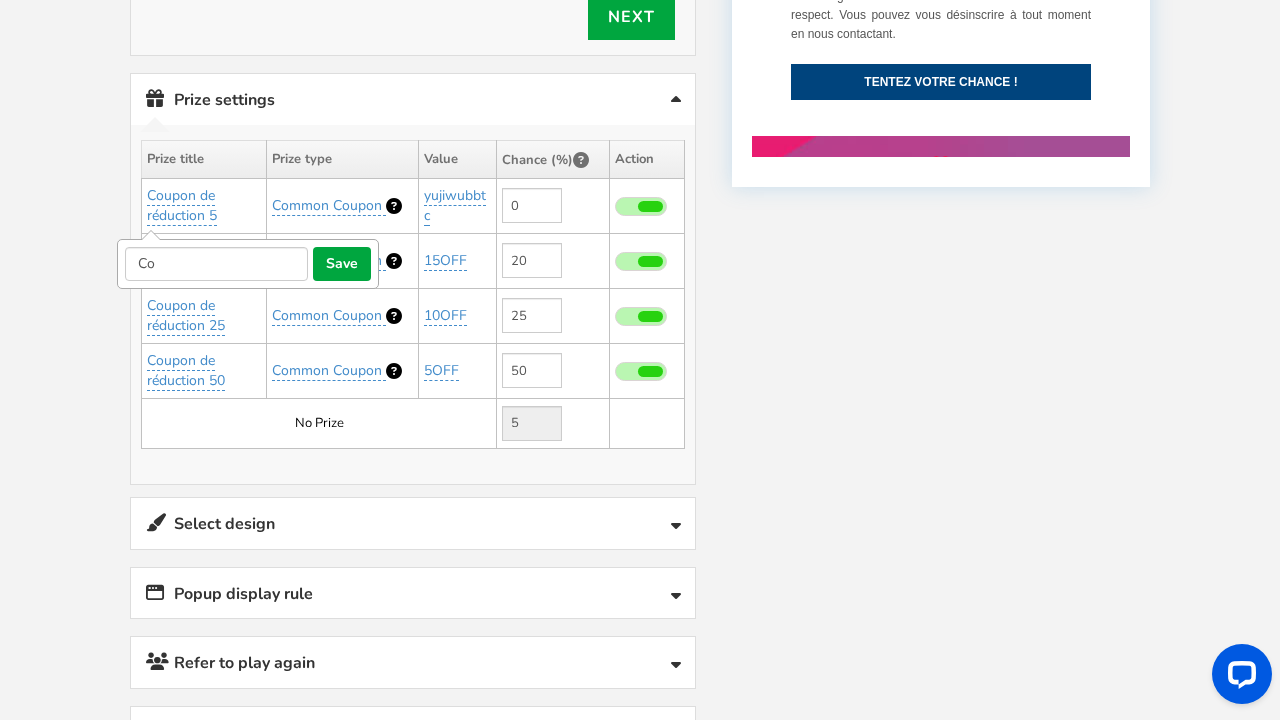 type on "C" 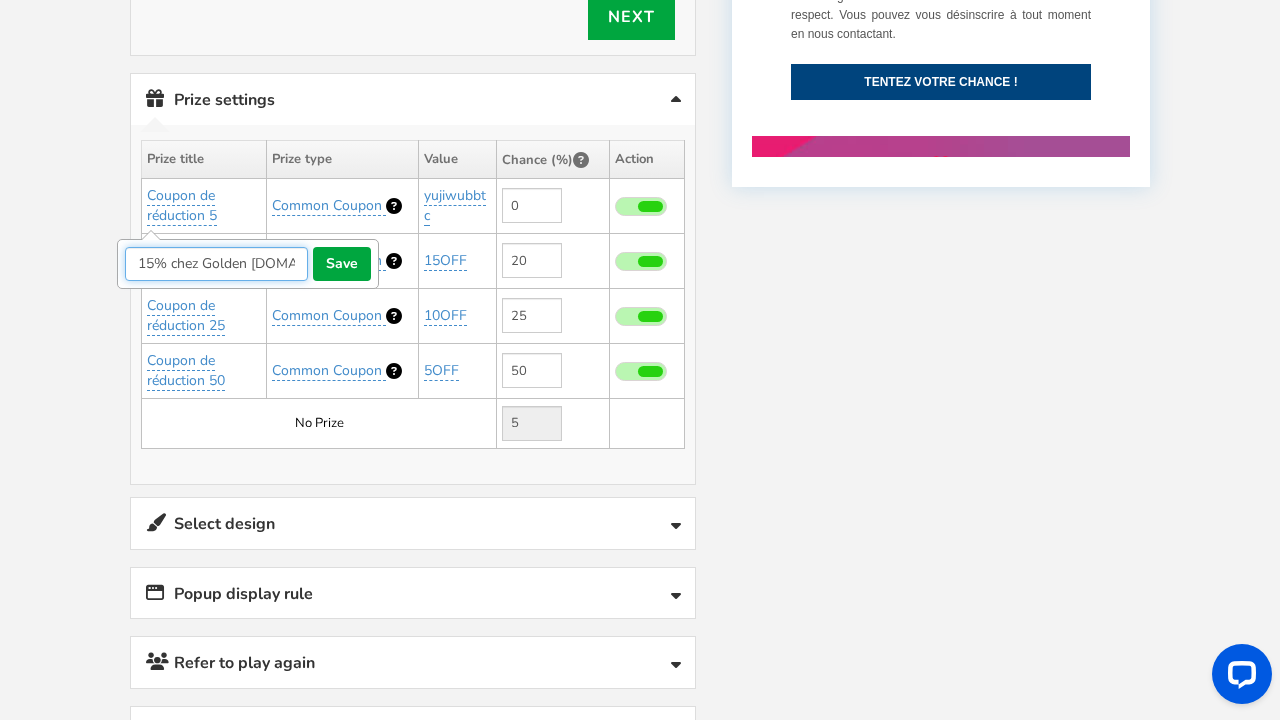 scroll, scrollTop: 1023, scrollLeft: 0, axis: vertical 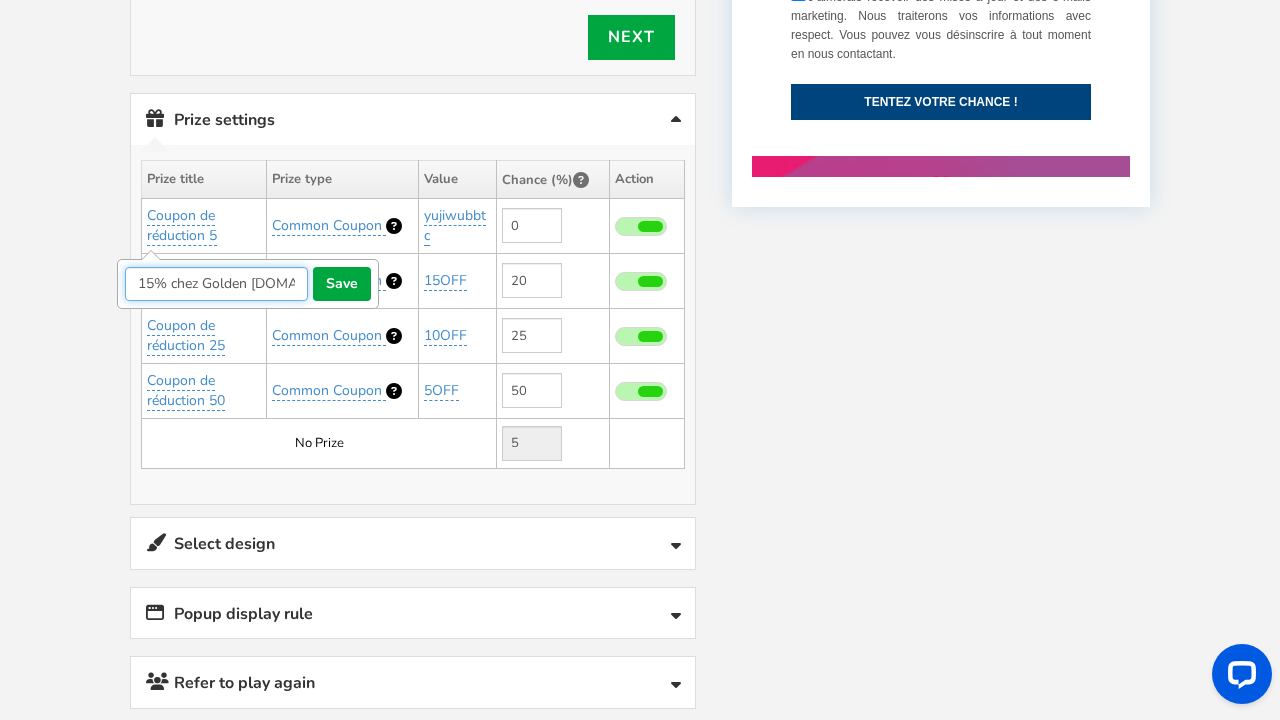 type on "15% chez Golden [DOMAIN_NAME]" 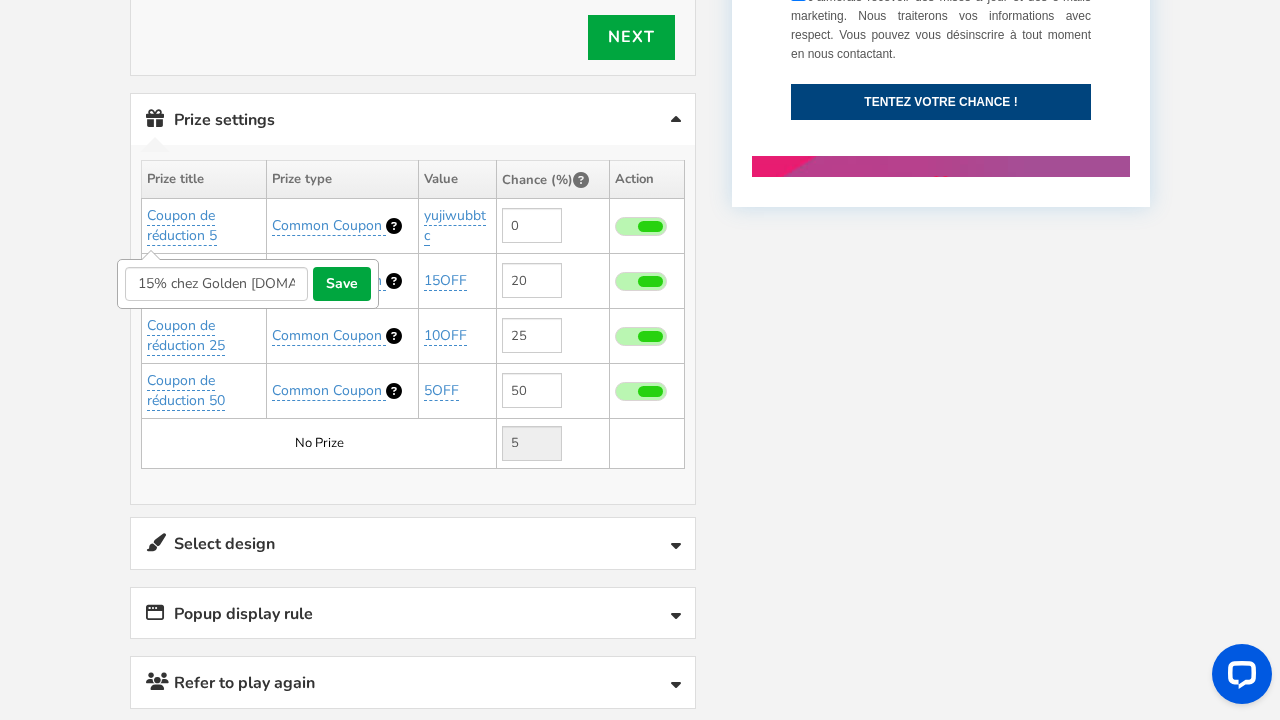 click on "save" at bounding box center (342, 284) 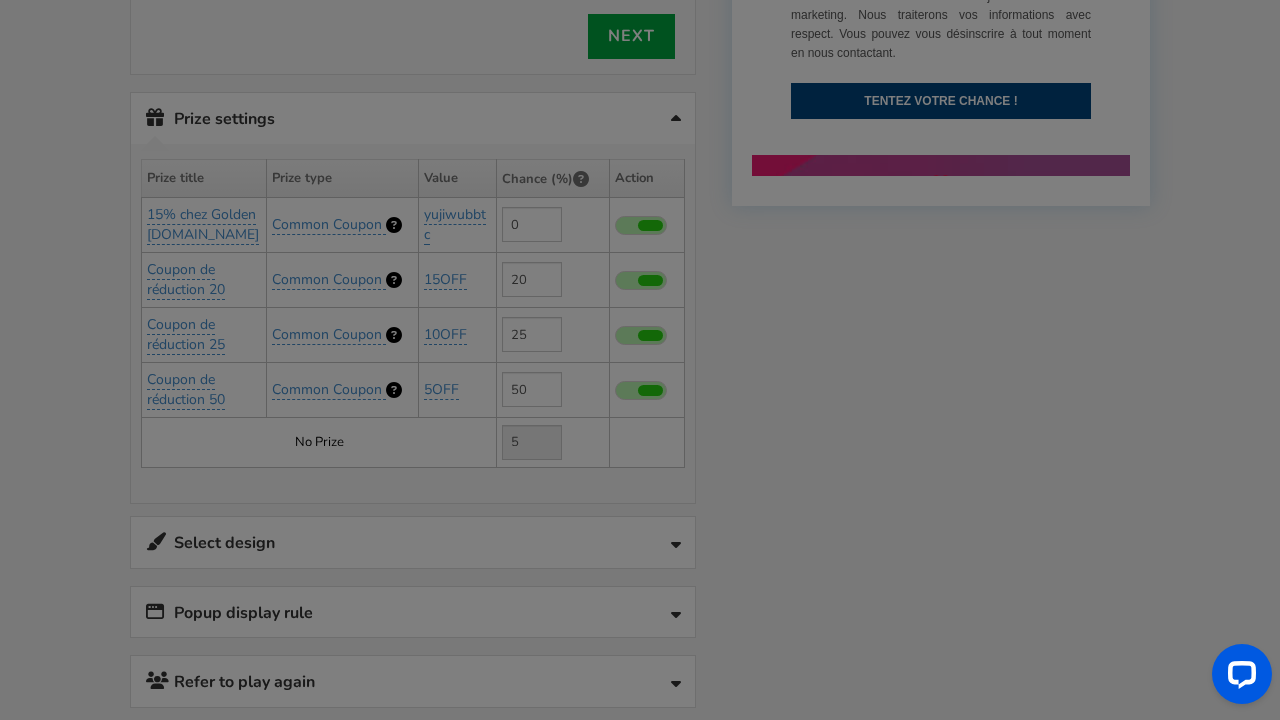 scroll, scrollTop: 1022, scrollLeft: 0, axis: vertical 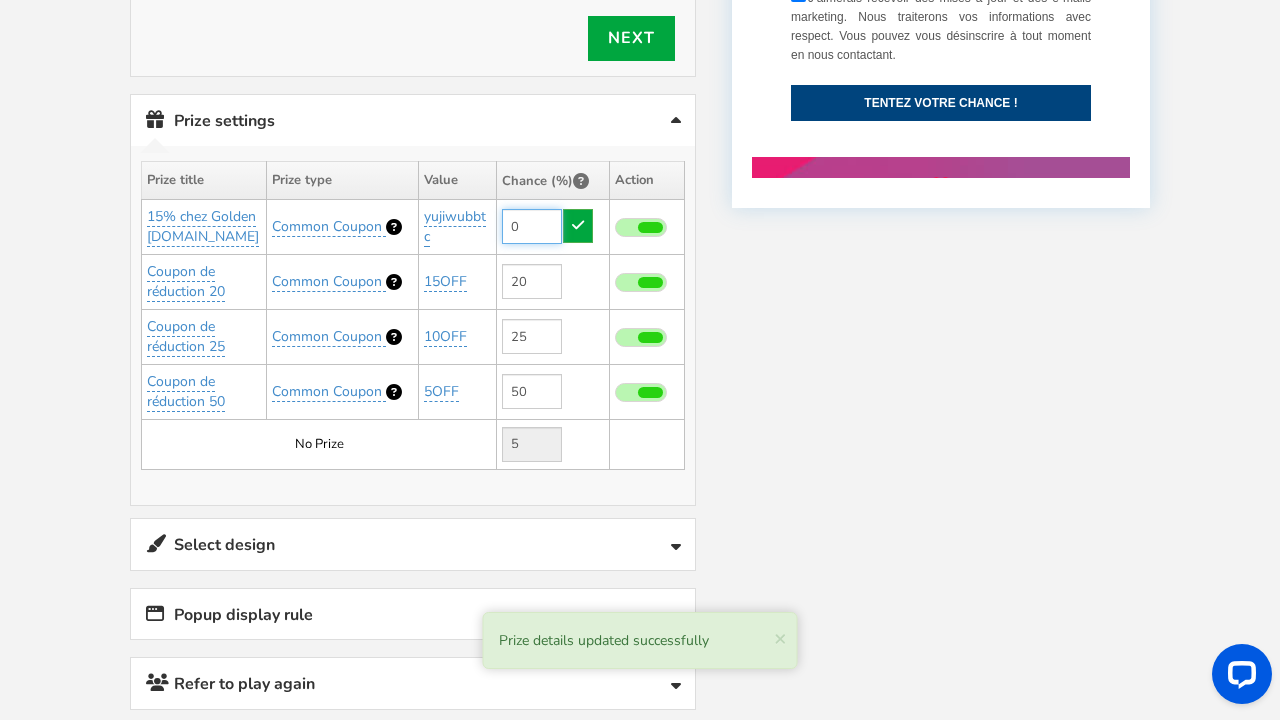 drag, startPoint x: 540, startPoint y: 217, endPoint x: 507, endPoint y: 219, distance: 33.06055 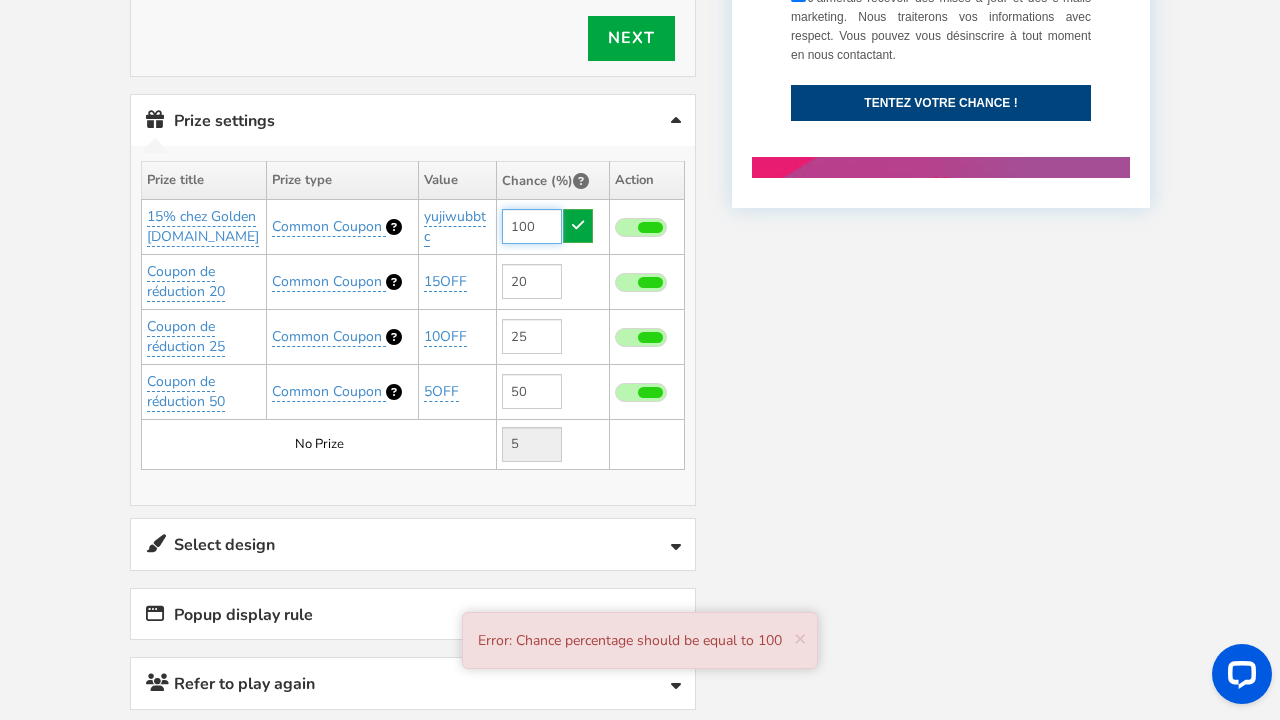 type on "100" 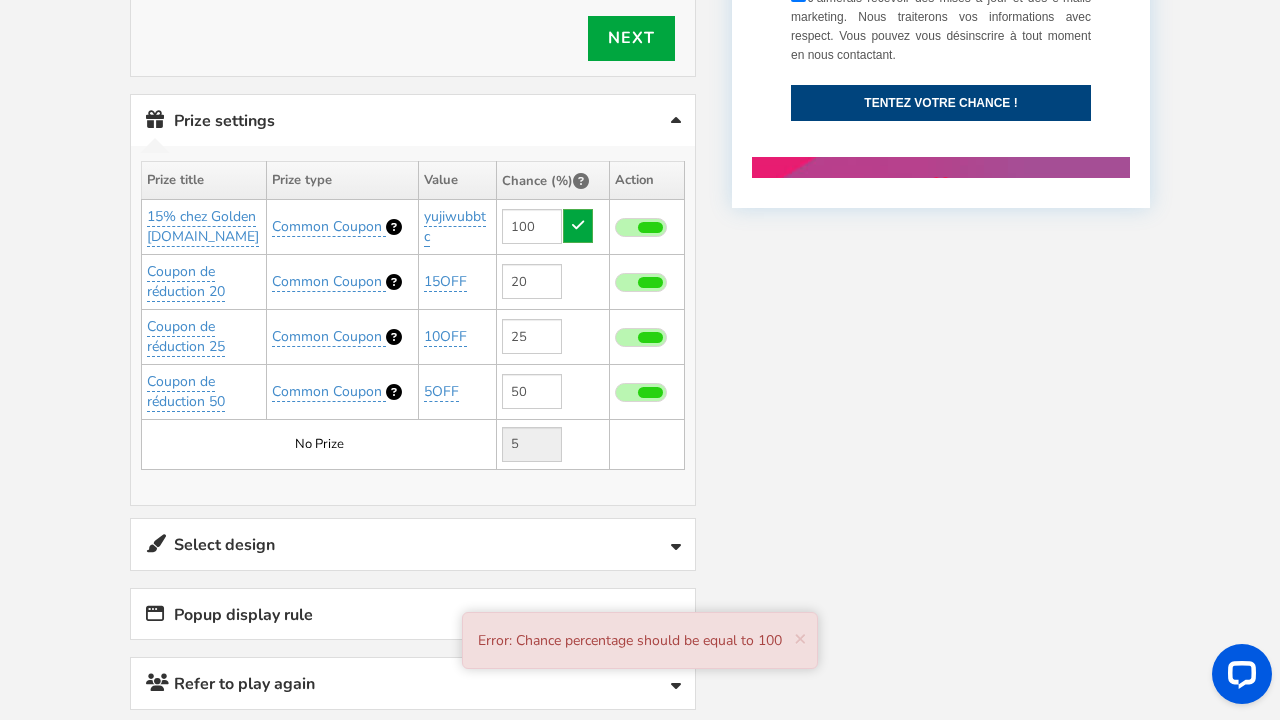 drag, startPoint x: 654, startPoint y: 275, endPoint x: 647, endPoint y: 307, distance: 32.75668 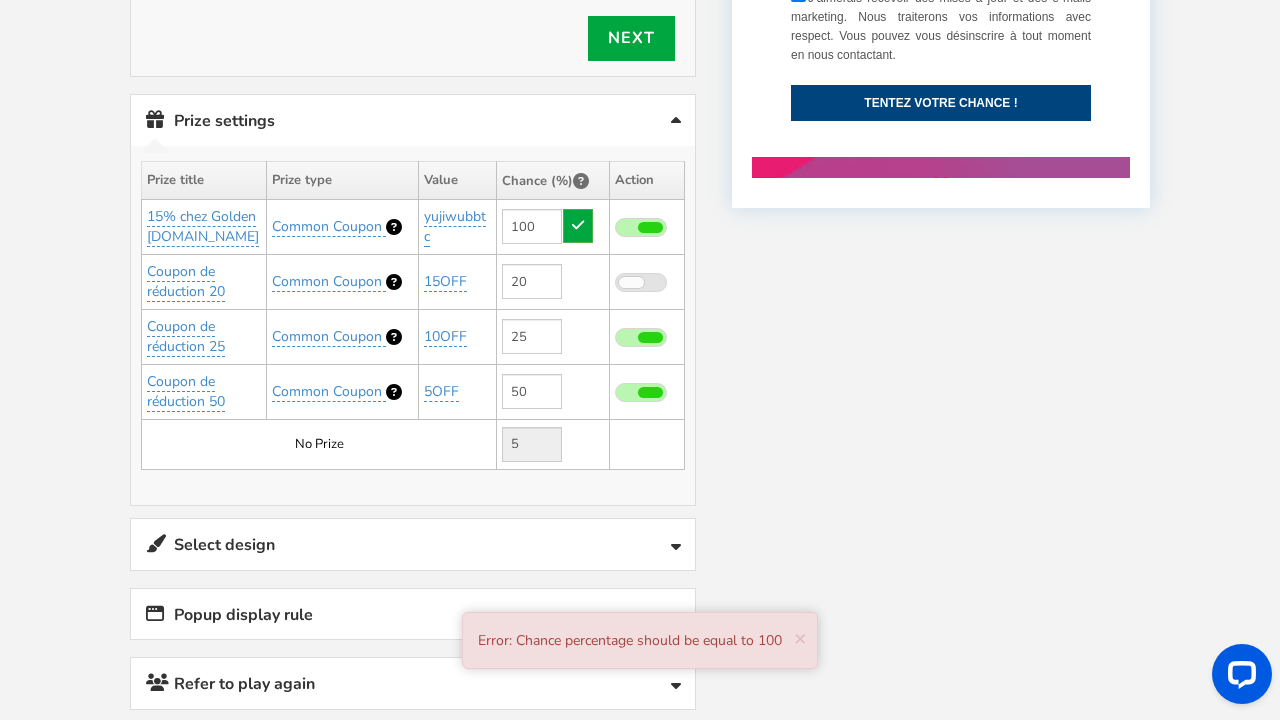 type on "0" 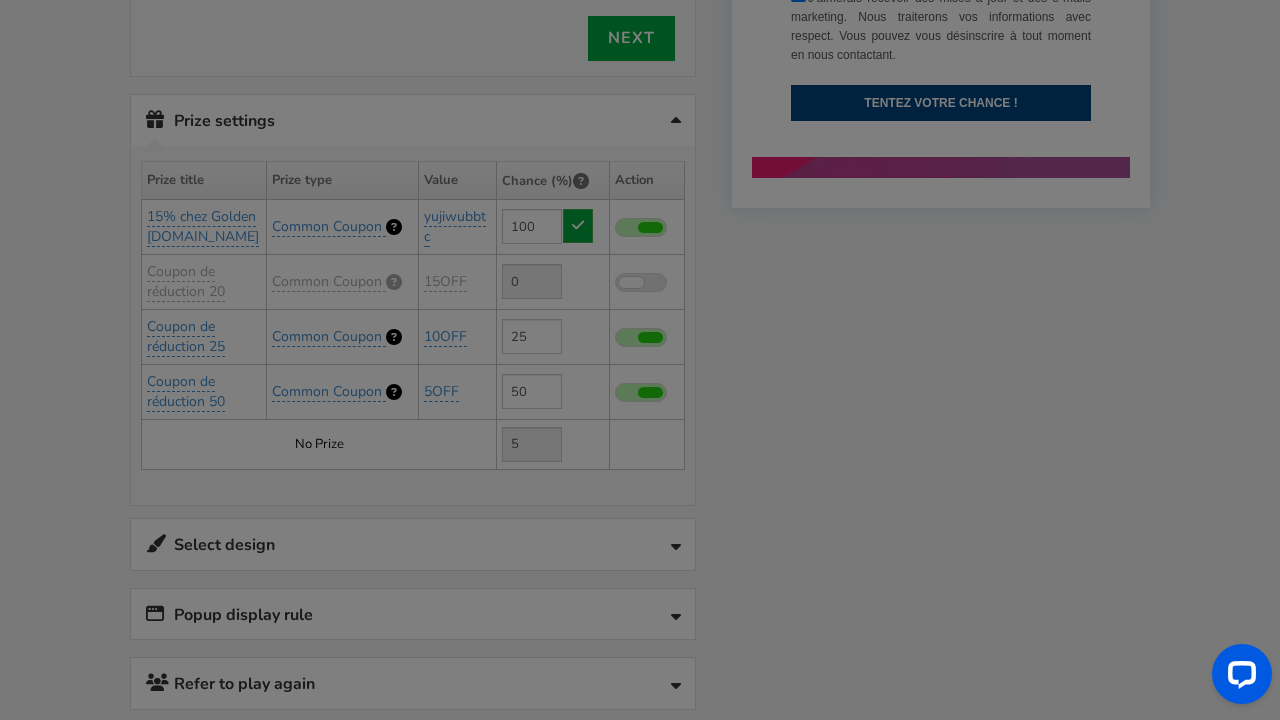 type on "25" 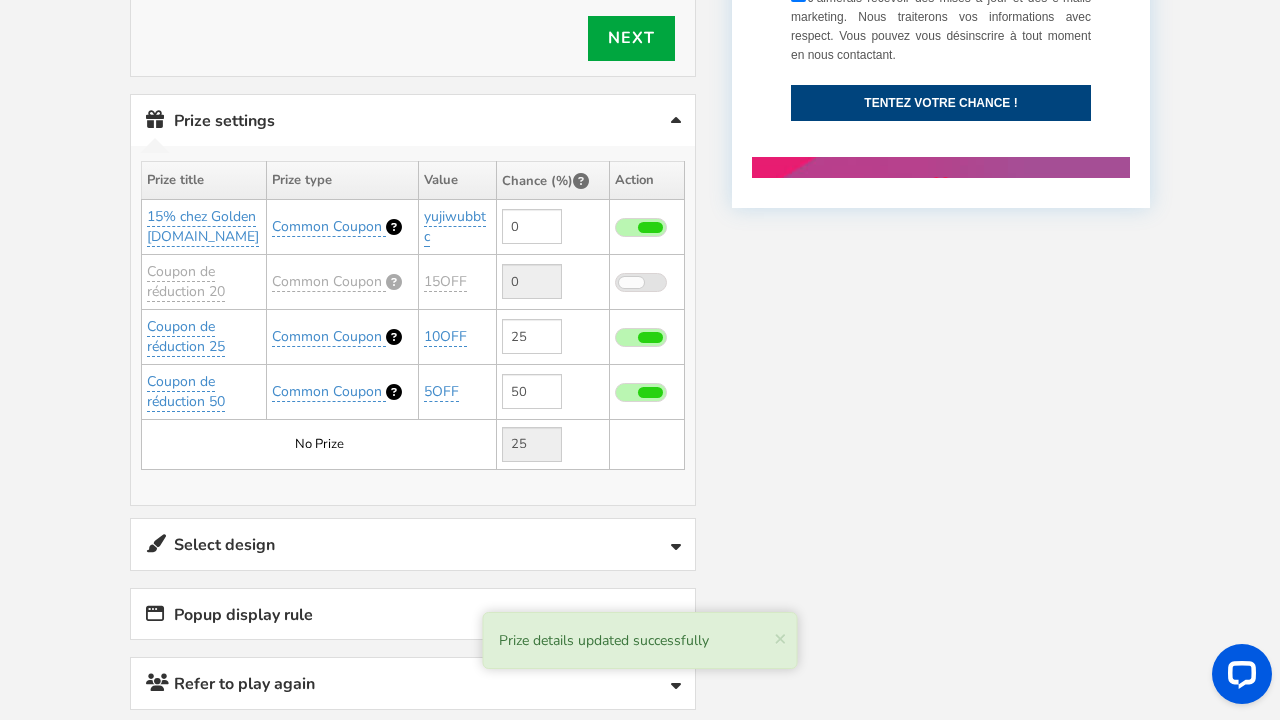 click at bounding box center (650, 337) 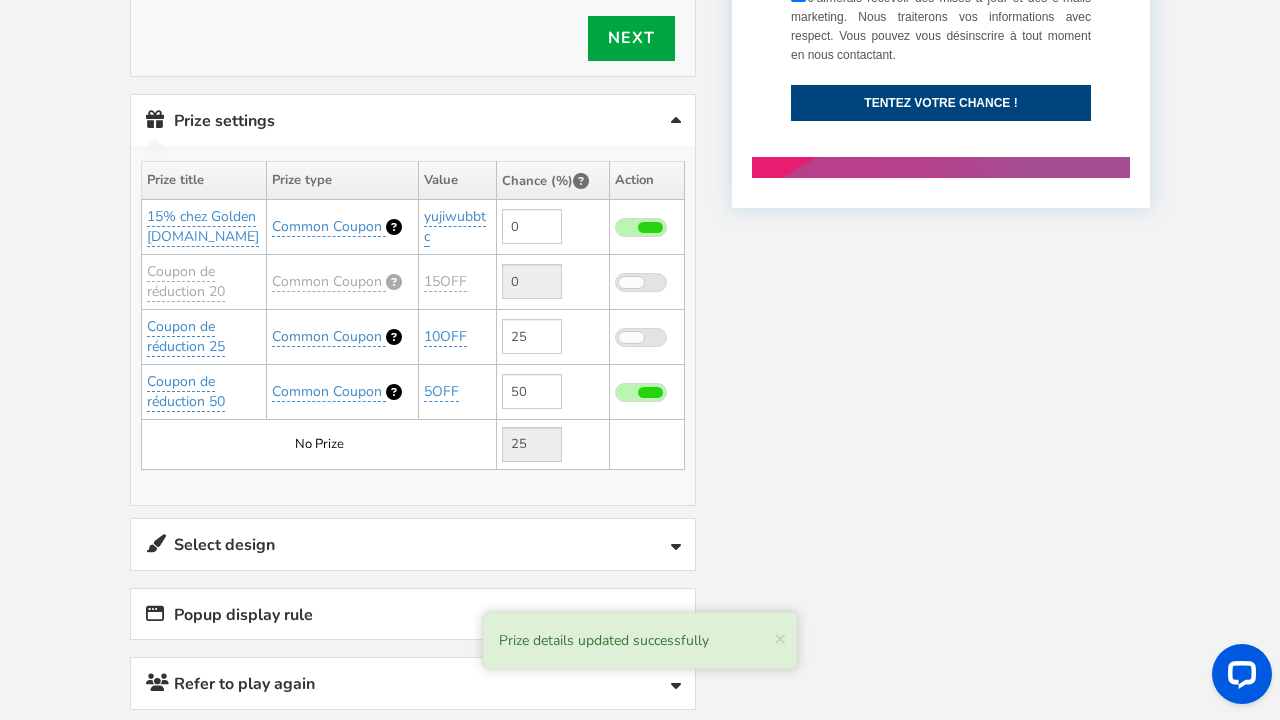 type on "0" 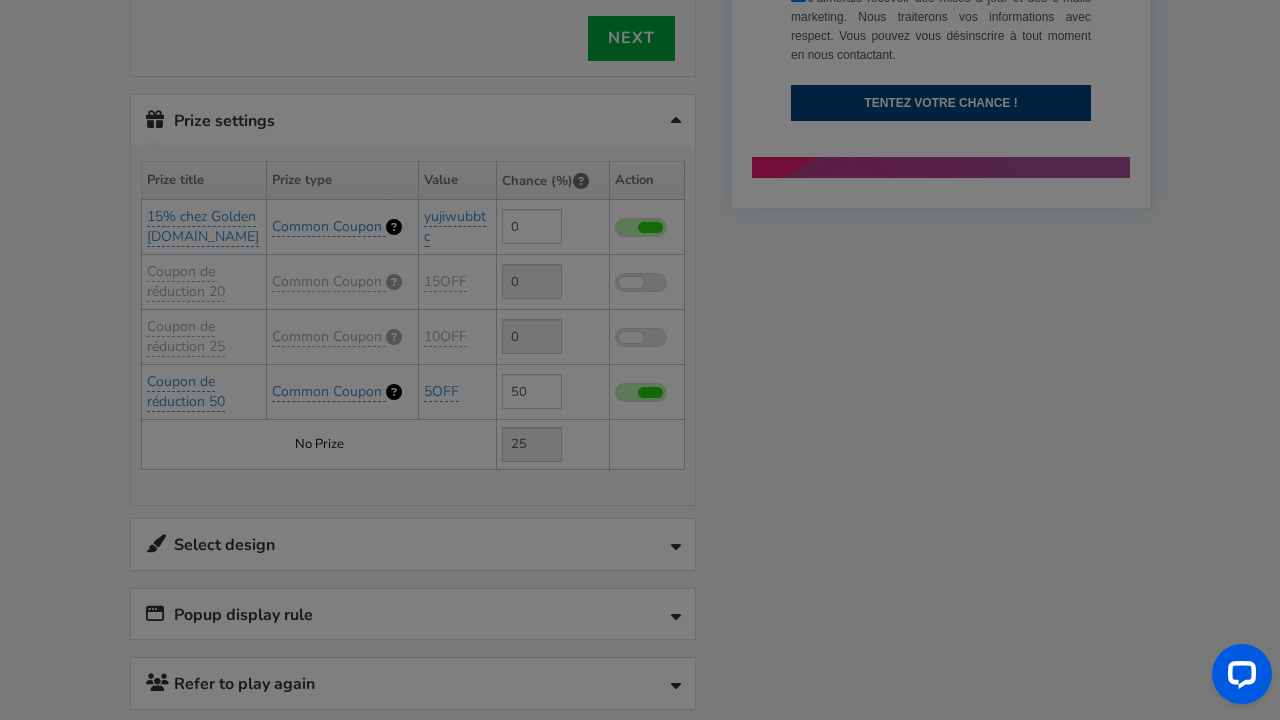 type on "50" 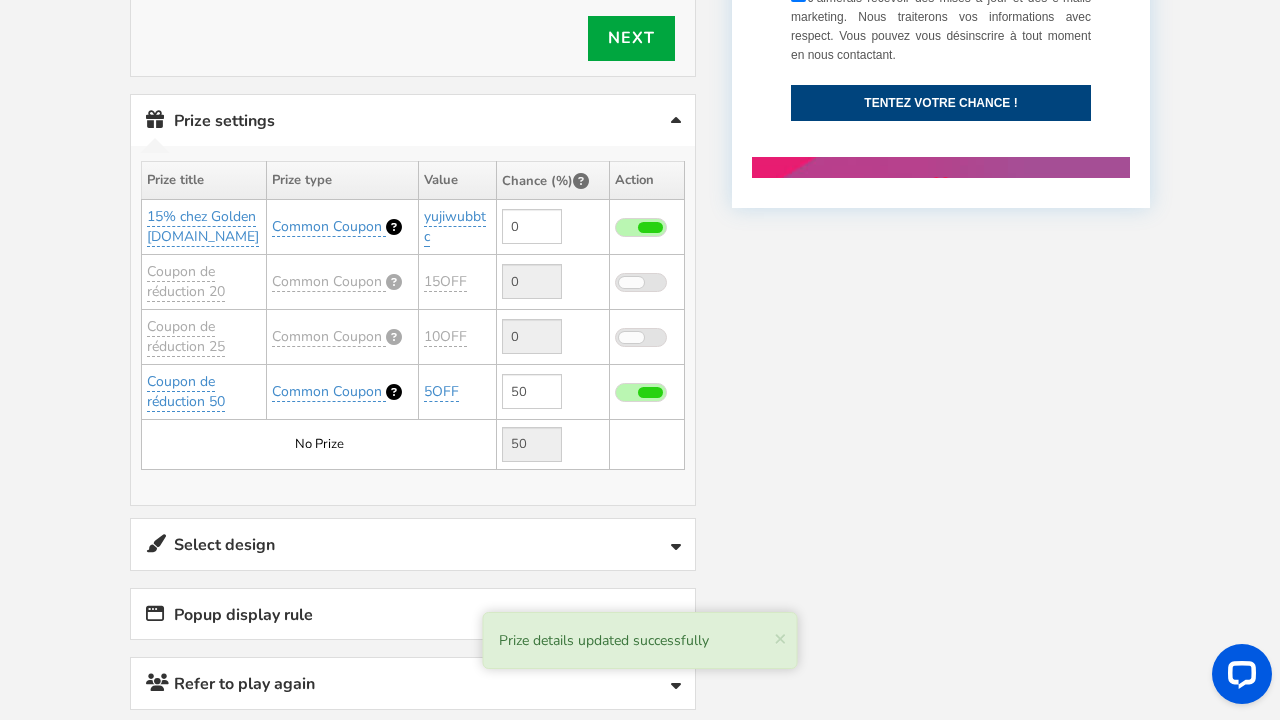click at bounding box center [650, 392] 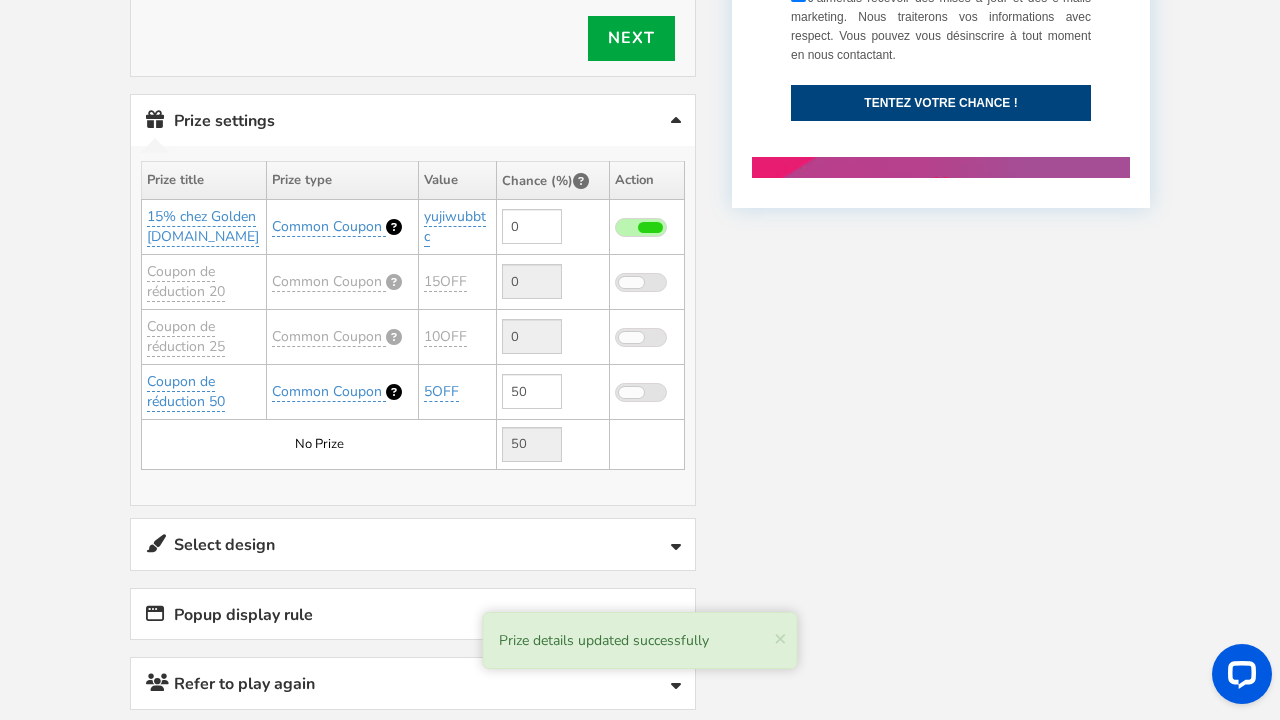 type on "0" 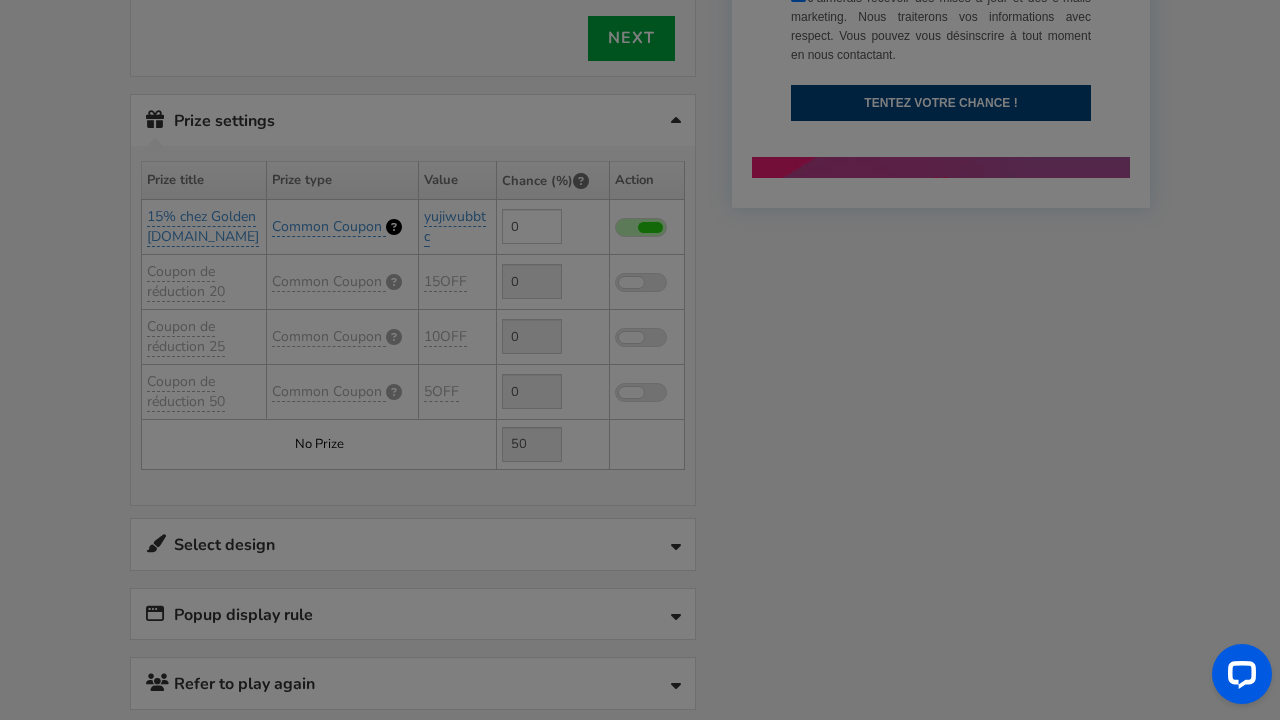 type on "100" 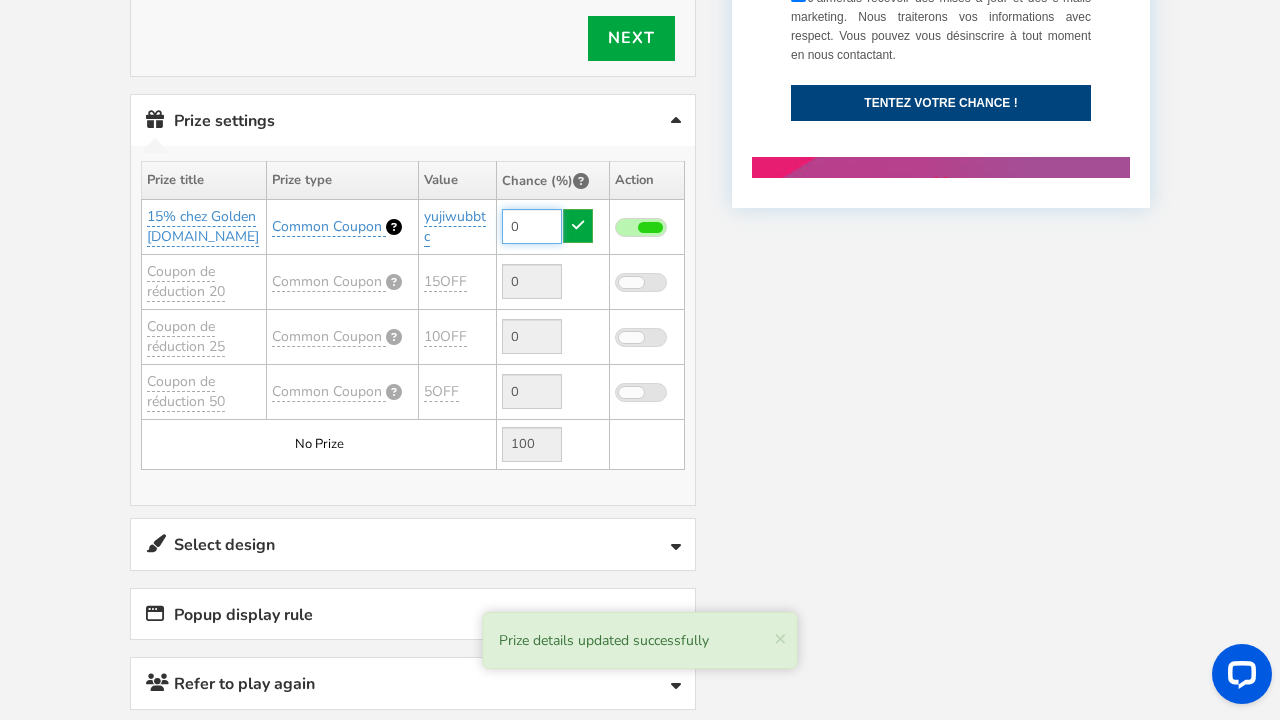 click on "0" at bounding box center [532, 226] 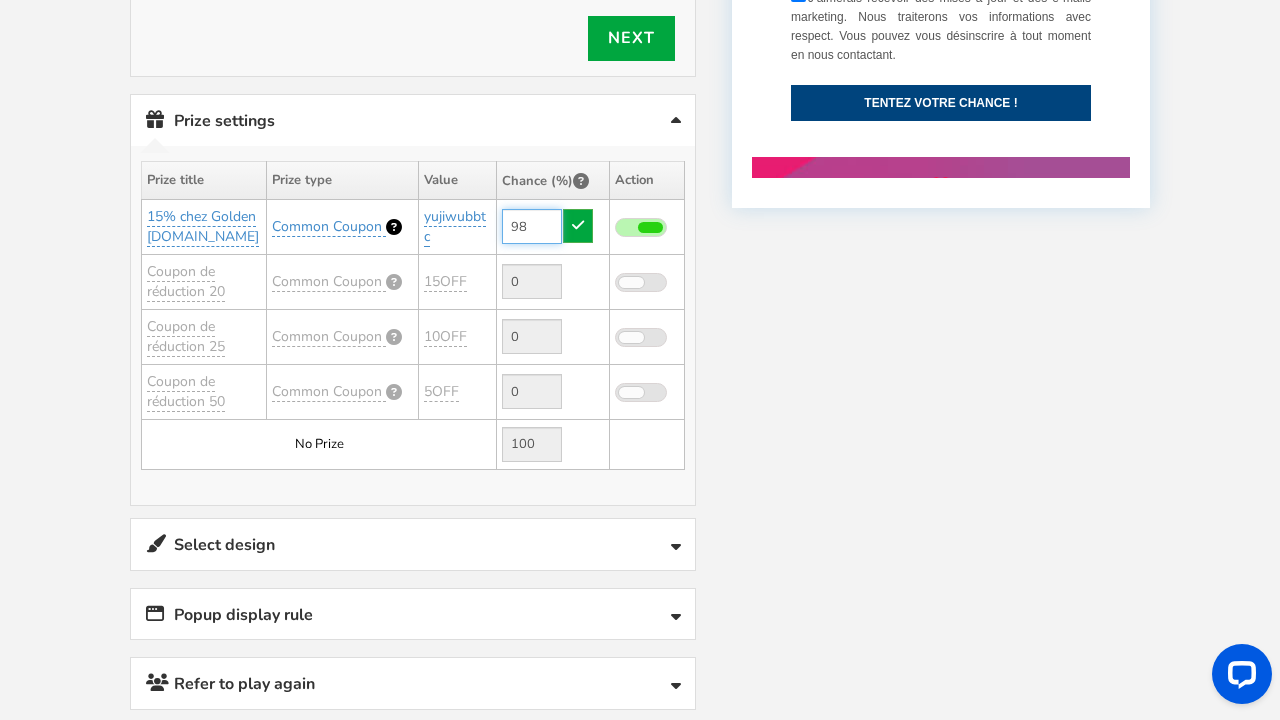 type on "98" 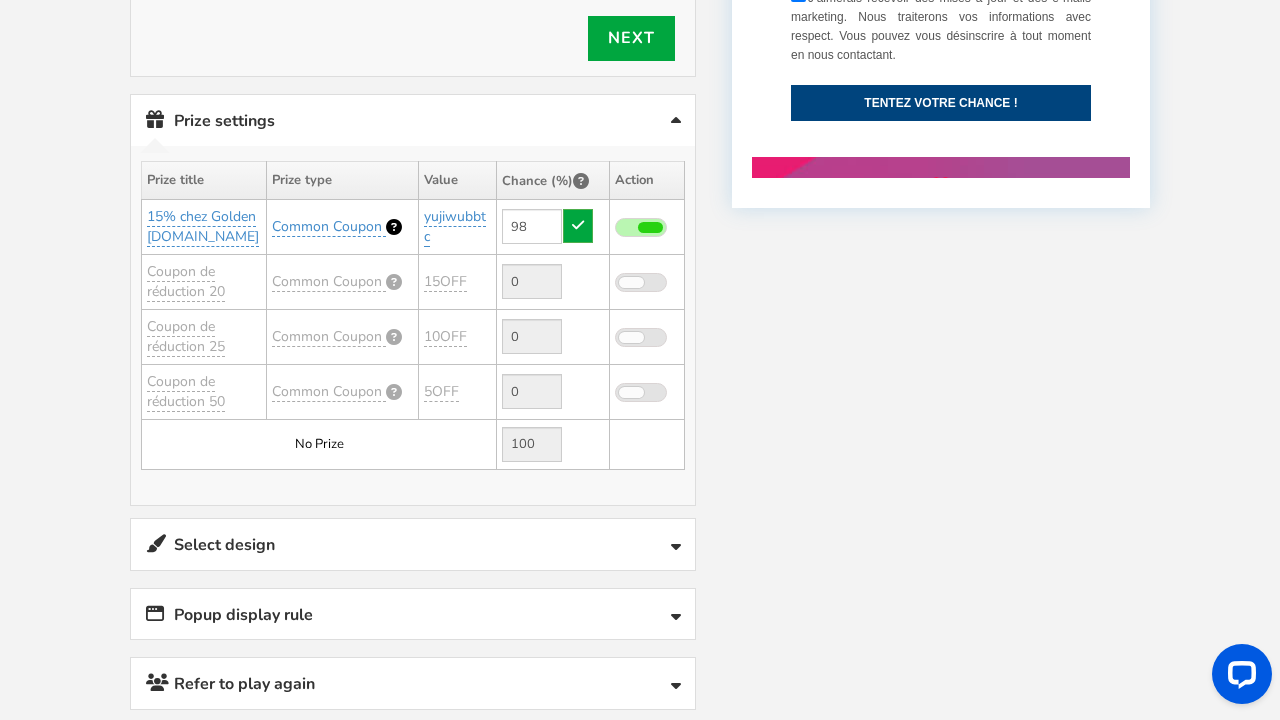click at bounding box center [647, 444] 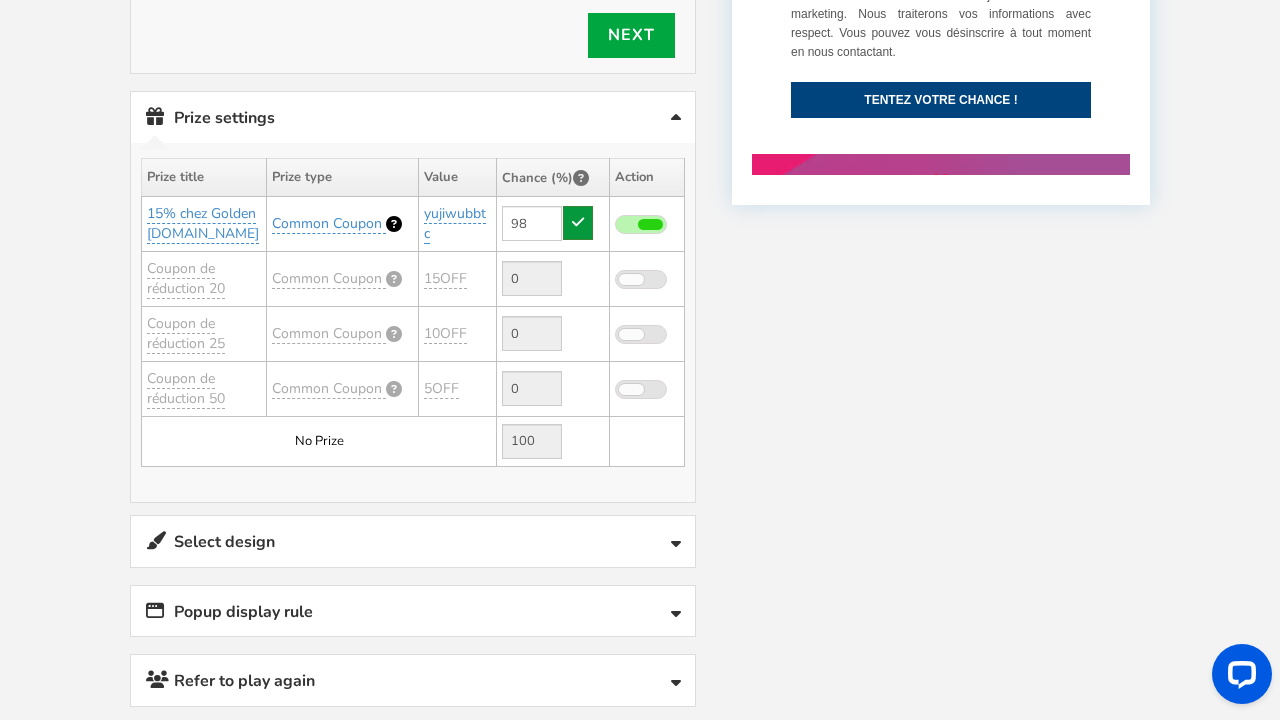 scroll, scrollTop: 1024, scrollLeft: 0, axis: vertical 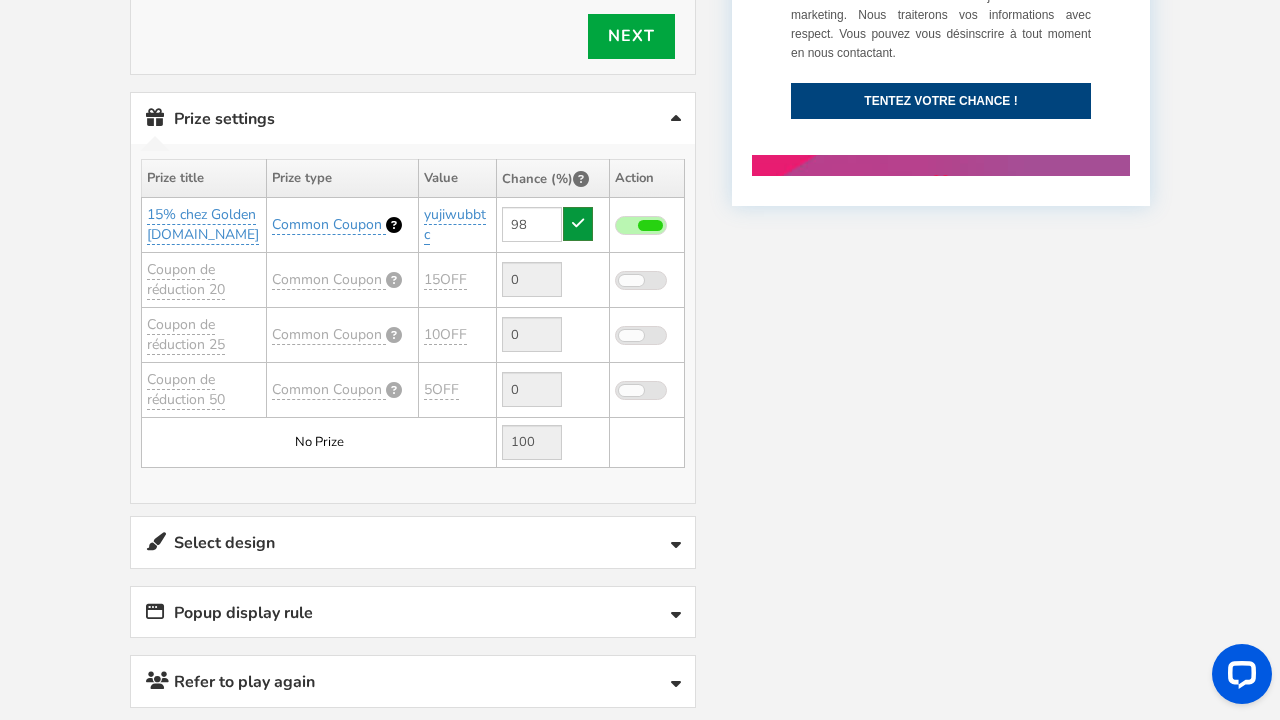 click at bounding box center (578, 223) 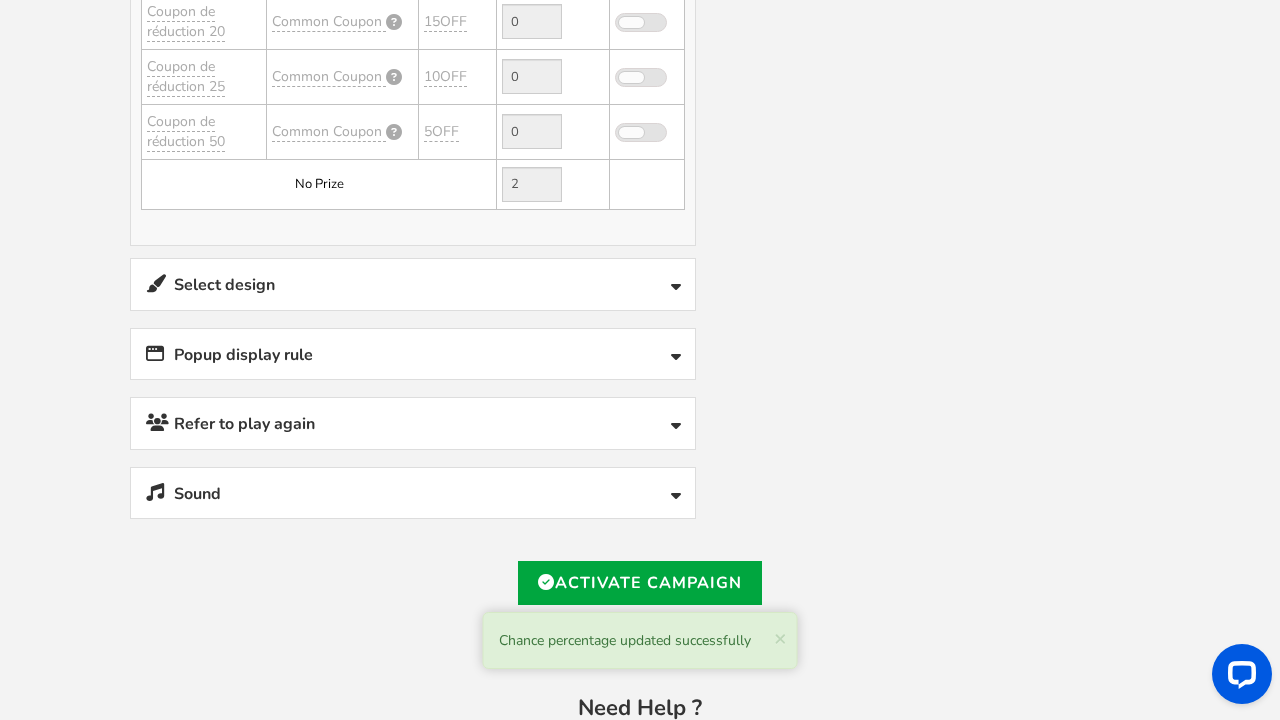 scroll, scrollTop: 1283, scrollLeft: 0, axis: vertical 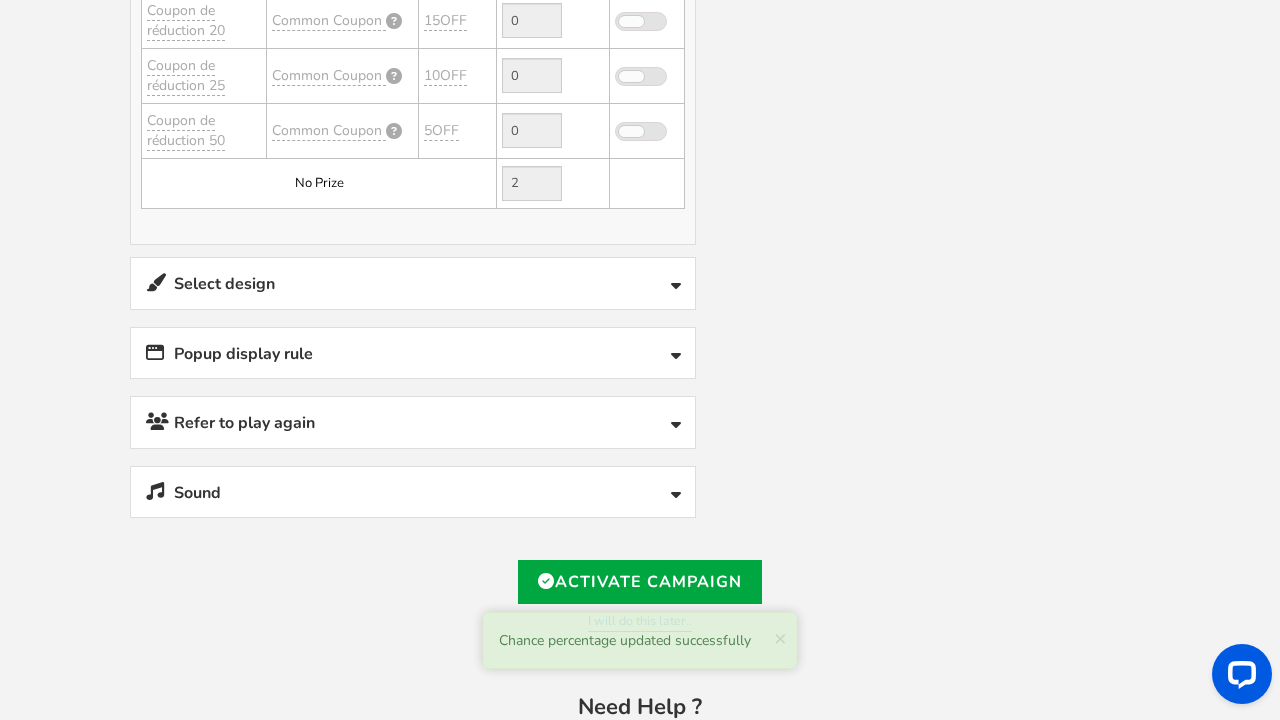 click at bounding box center (676, 287) 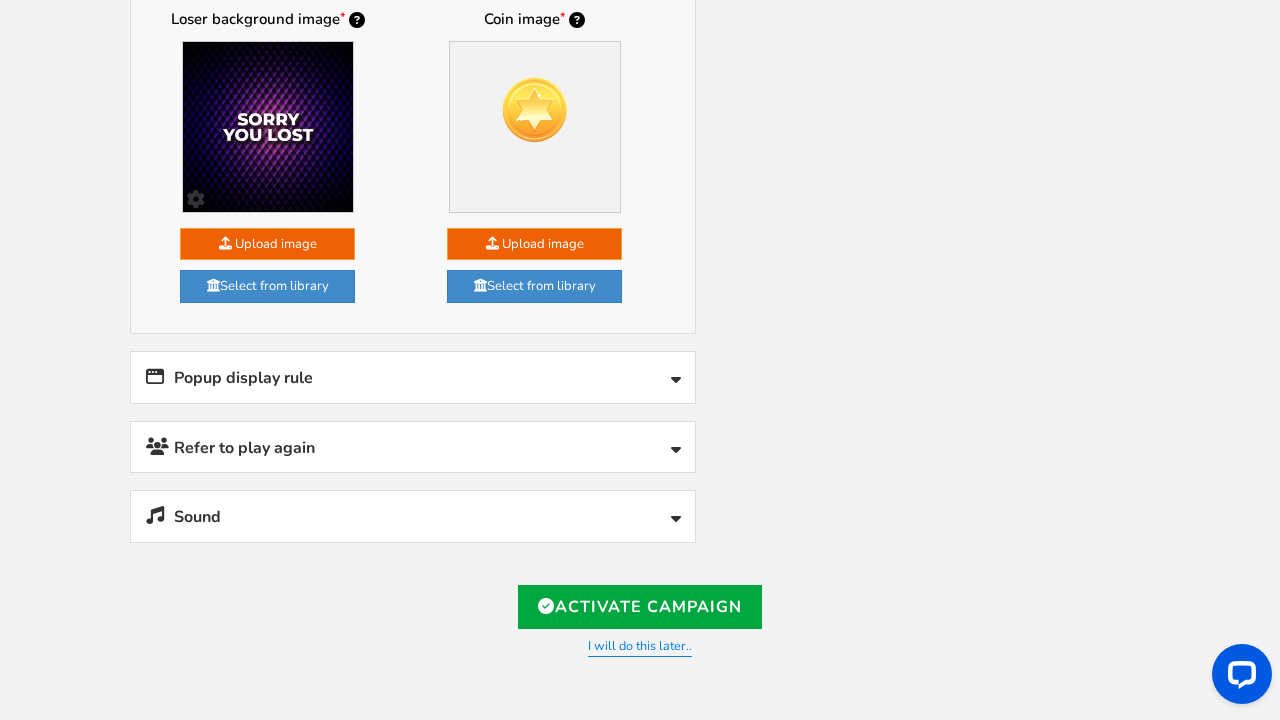scroll, scrollTop: 1936, scrollLeft: 0, axis: vertical 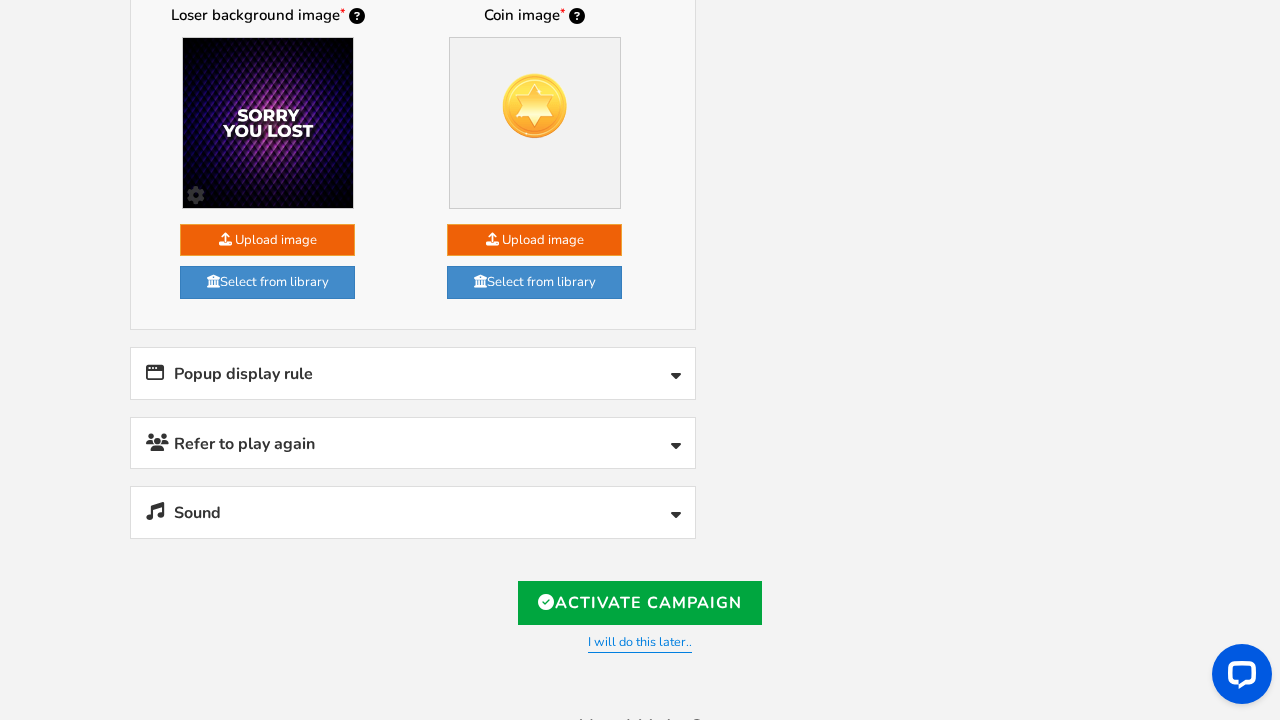 click at bounding box center [676, 377] 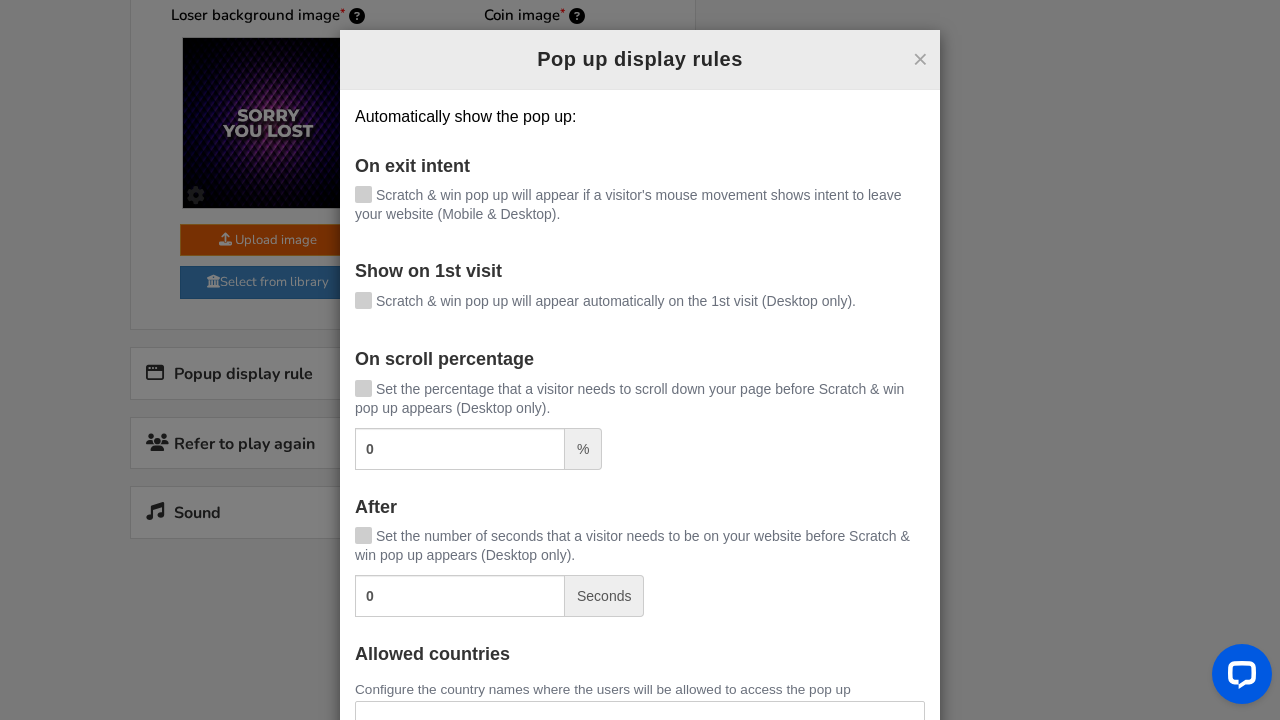 drag, startPoint x: 366, startPoint y: 194, endPoint x: 546, endPoint y: 199, distance: 180.06943 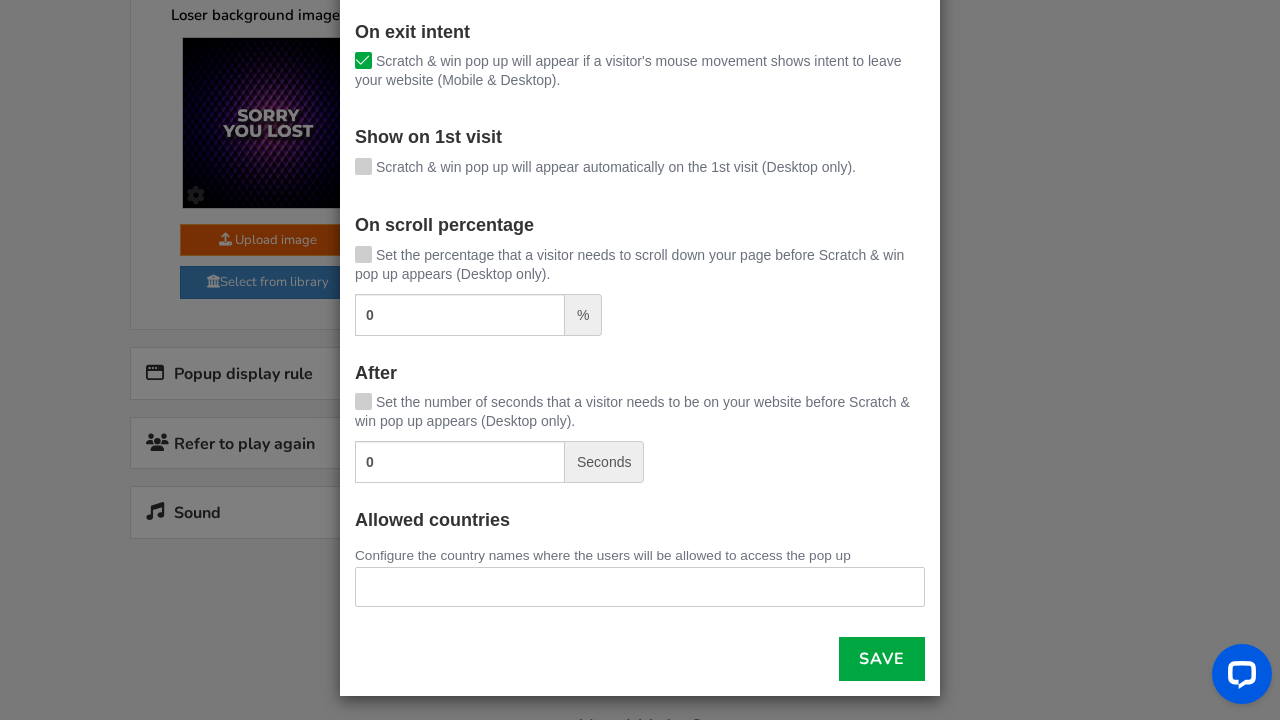 scroll, scrollTop: 133, scrollLeft: 0, axis: vertical 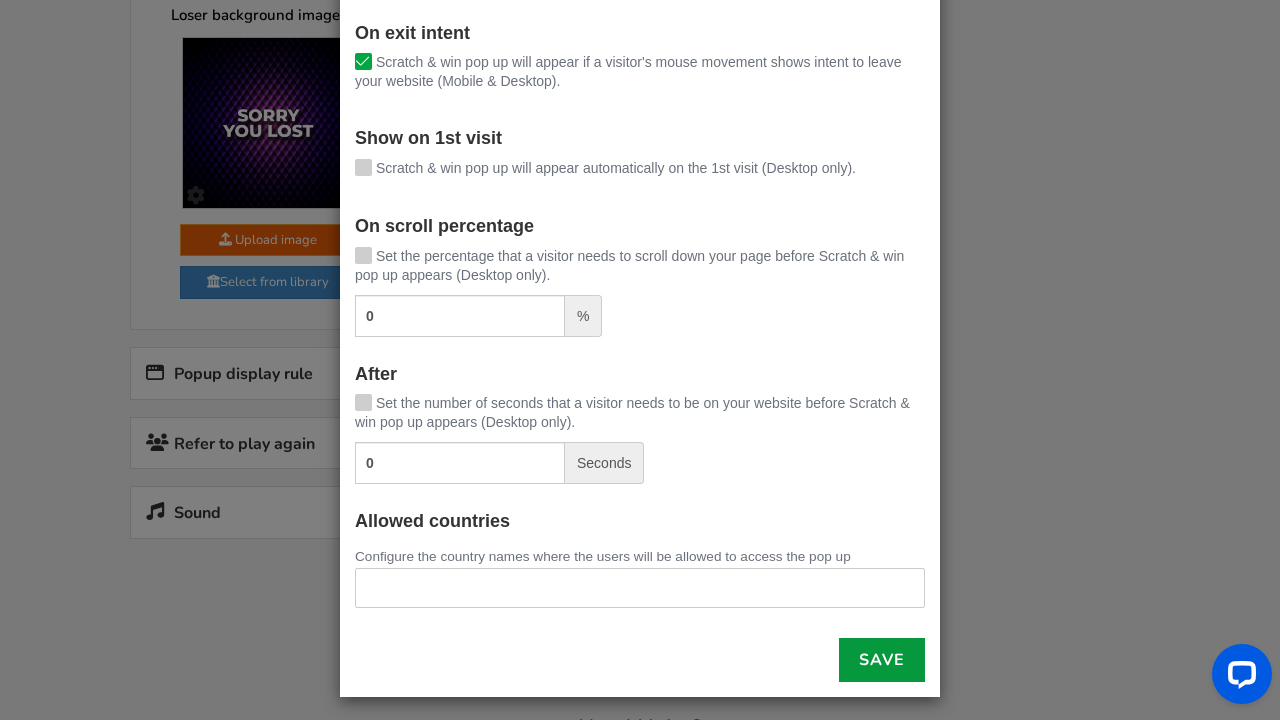 click on "Save" at bounding box center (882, 660) 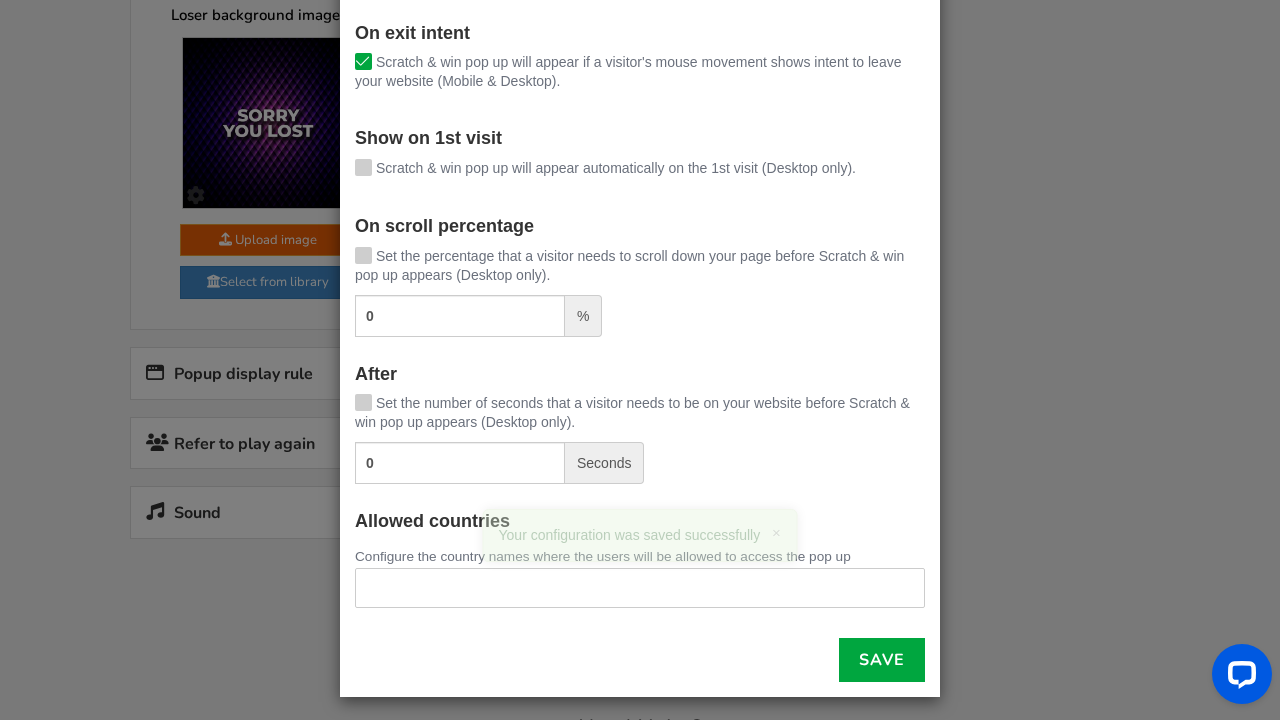 click on "×
Pop up display rules
Automatically show the pop up:
On exit intent
Scratch & win pop up will appear if a visitor's mouse movement shows intent to leave your website (Mobile & Desktop).
0 % After 0 ×" at bounding box center (640, 360) 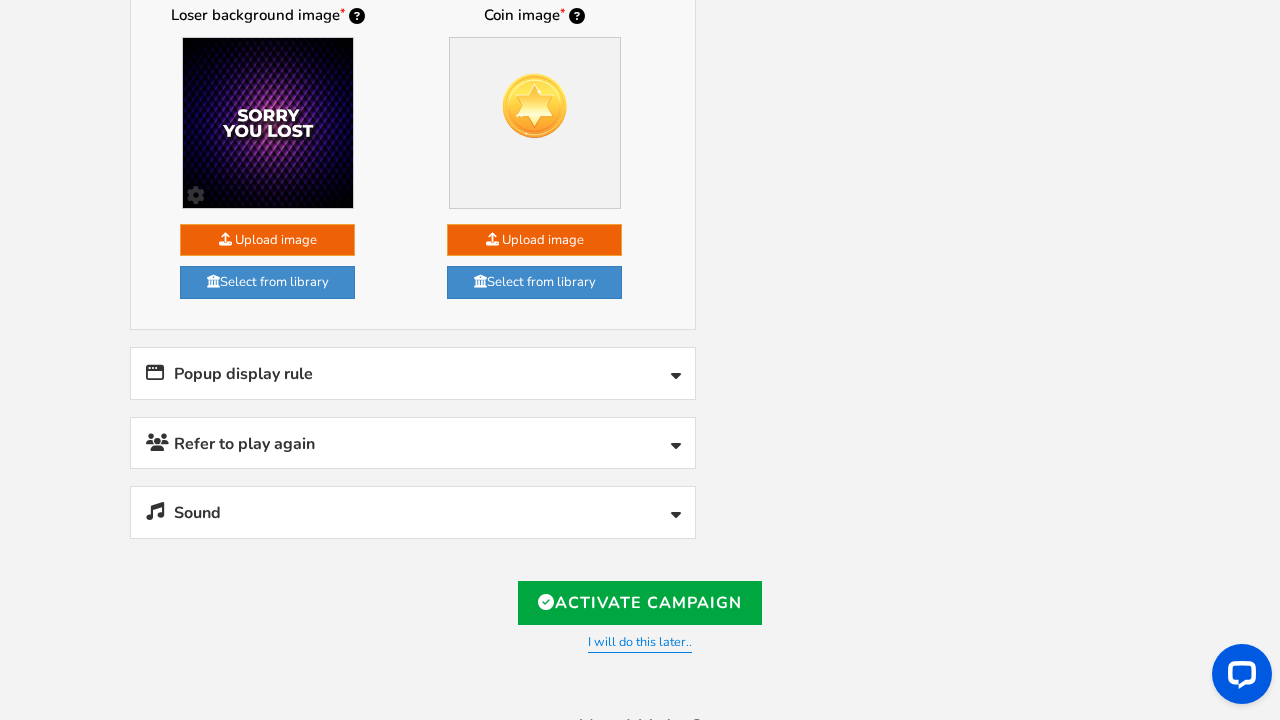 click at bounding box center [676, 447] 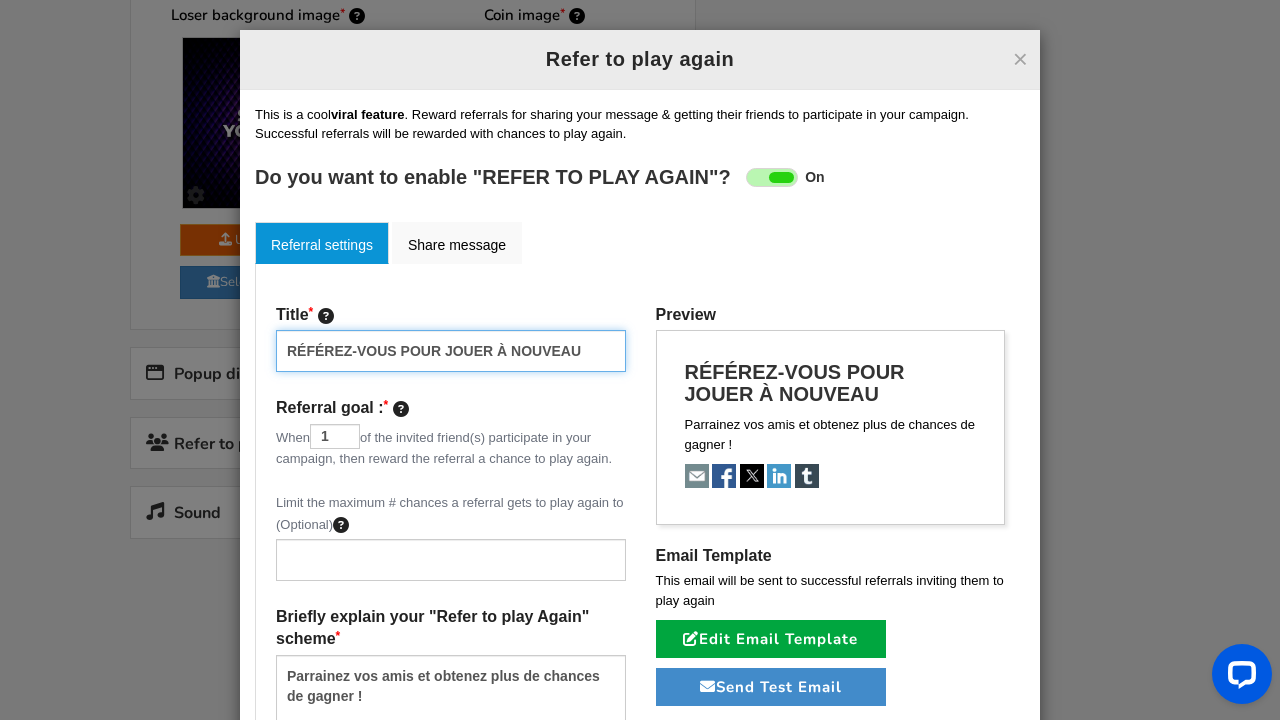 drag, startPoint x: 396, startPoint y: 348, endPoint x: 270, endPoint y: 347, distance: 126.00397 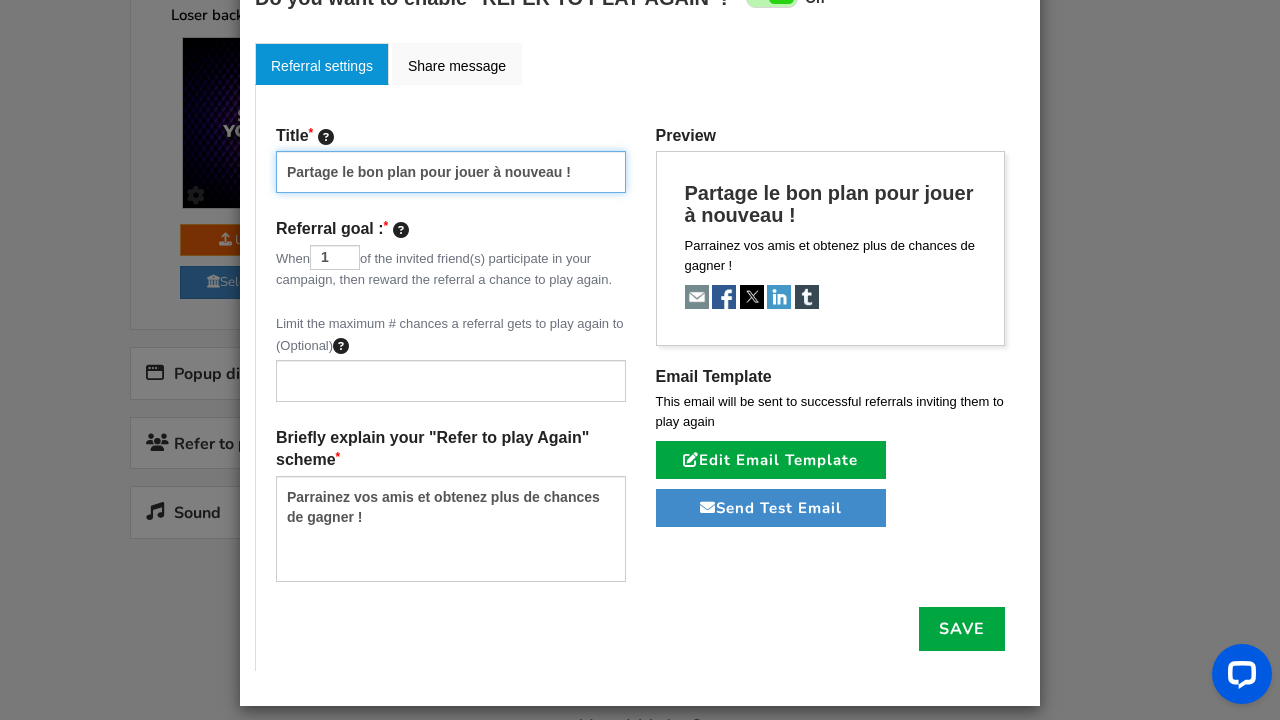 scroll, scrollTop: 178, scrollLeft: 0, axis: vertical 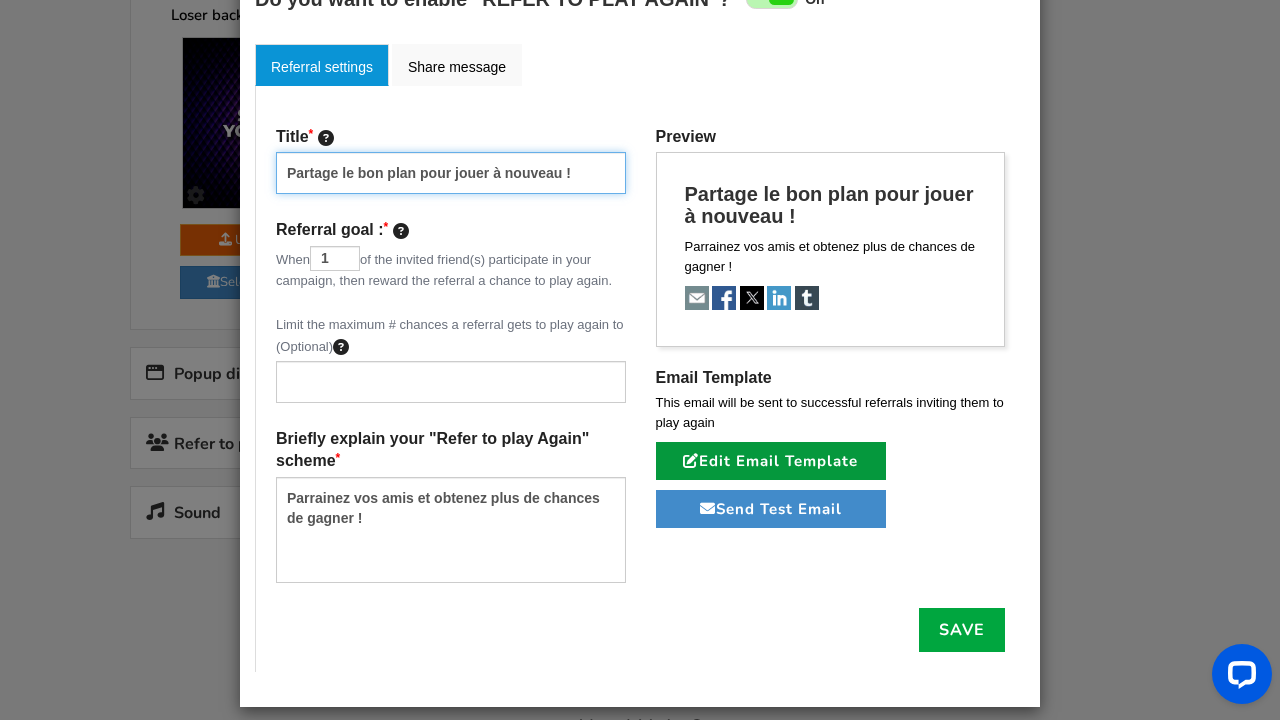 type on "Partage le bon plan pour jouer à nouveau !" 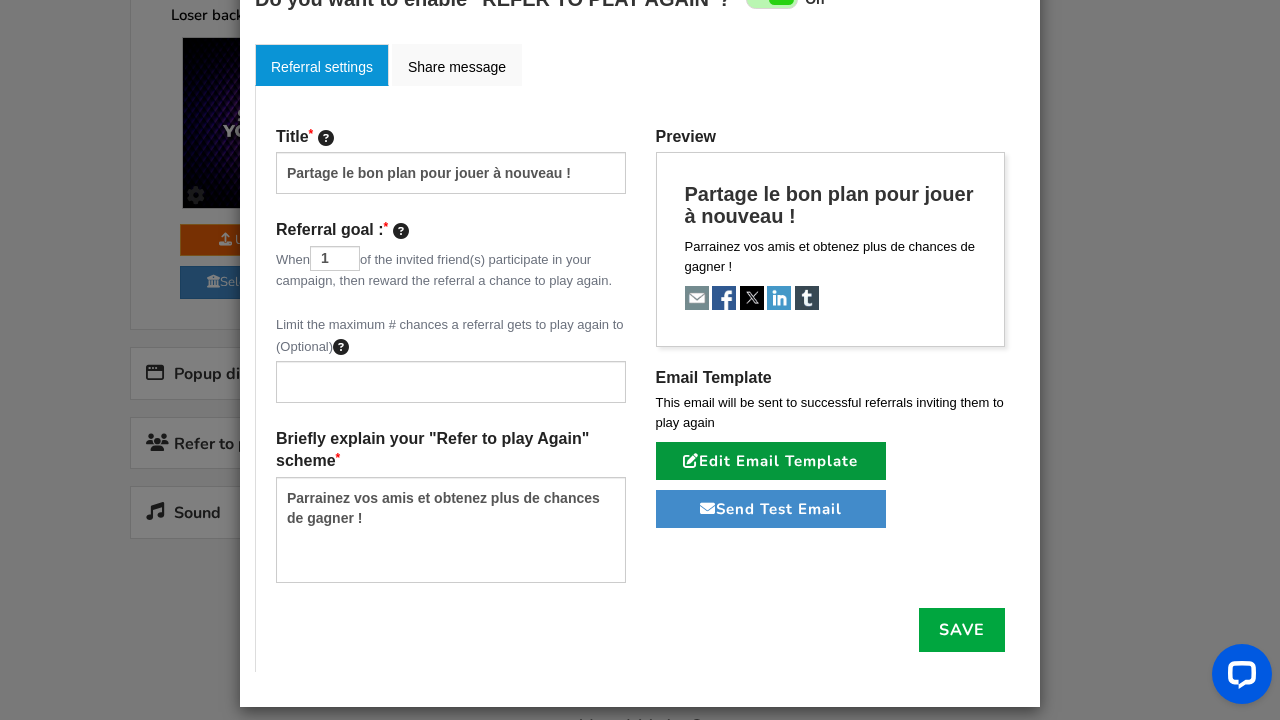 click on "Edit Email Template" at bounding box center (771, 461) 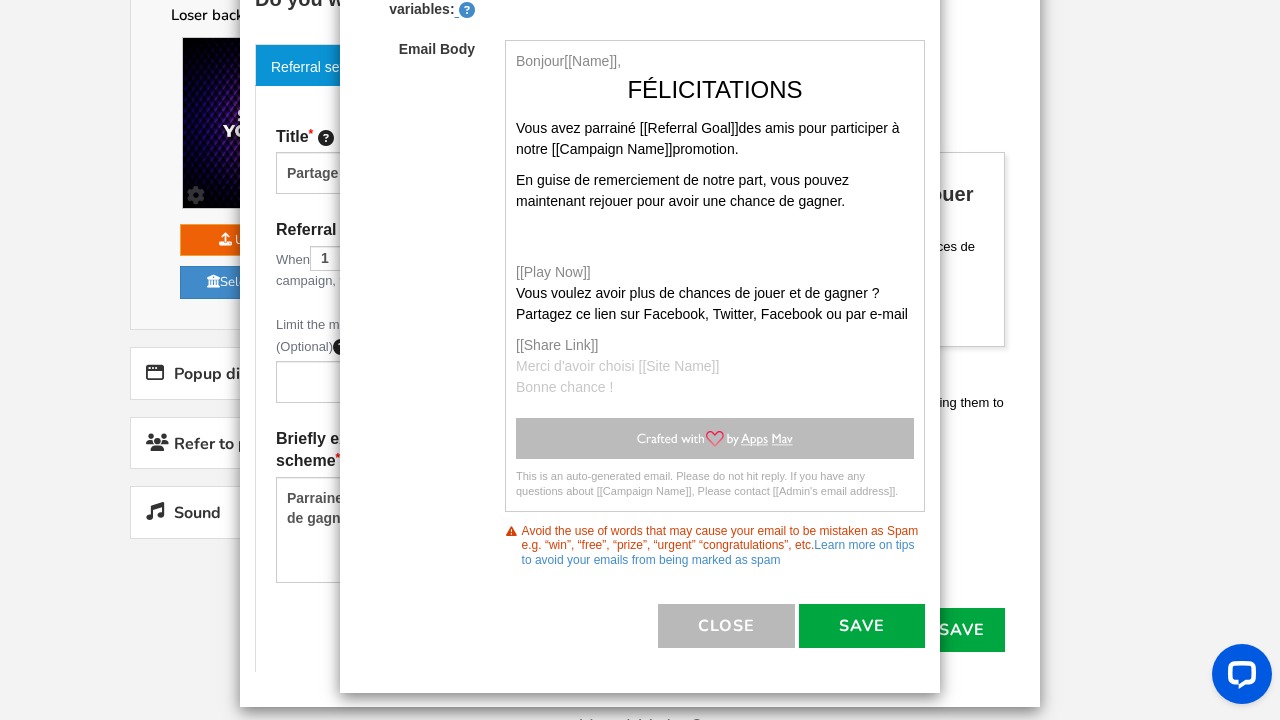 scroll, scrollTop: 261, scrollLeft: 0, axis: vertical 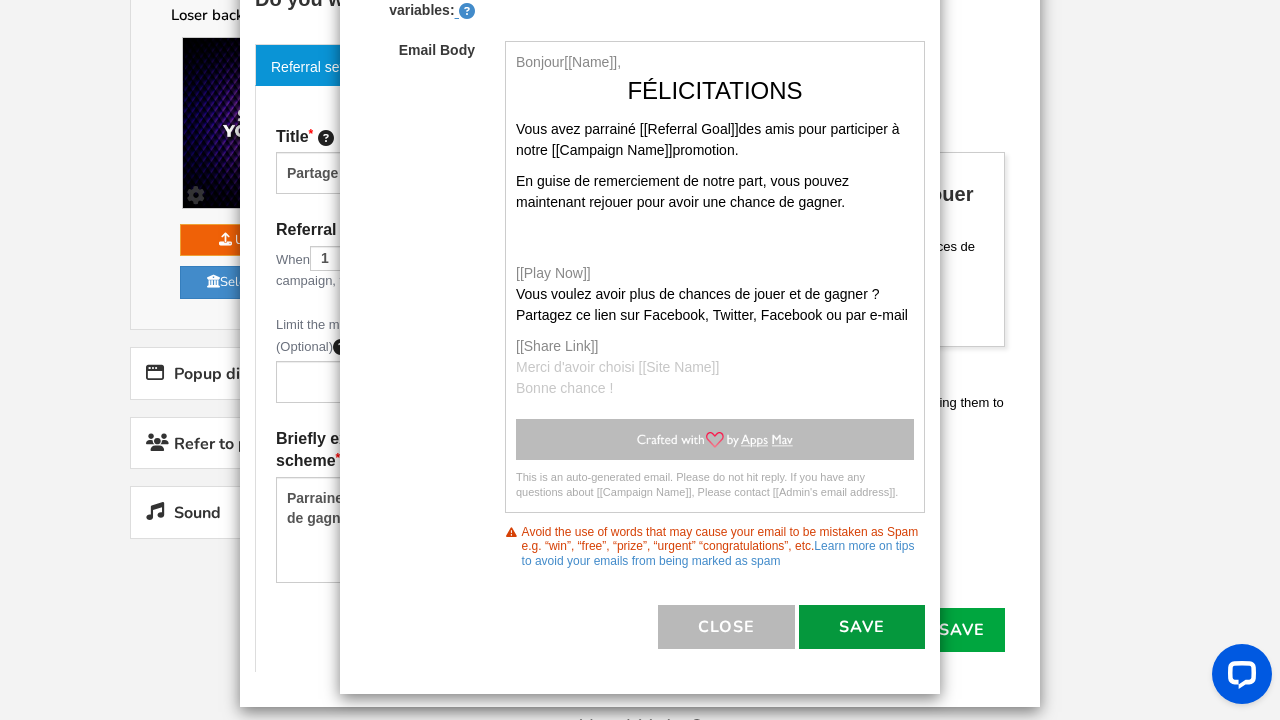 click on "Save" at bounding box center [862, 627] 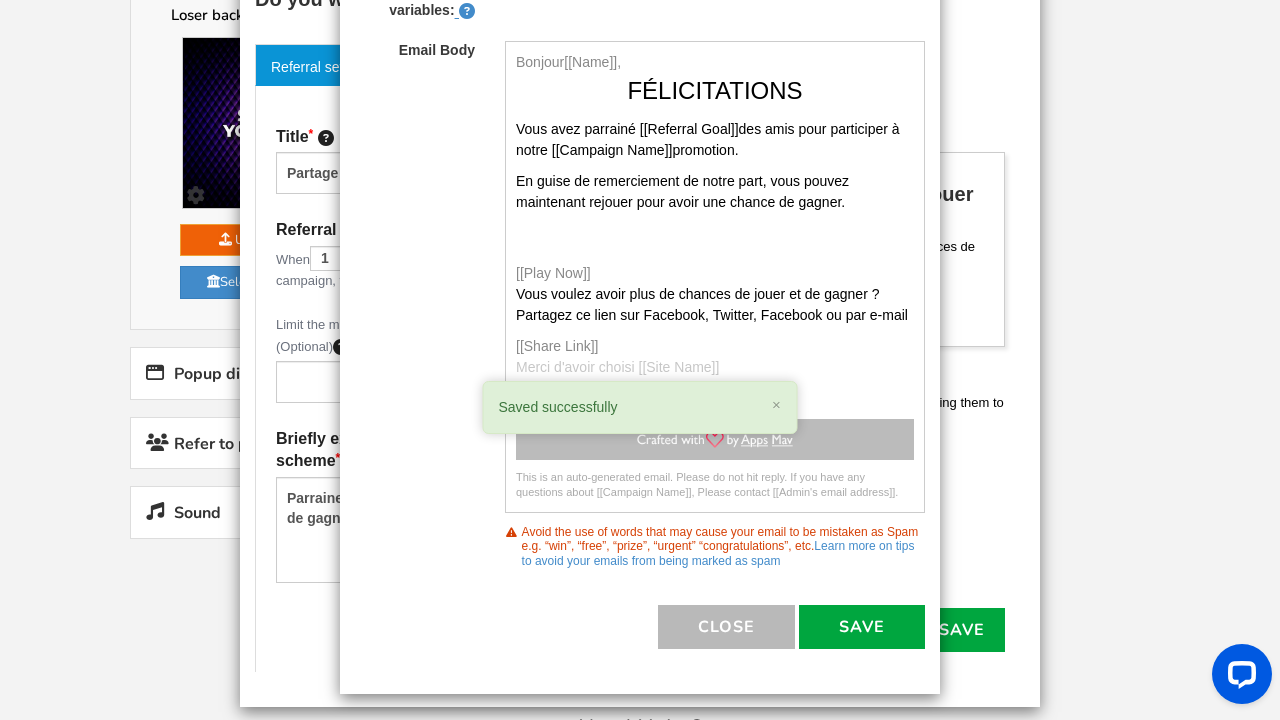 click on "× Close
Edit -  Referral Reward Email
From
noreply@sw.ammailer.com
To
[[Customer Email Address]]
Subject
[[Name]], Félicitations- Vous avez une autre chance de gagner !
Dynamic variables:
[[Campaign Name]],[[Name]],[[Coupon Code]], [[Site Name]]
Email Body
Bonjour[[Name]],
Félicitations
Vous avez parrainé [[Referral Goal]]des amis pour participer à notre [[Campaign Name]]promotion.  En guise de remerciement de notre part, vous pouvez maintenant rejouer pour avoir une chance de gagner.
[[Play Now]]
[[Share Link]]
Merci d'avoir choisi [[Site Name]] Bonne chance !" at bounding box center (640, 360) 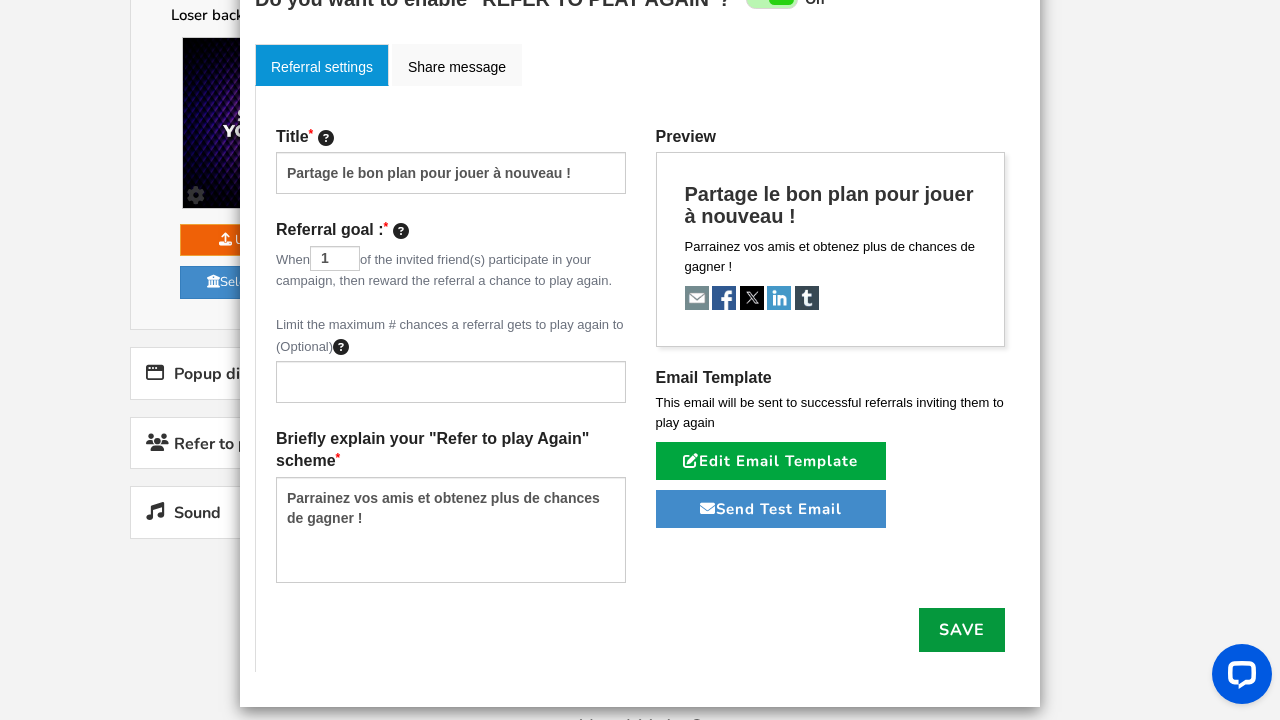click on "Save" at bounding box center (962, 630) 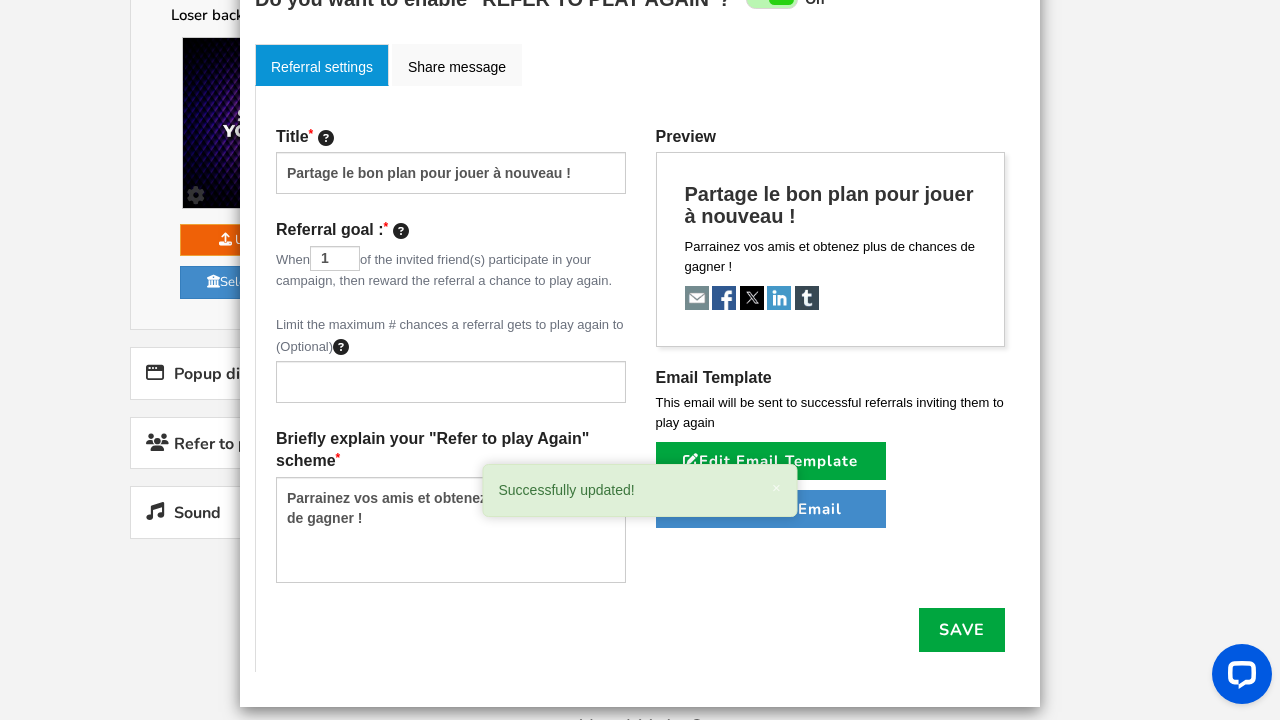 click on "Edit Email Template
Send Test Email" at bounding box center (831, 485) 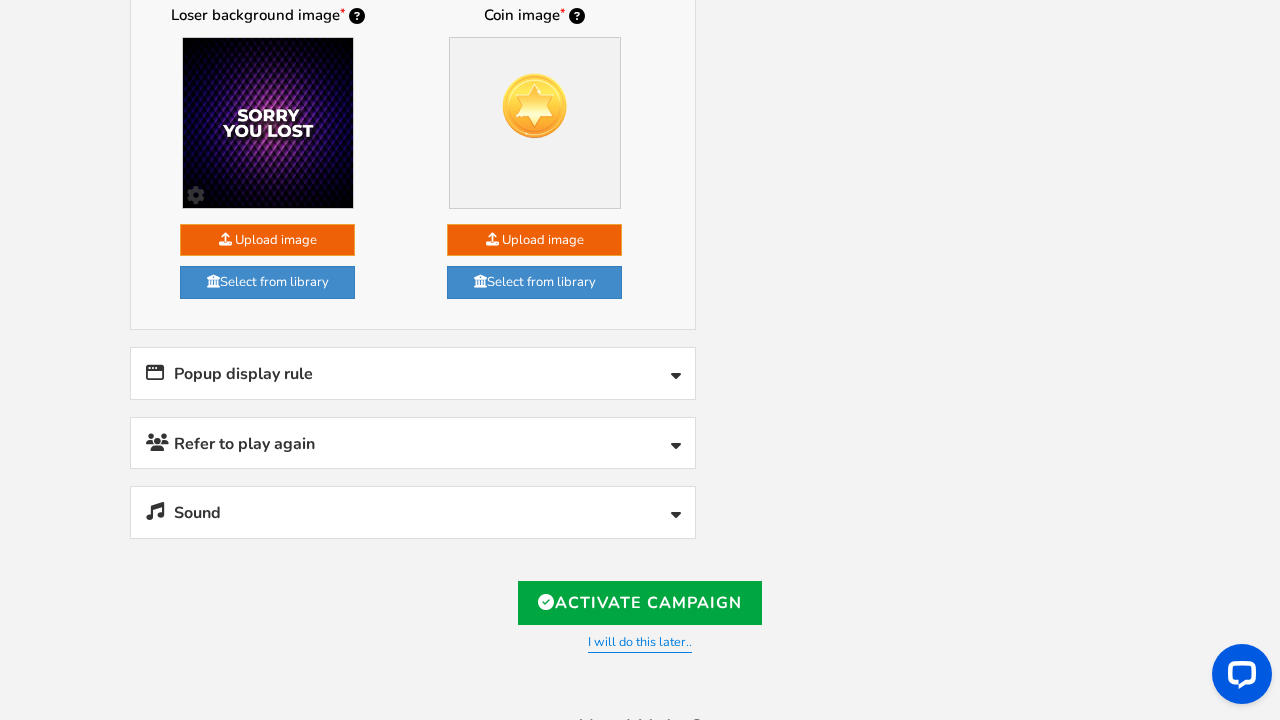 click at bounding box center (676, 516) 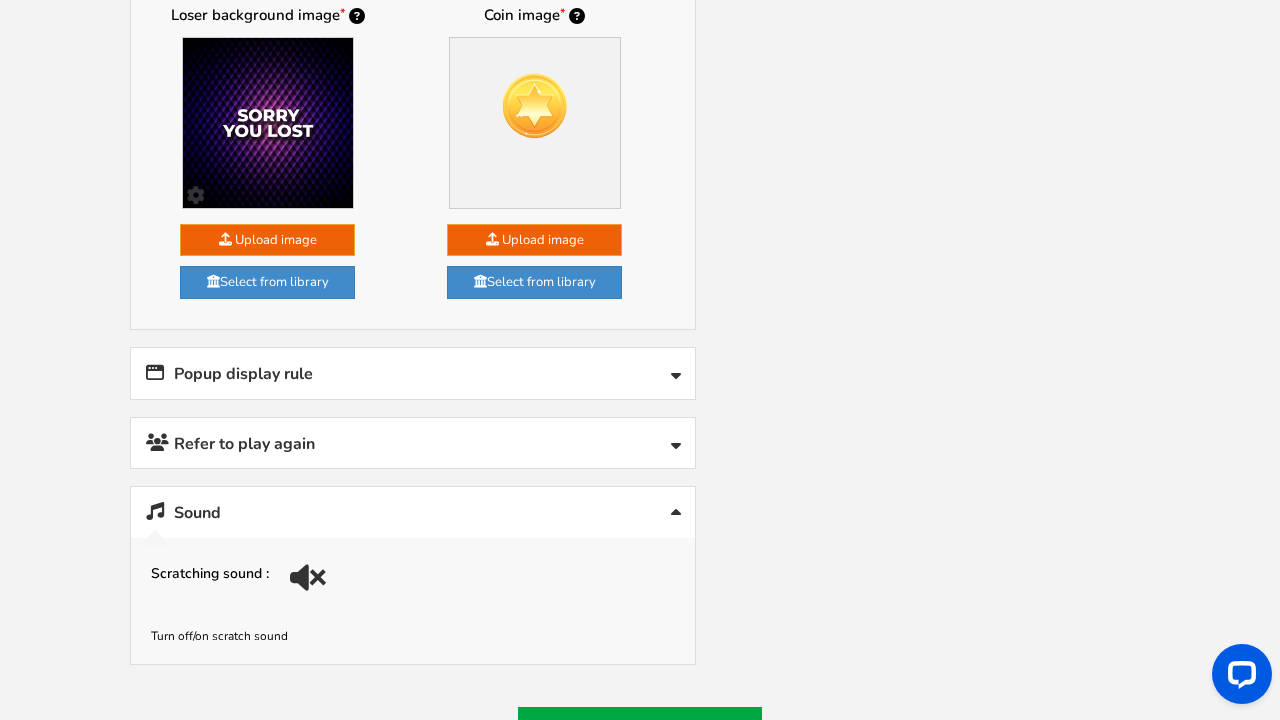 click at bounding box center (305, 578) 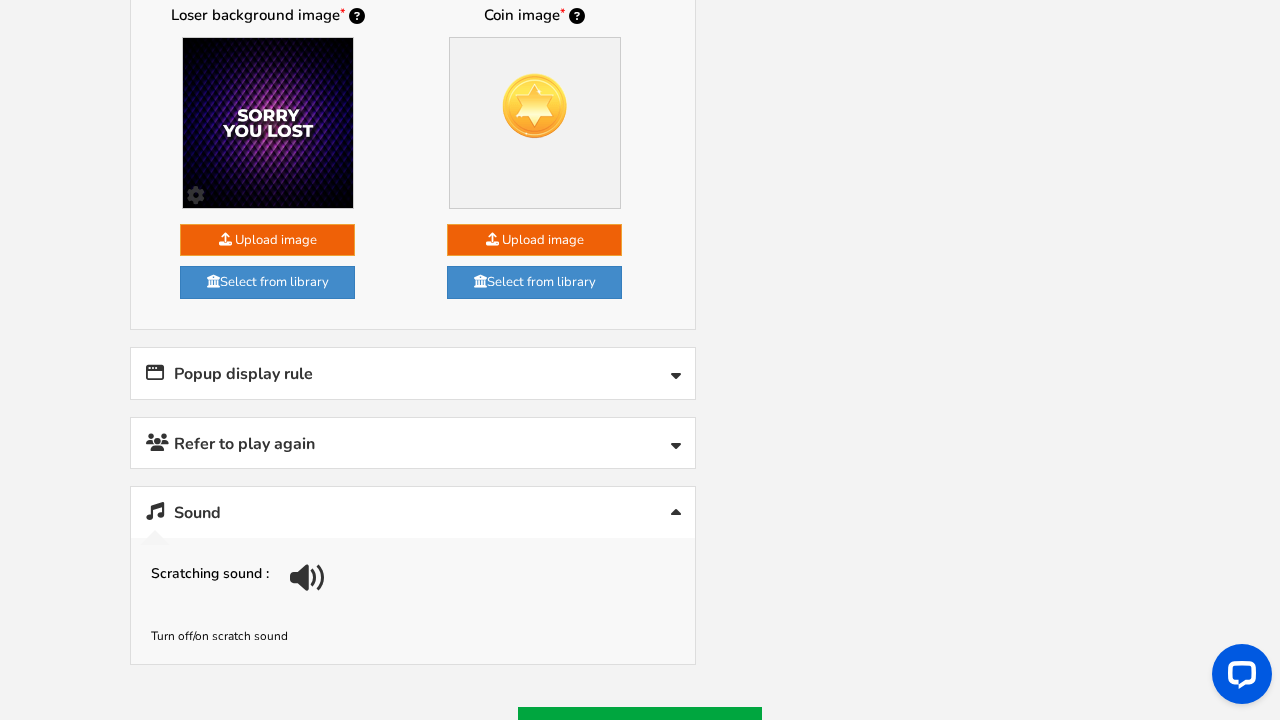 drag, startPoint x: 195, startPoint y: 626, endPoint x: 248, endPoint y: 620, distance: 53.338543 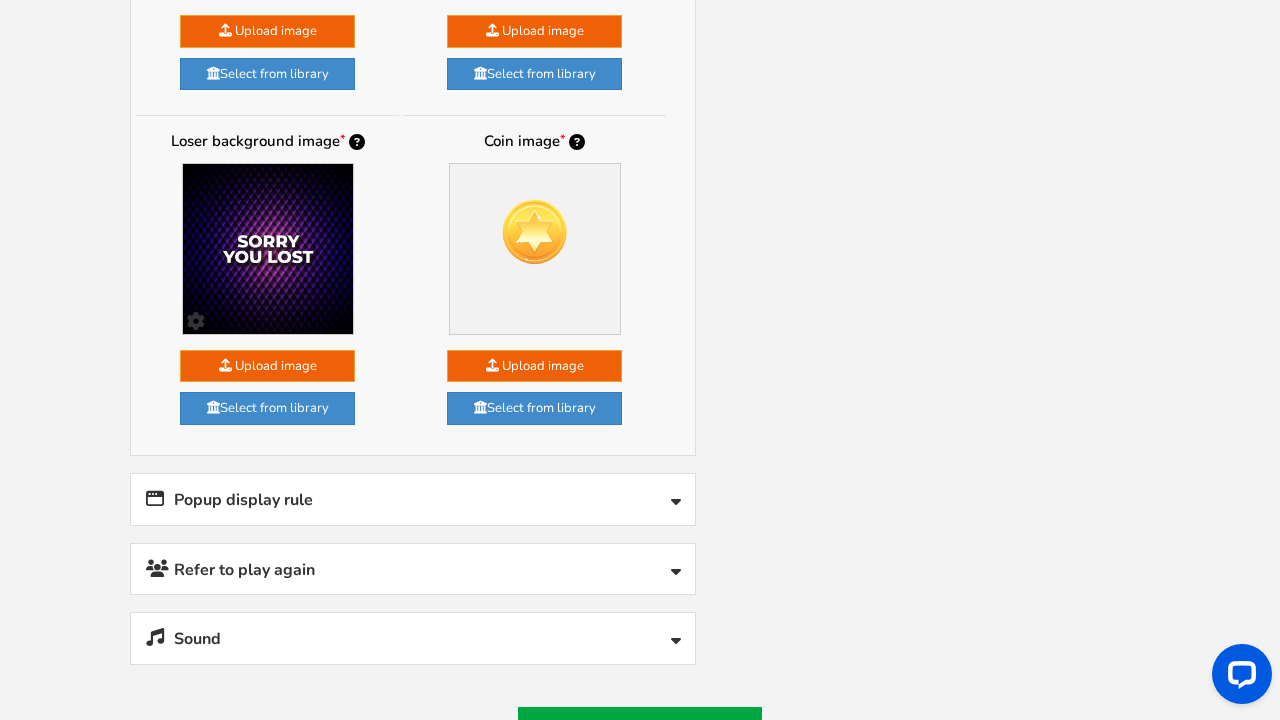 scroll, scrollTop: 1807, scrollLeft: 0, axis: vertical 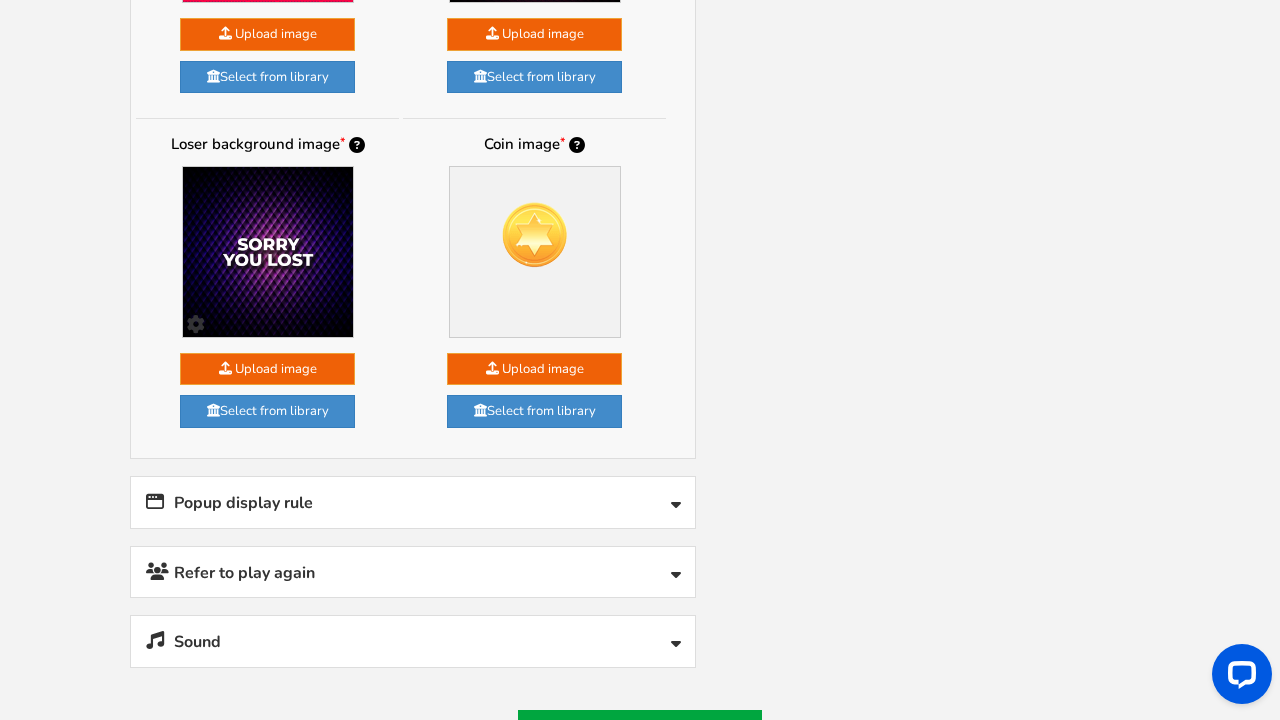 click at bounding box center [676, 506] 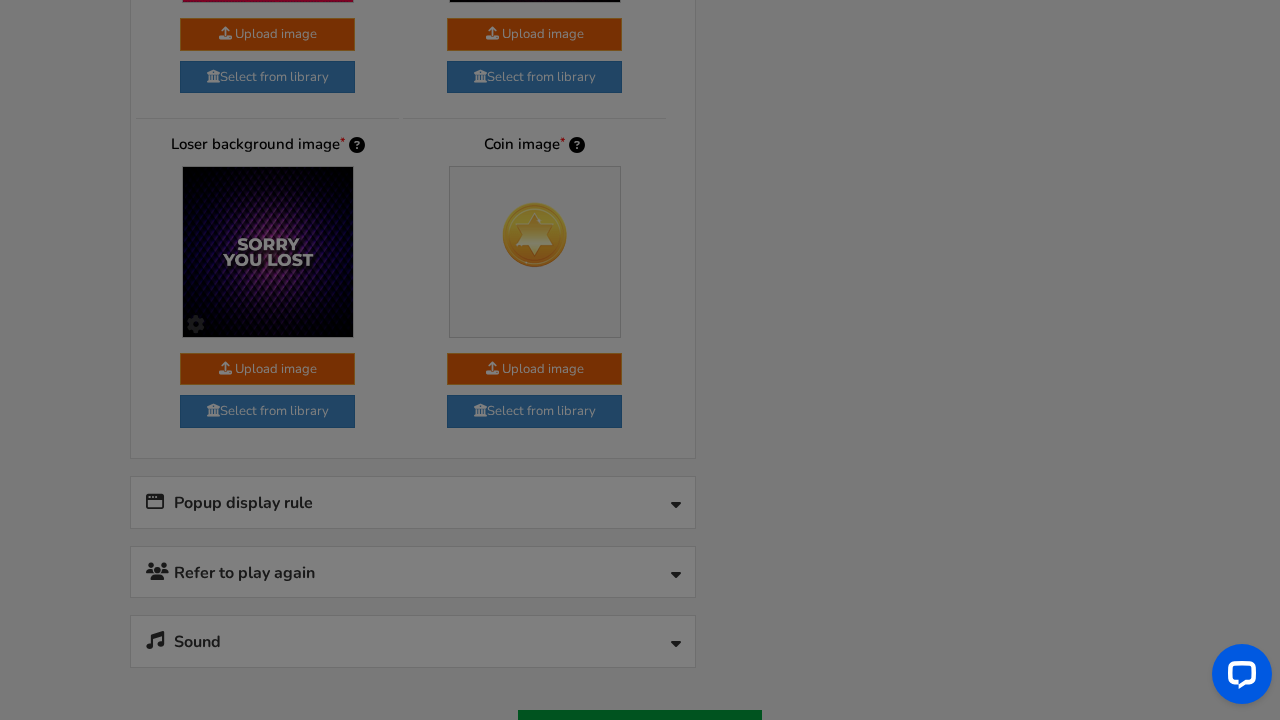 scroll, scrollTop: 0, scrollLeft: 0, axis: both 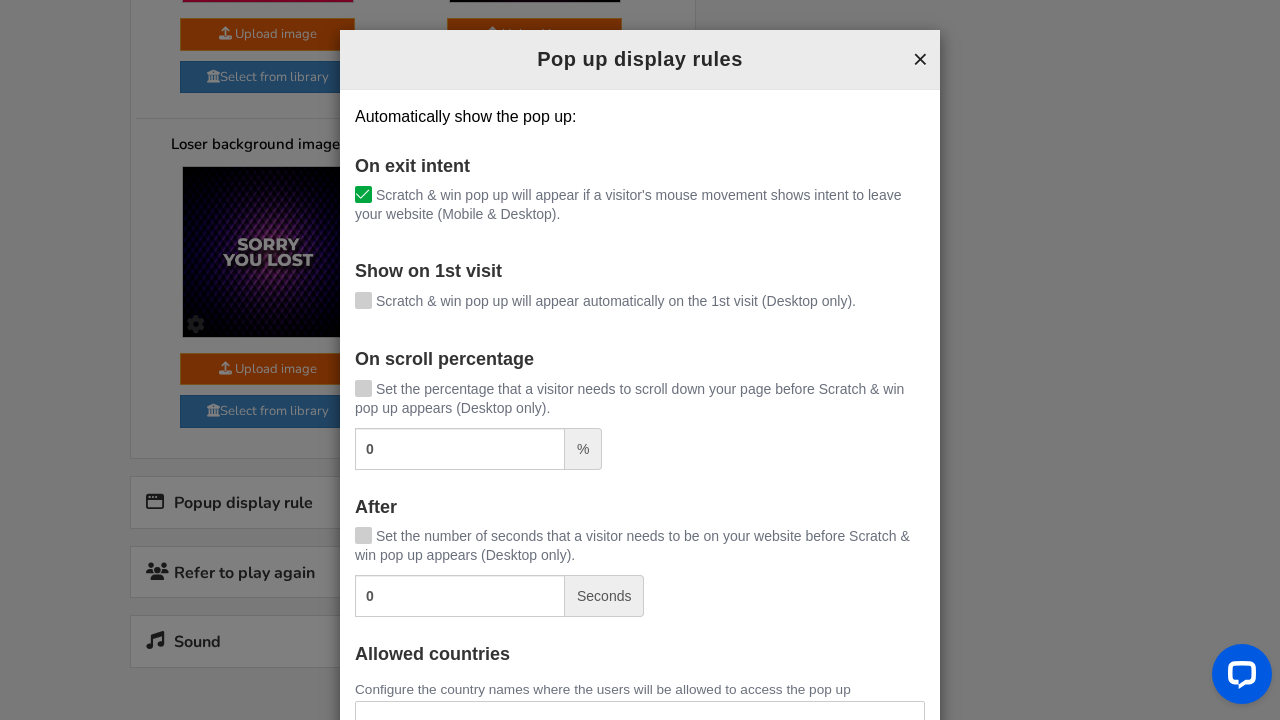 click on "×" at bounding box center (920, 59) 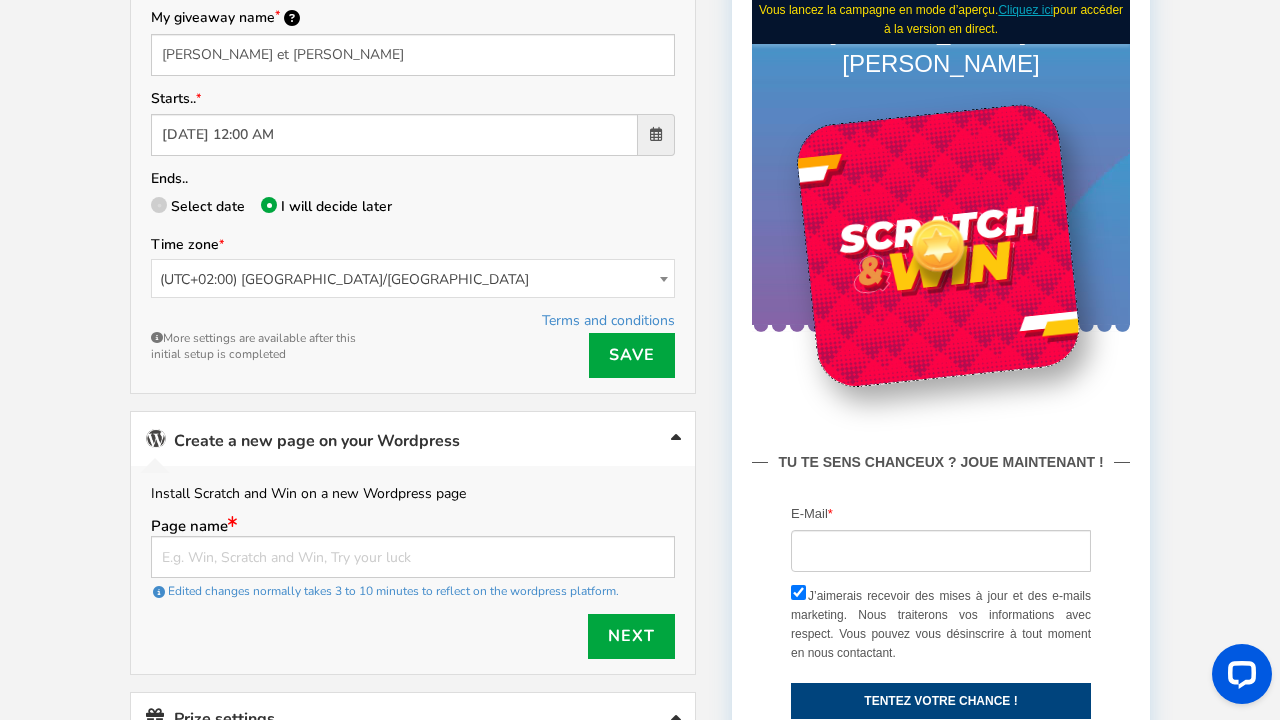 scroll, scrollTop: 419, scrollLeft: 0, axis: vertical 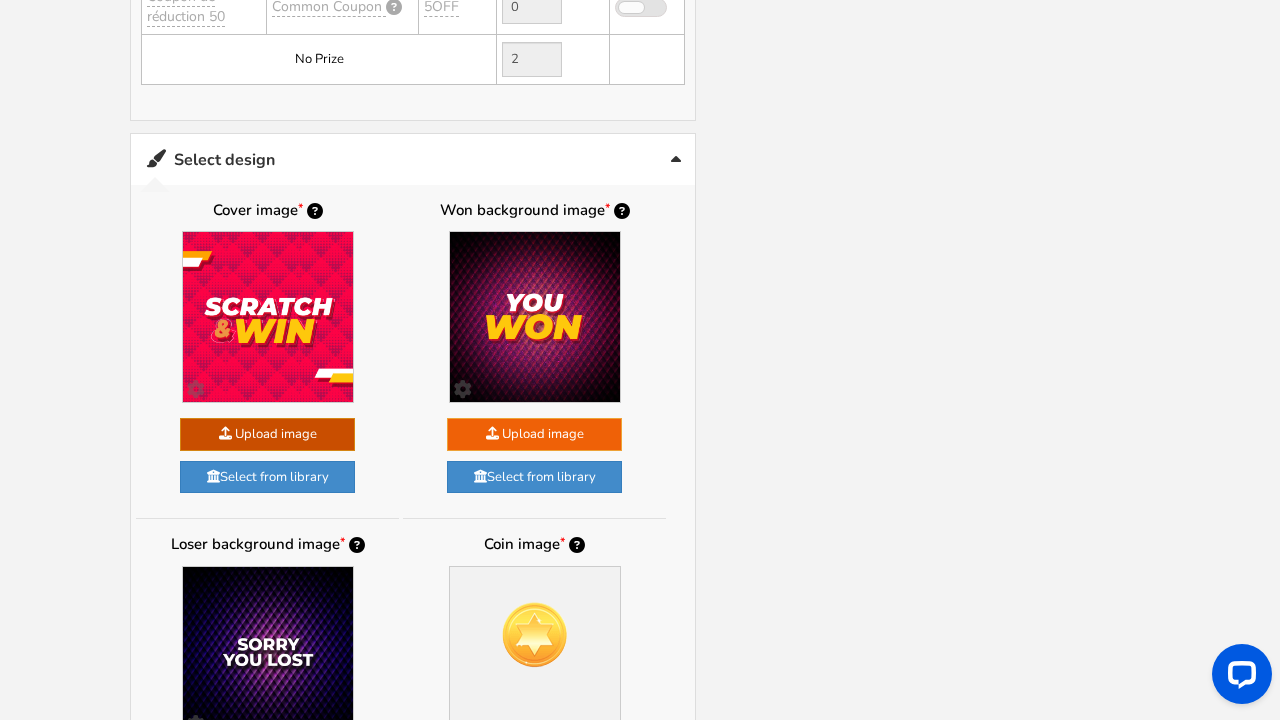 click at bounding box center [-1686, 562] 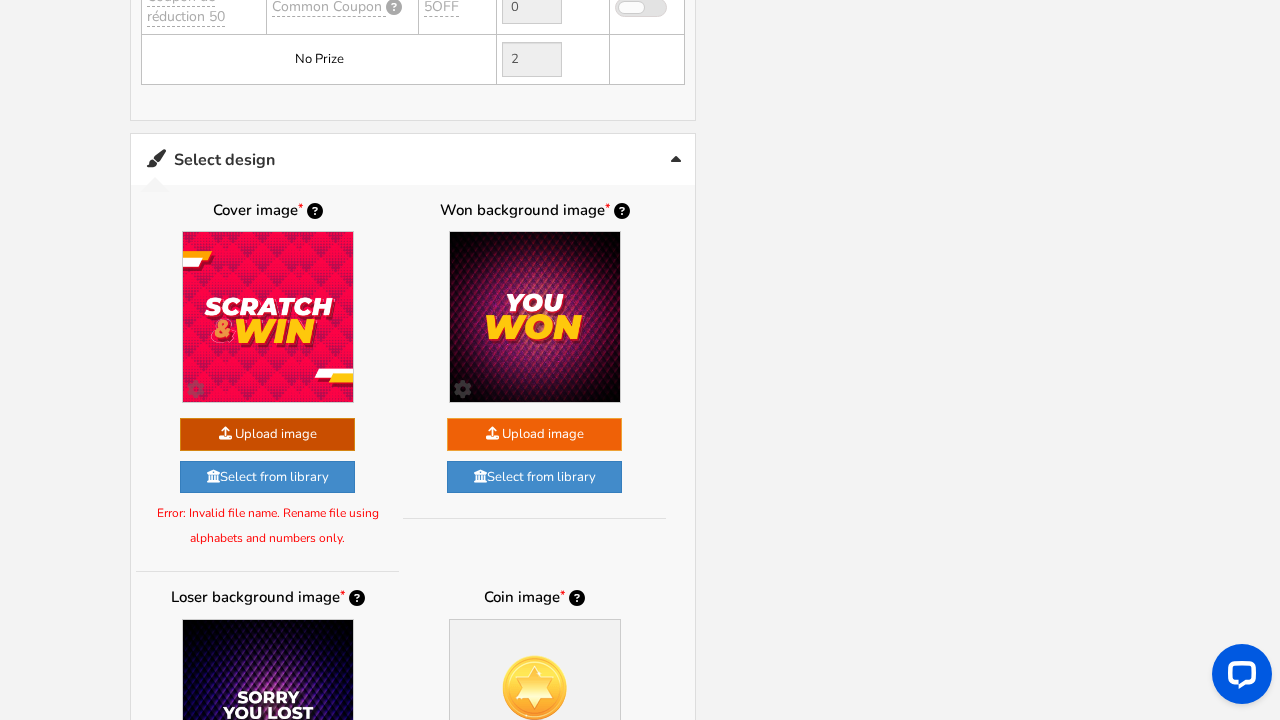 click at bounding box center [-1686, 562] 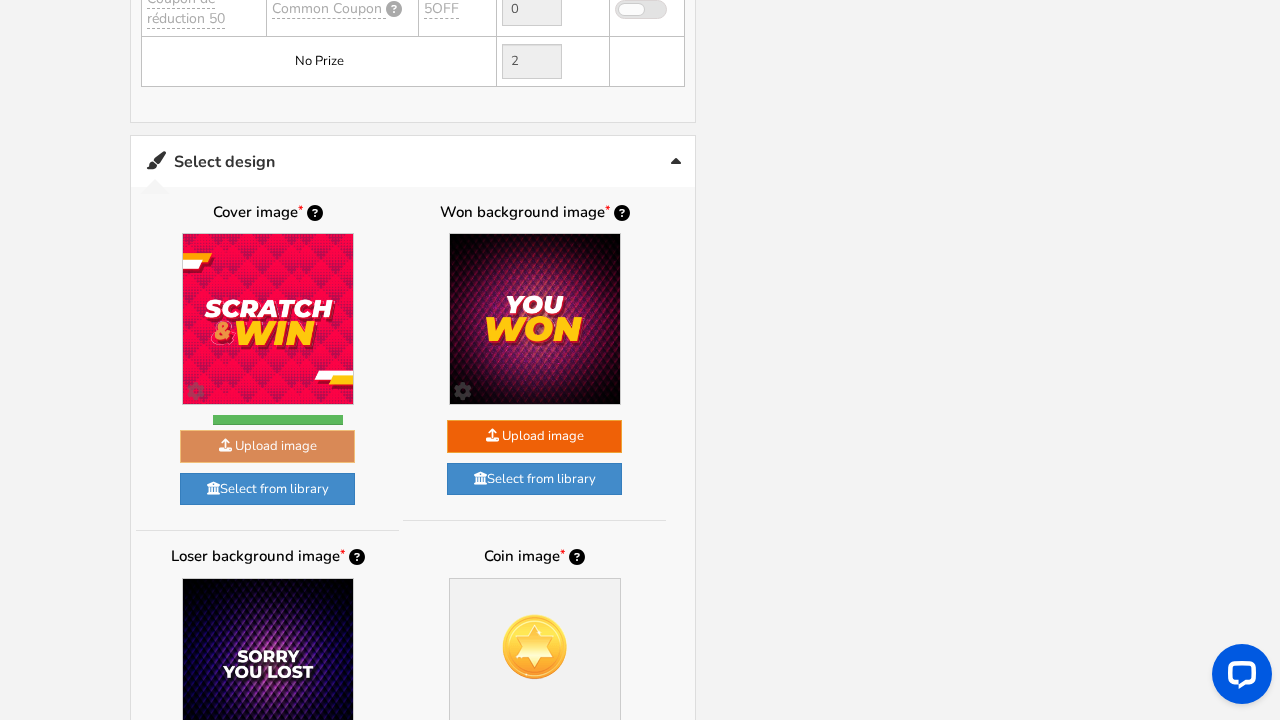 scroll, scrollTop: 1405, scrollLeft: 0, axis: vertical 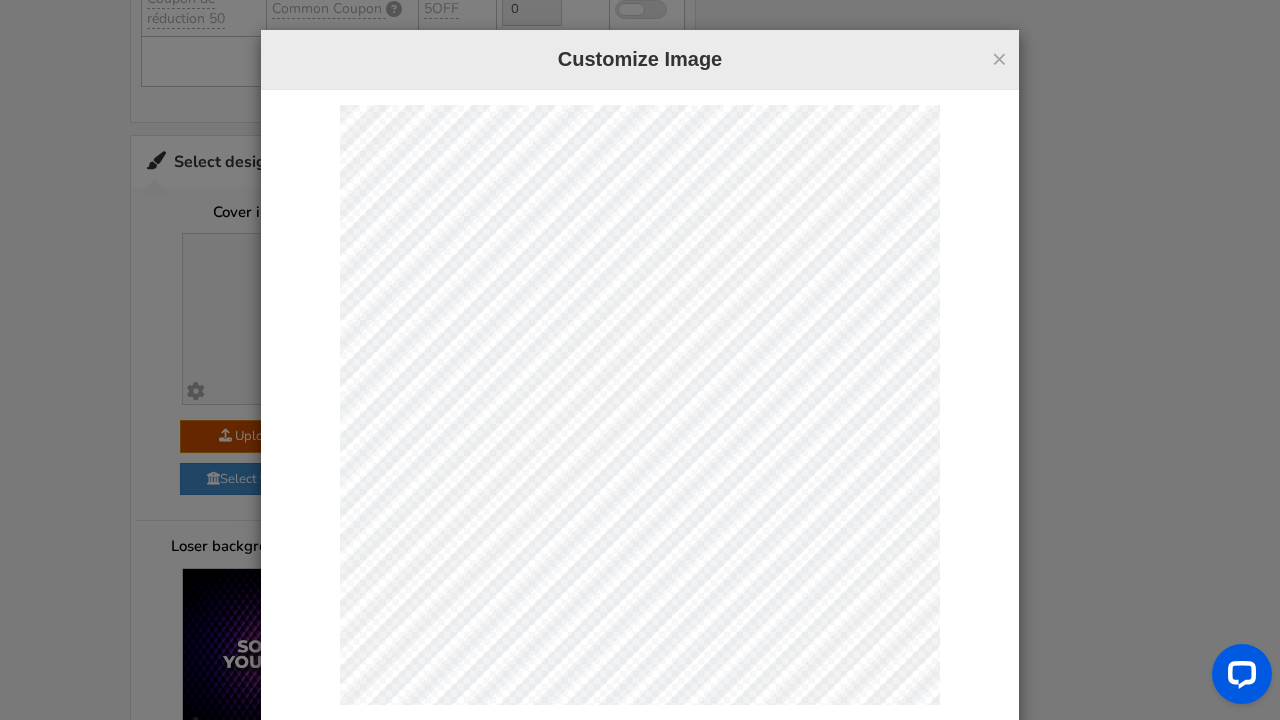 click on "×" at bounding box center (999, 59) 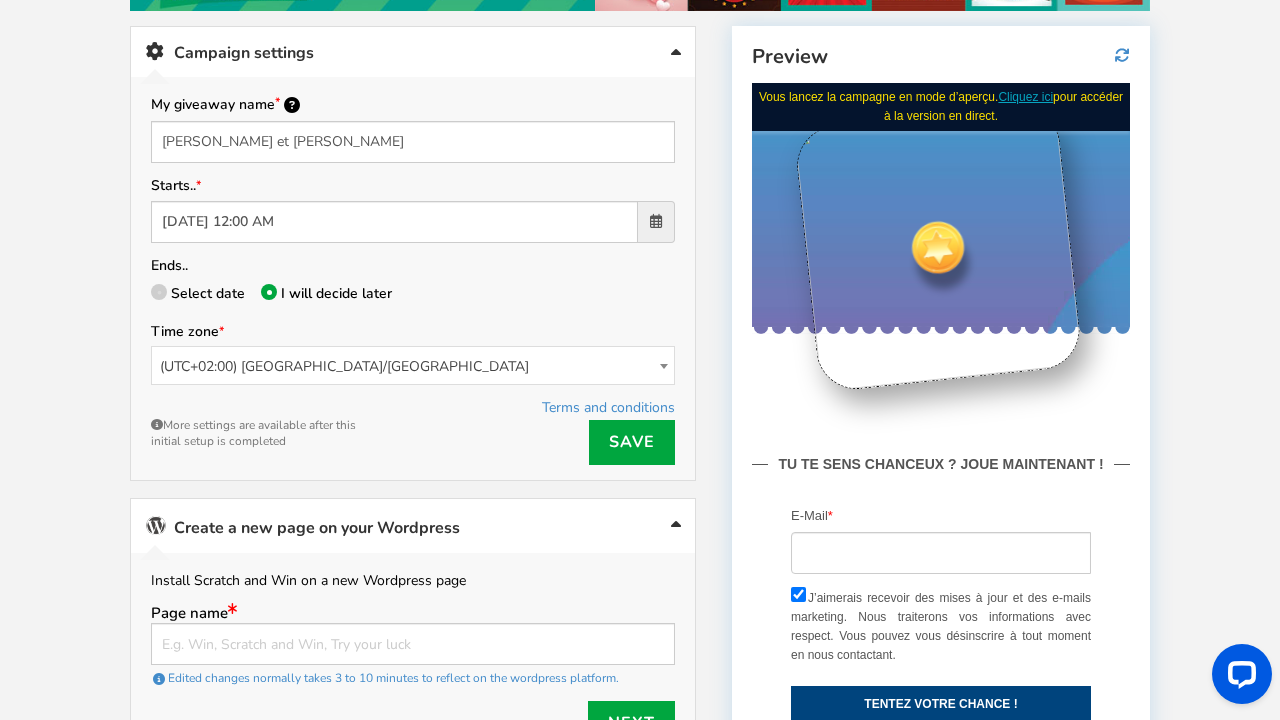scroll, scrollTop: 320, scrollLeft: 0, axis: vertical 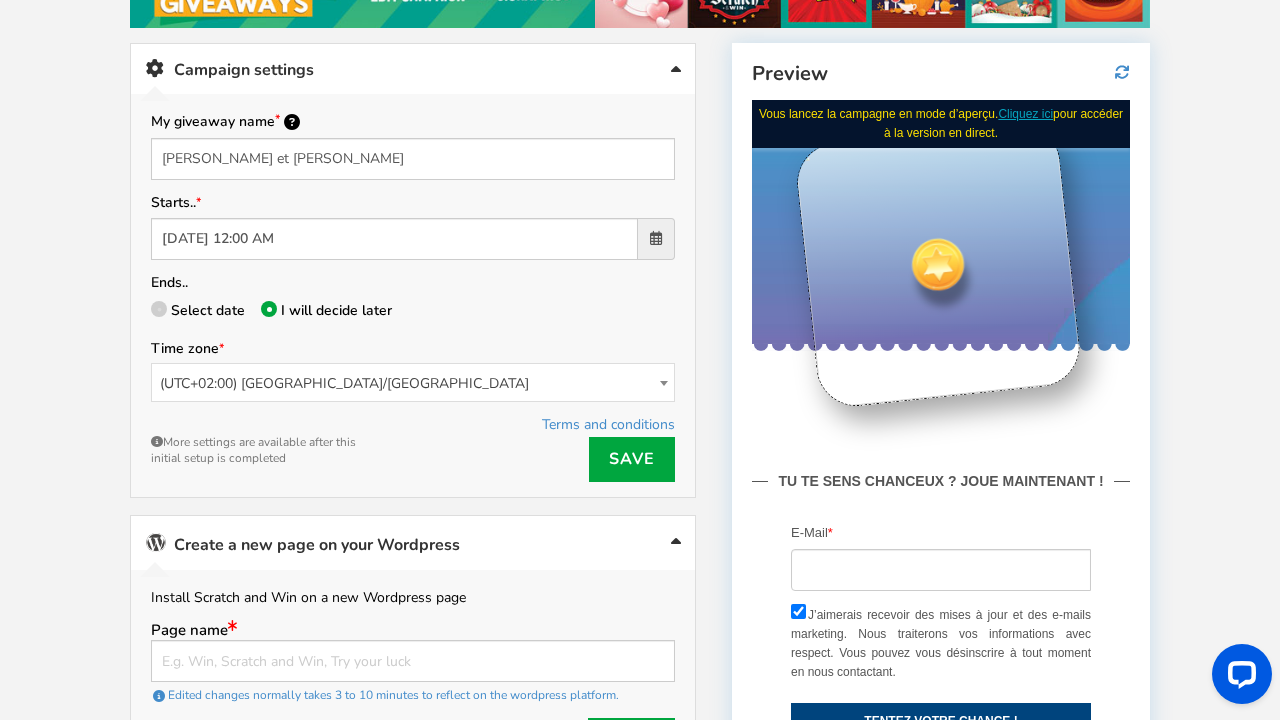 click at bounding box center [937, 264] 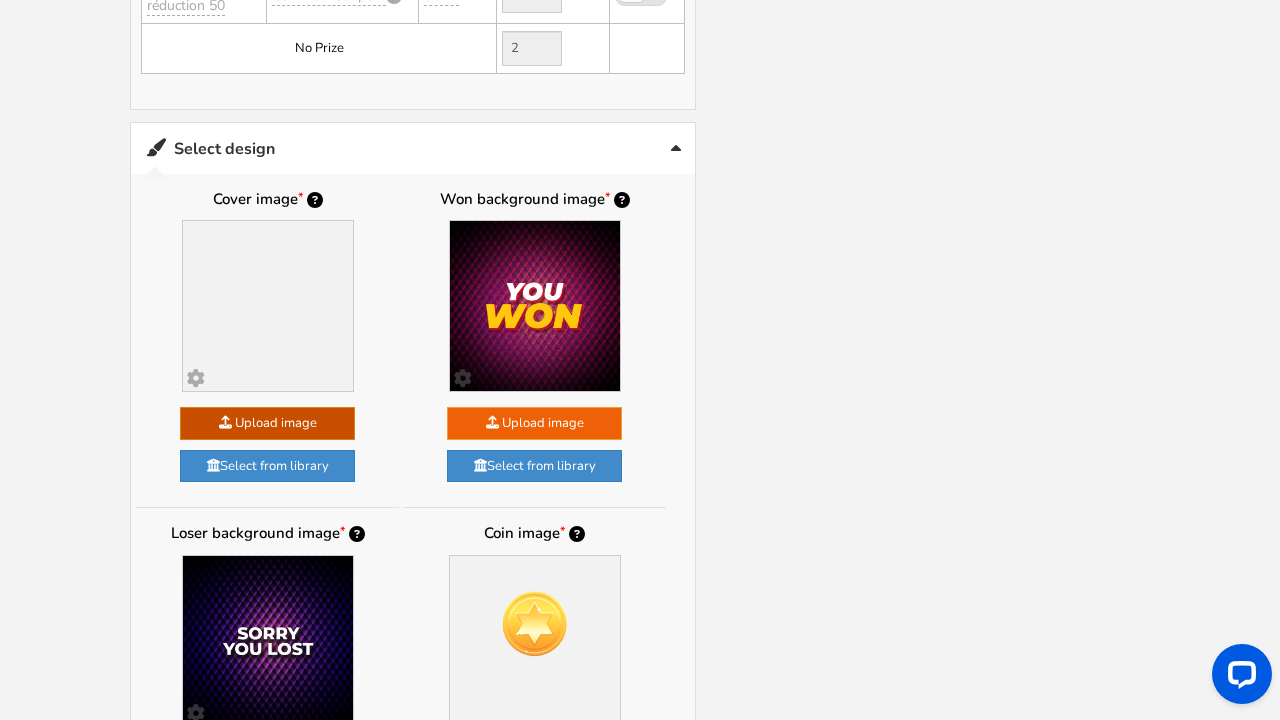 scroll, scrollTop: 1421, scrollLeft: 0, axis: vertical 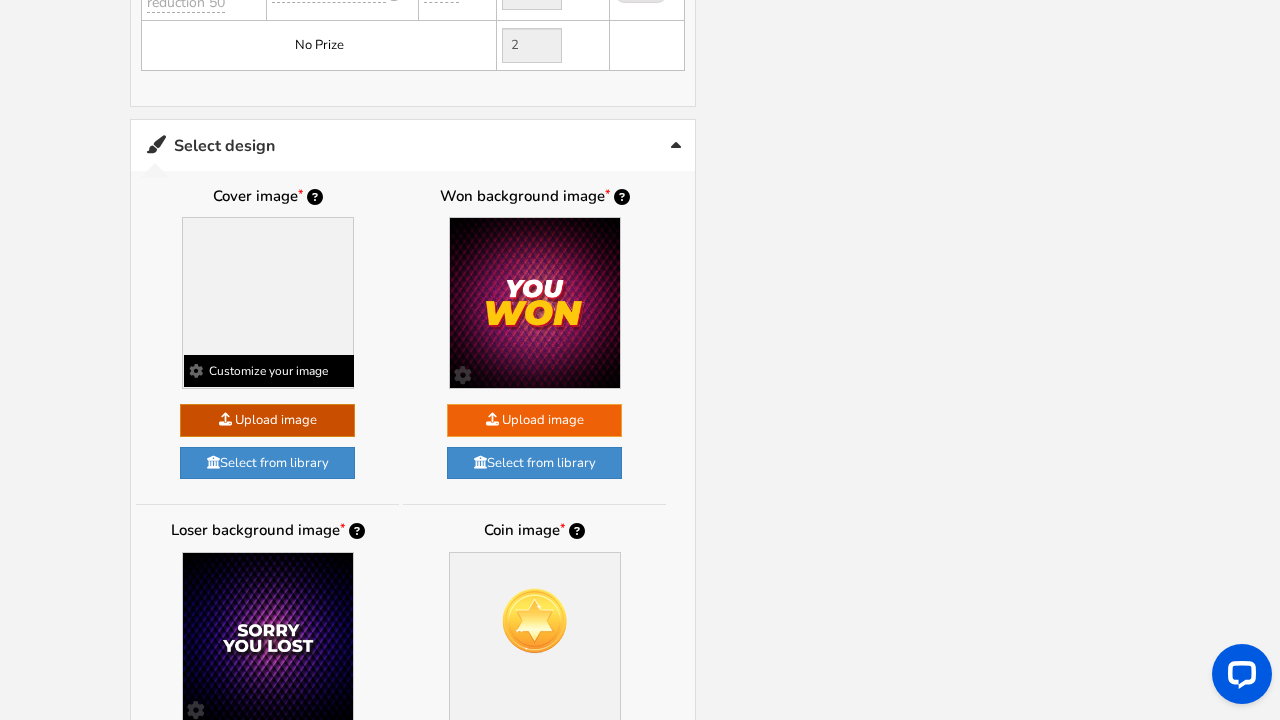 click at bounding box center [196, 371] 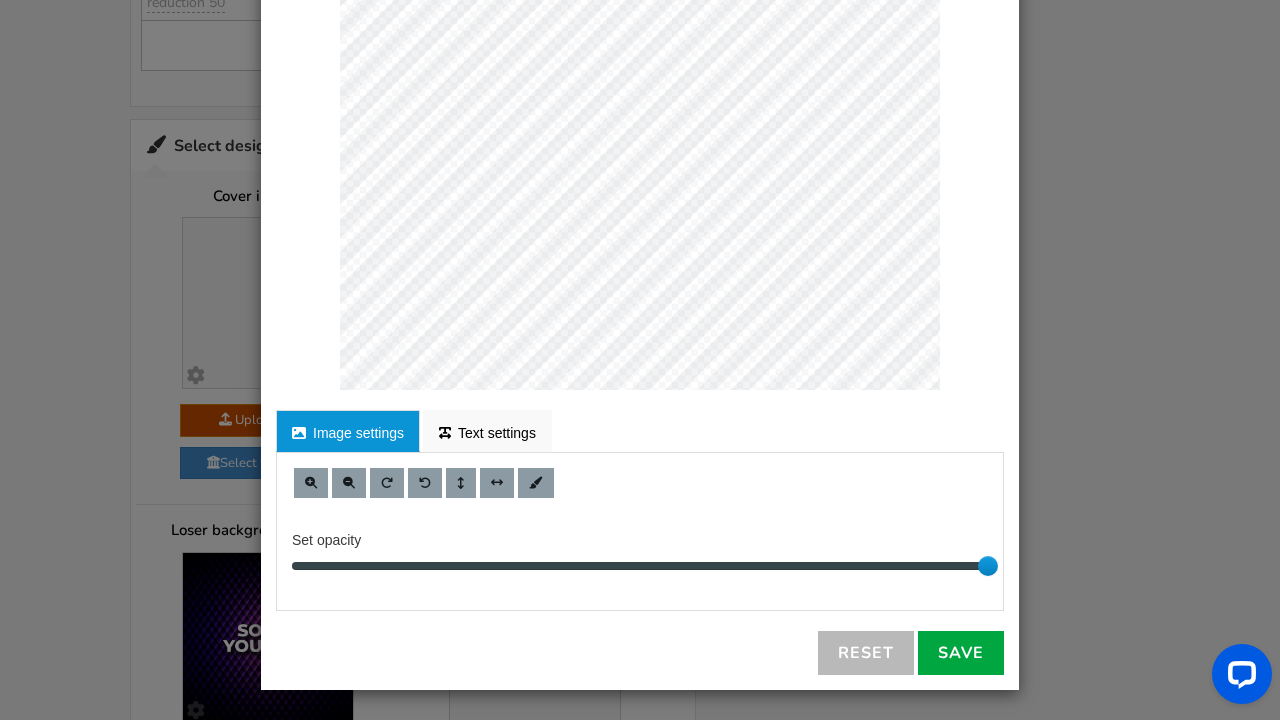 scroll, scrollTop: 314, scrollLeft: 0, axis: vertical 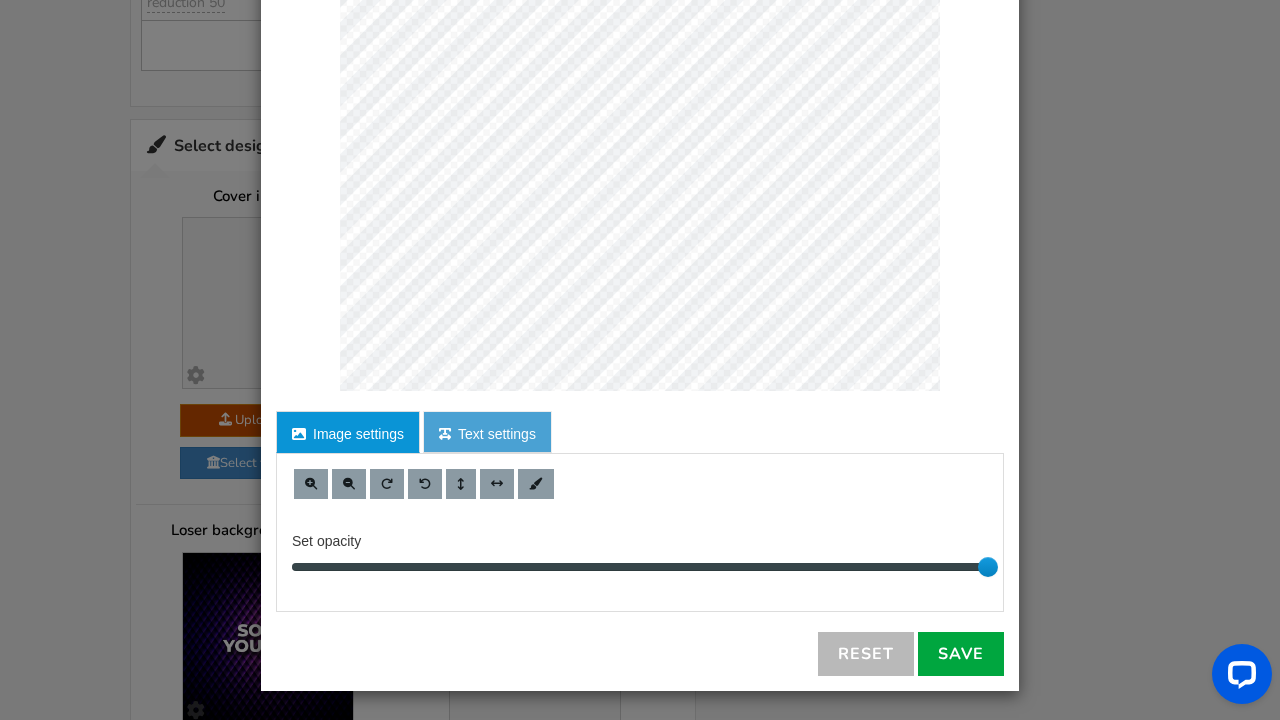 click on "Text settings" at bounding box center [487, 432] 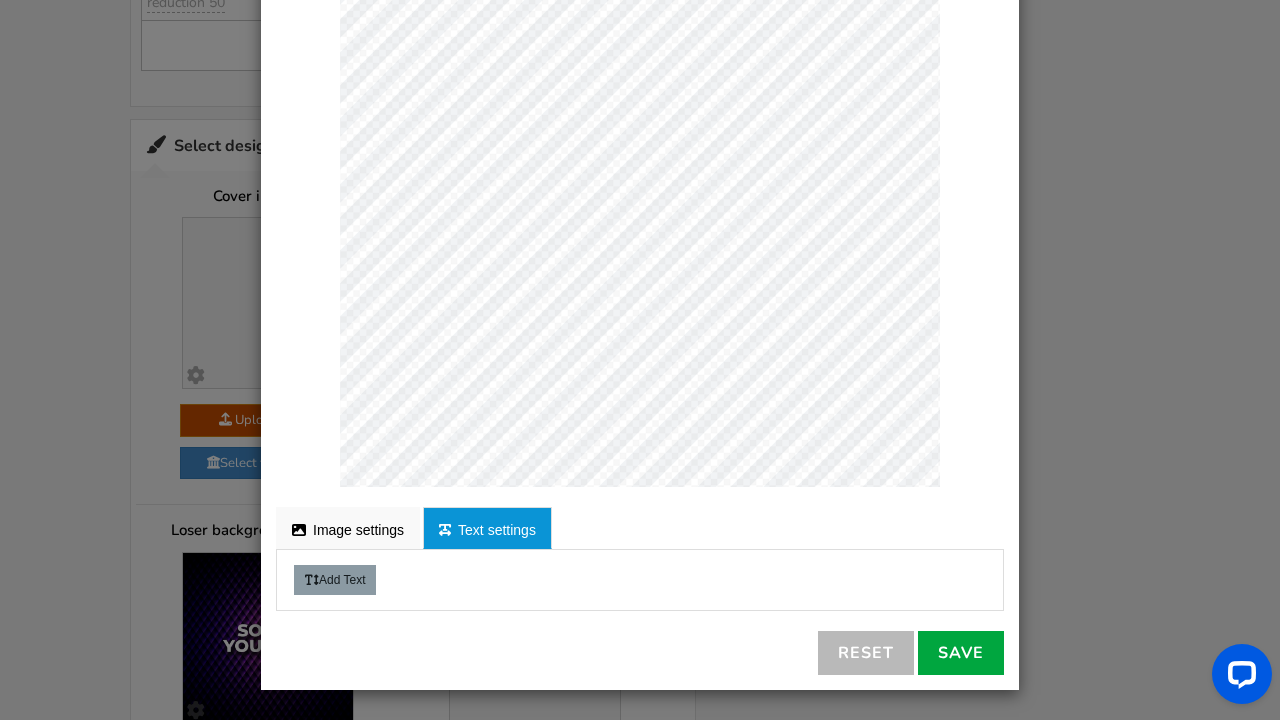 scroll, scrollTop: 217, scrollLeft: 0, axis: vertical 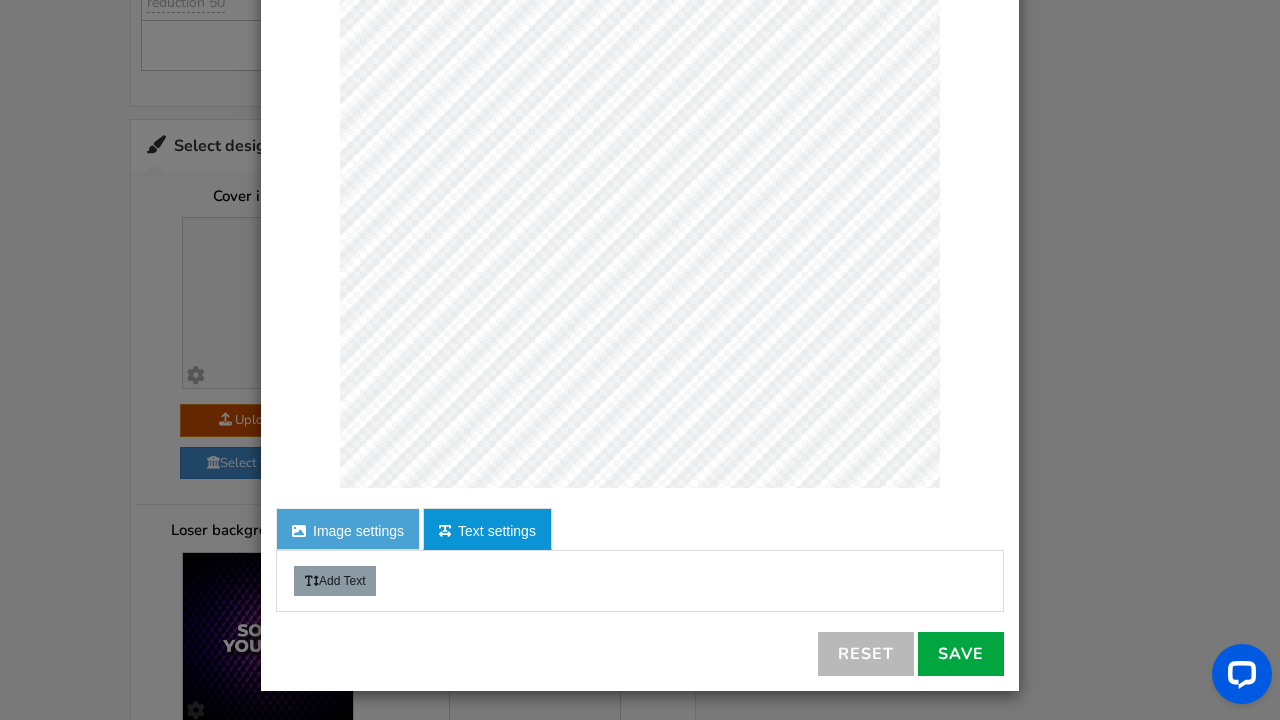 click on "Image settings" at bounding box center (348, 529) 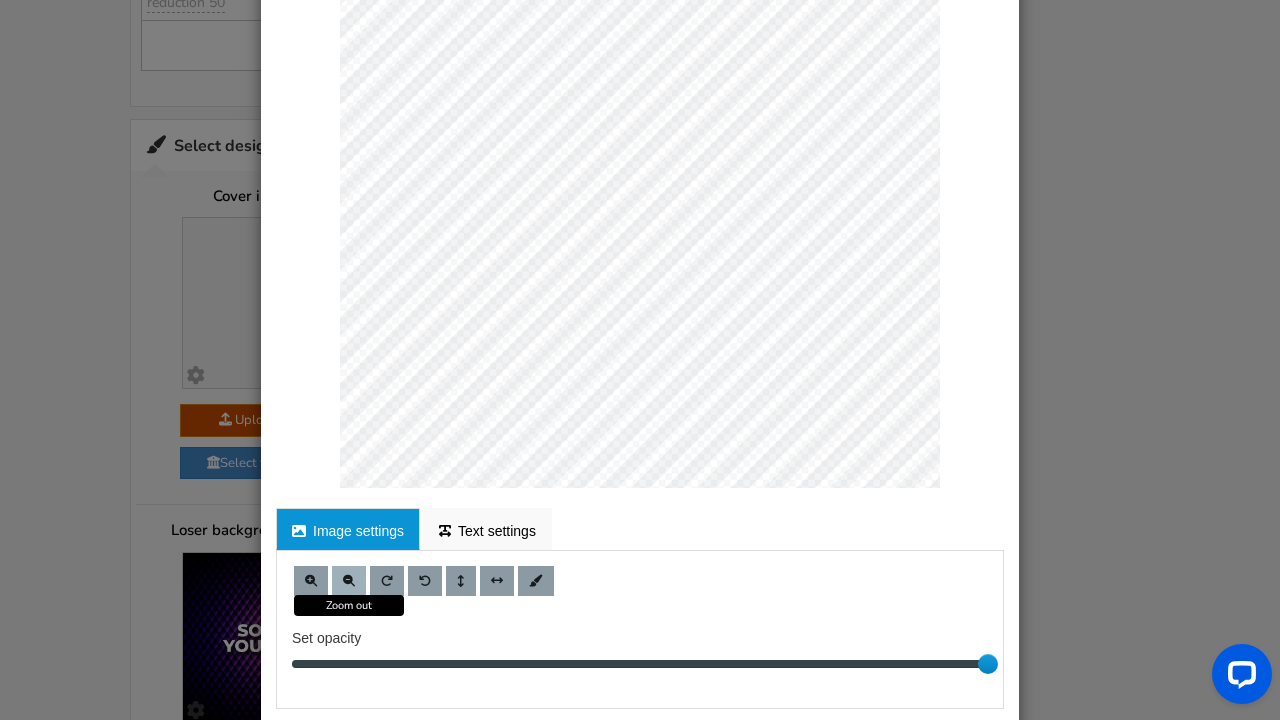 click at bounding box center (349, 581) 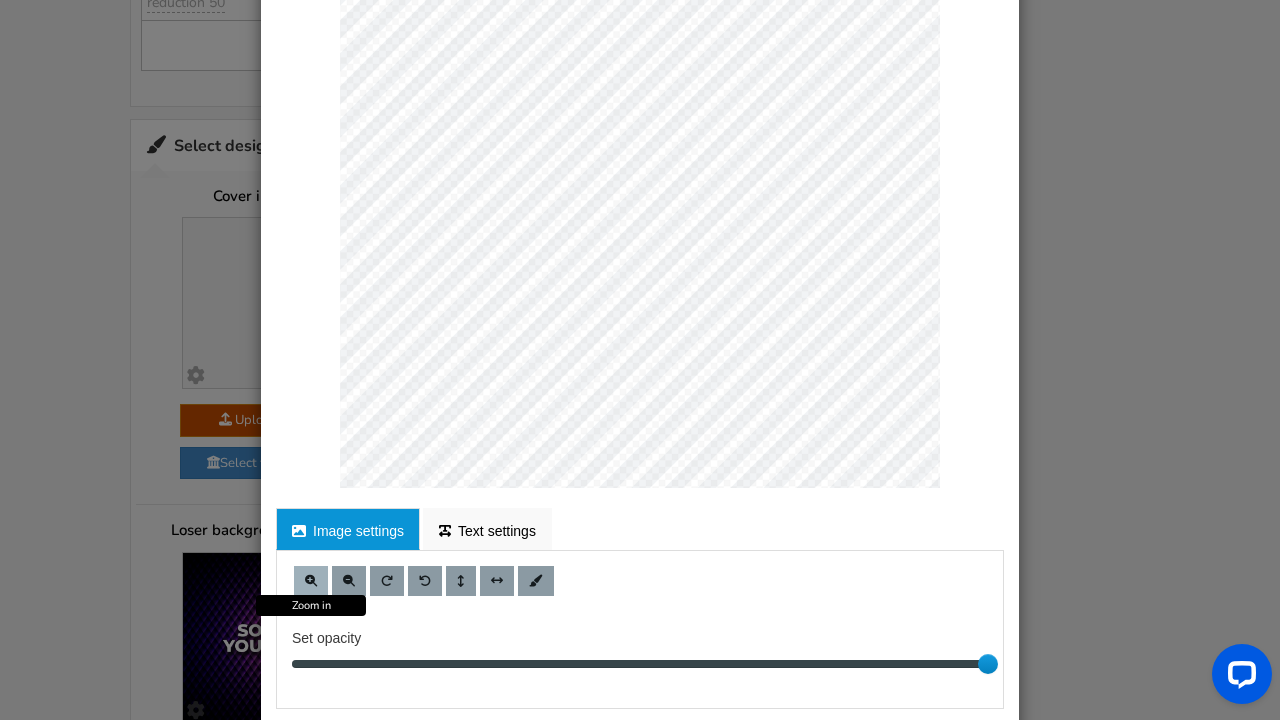 click at bounding box center [311, 581] 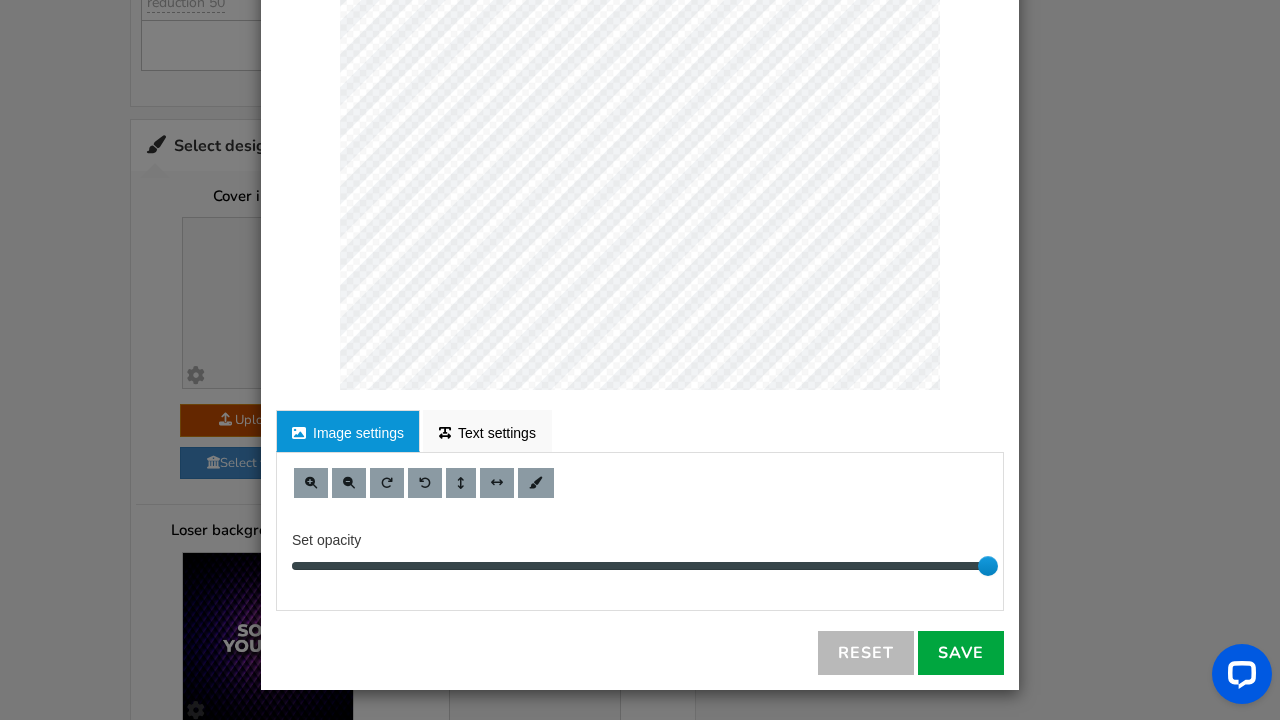 scroll, scrollTop: 314, scrollLeft: 0, axis: vertical 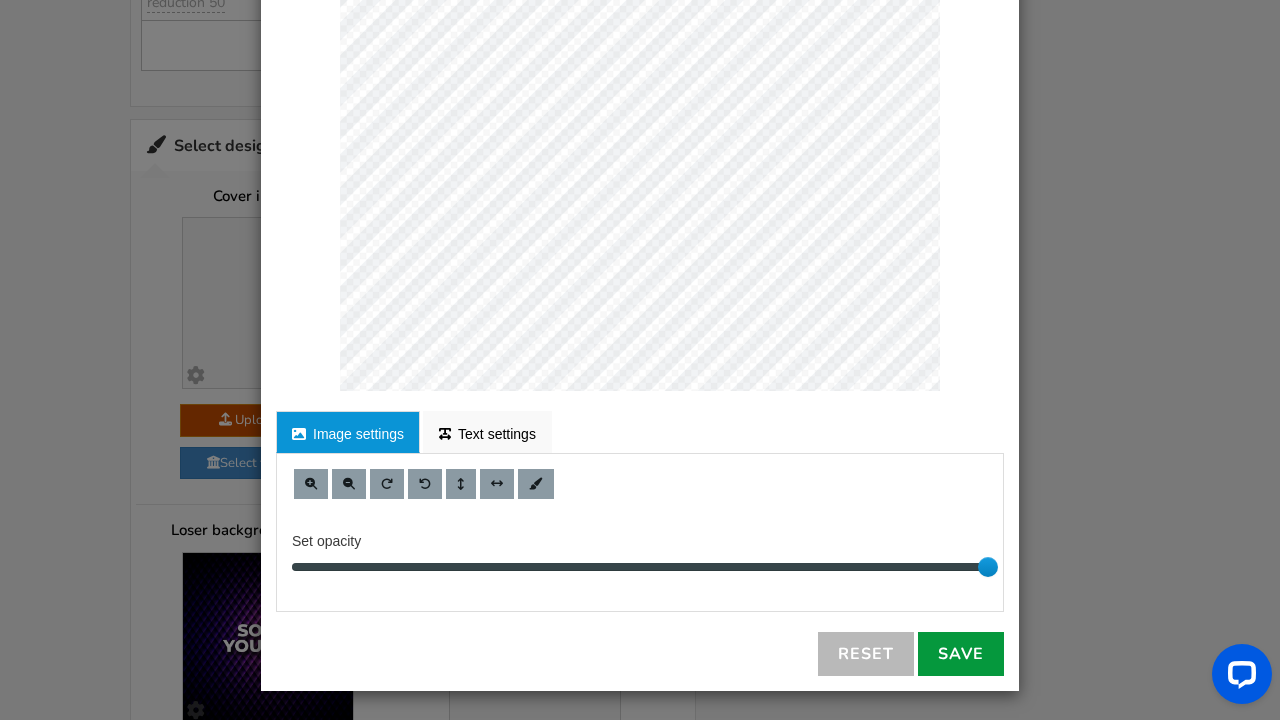 click on "Save" at bounding box center [961, 654] 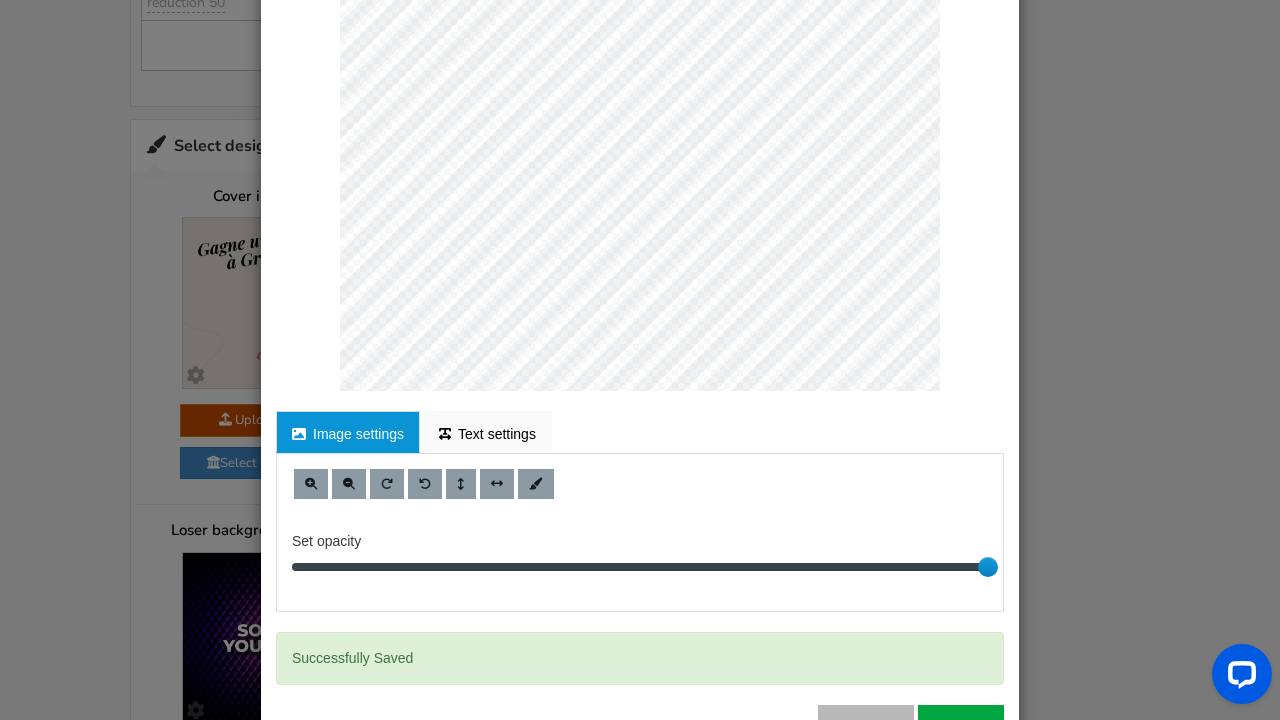 click on "×
Customize Image
For proper edit, check the desktop version
Image settings
Text settings
Set opacity
10
40 10" at bounding box center (640, 360) 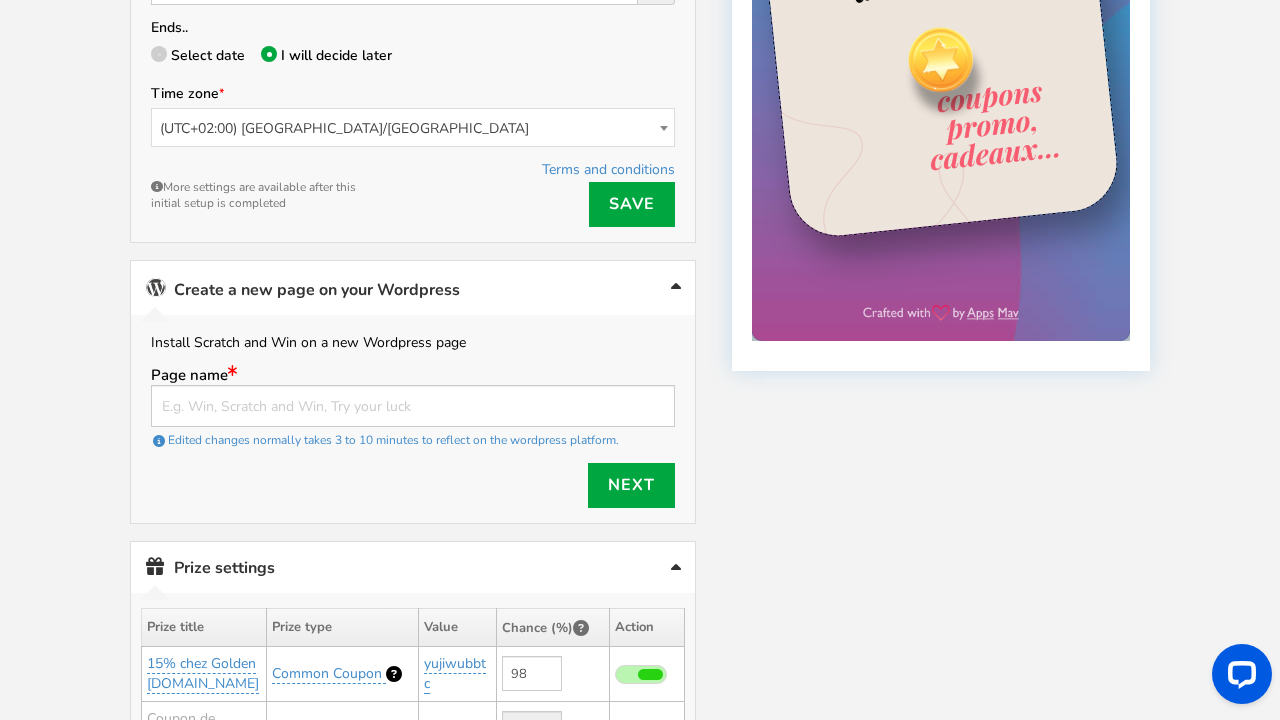 scroll, scrollTop: 467, scrollLeft: 0, axis: vertical 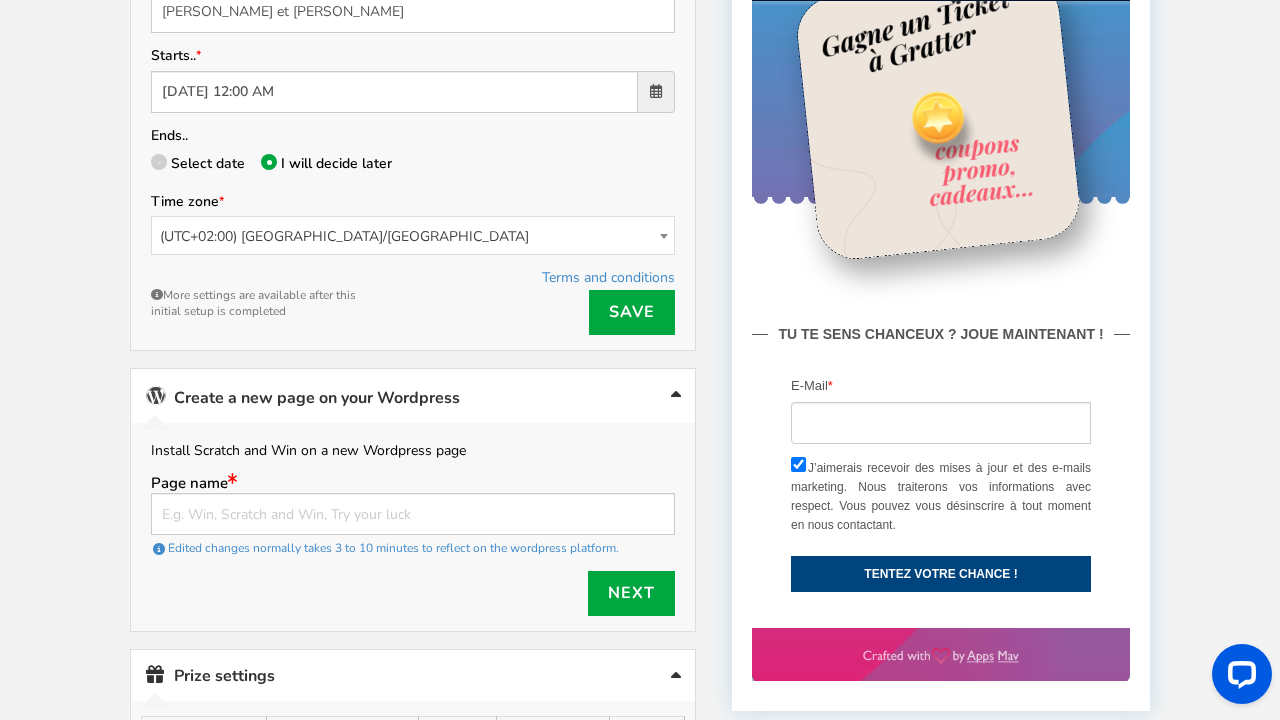 click on "TU TE SENS CHANCEUX ? JOUE MAINTENANT !         Facebook     Twitter     Google     Email               TU TE SENS CHANCEUX ? JOUE MAINTENANT !       Facebook     Twitter           Email     Aw Shucks! Unable to connect to Facebook. Usually due to 'Enhanced Tracking Protection' in browser is ON.                               E-Mail  *             TENTEZ VOTRE CHANCE !               Créer un compte     Vous êtes déjà un utilisateur enregistré ?  Identifiez-vous                       E-Mail  *     loading...          J’aimerais recevoir des mises à jour et des e-mails marketing. Nous traiterons vos informations avec respect. Vous pouvez vous désinscrire à tout moment en nous contactant.                TENTEZ VOTRE CHANCE !    Vous avez déjà joué ?  Identifiez-vous                     TENTEZ VOTRE CHANCE !   Back      Vous avez déjà joué ?  Identifiez-vous                 Apps Mav est le processeur de données et le contrôleur de données" at bounding box center (940, 315) 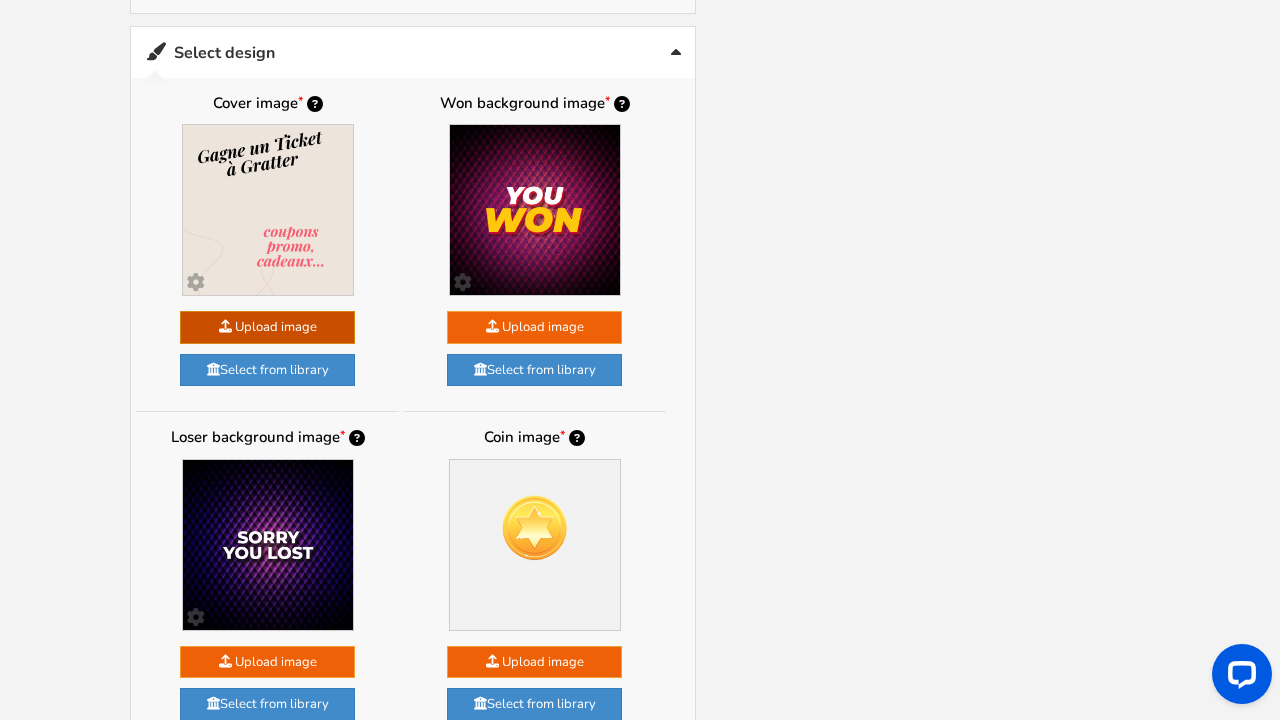 scroll, scrollTop: 1522, scrollLeft: 0, axis: vertical 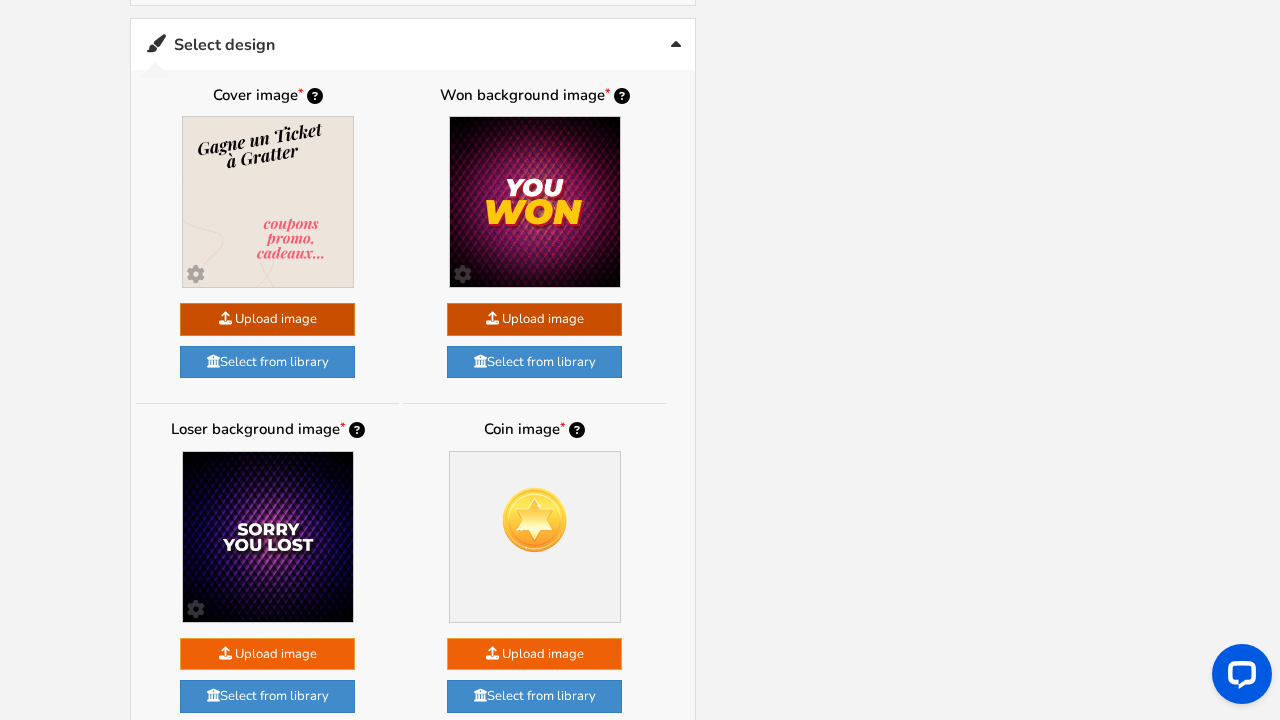 click at bounding box center [-1419, 447] 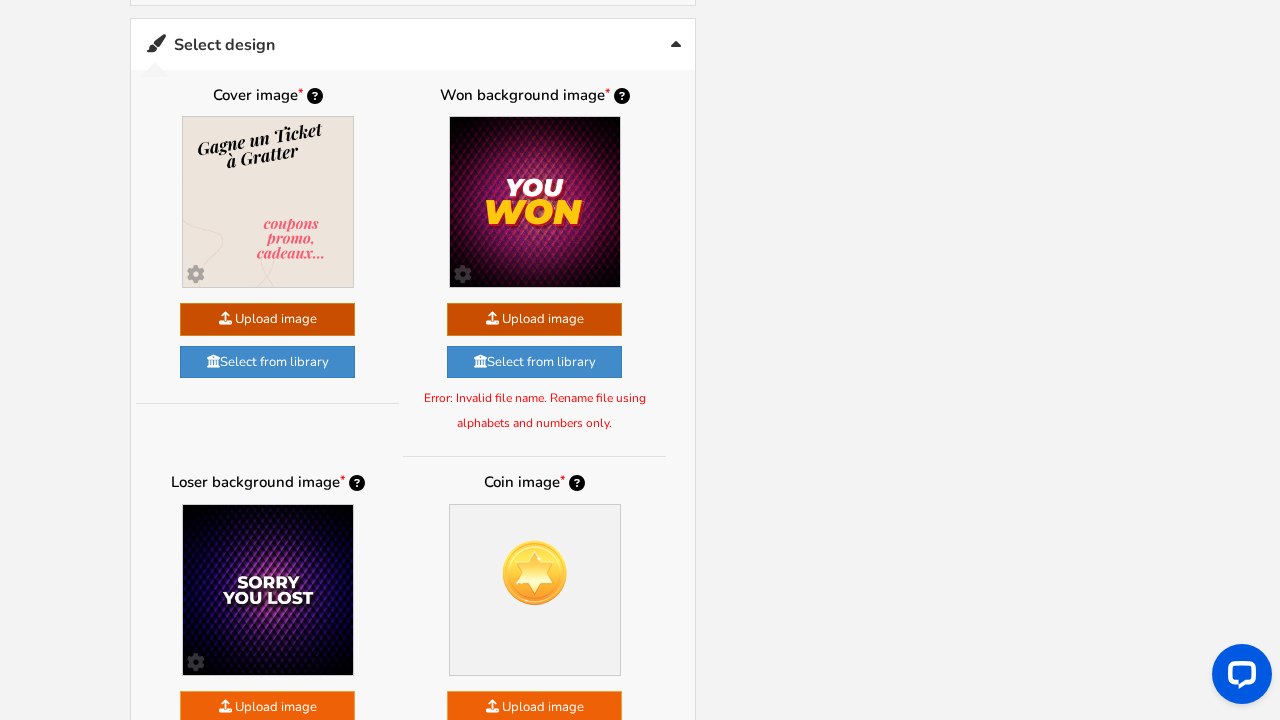 click at bounding box center (-1419, 447) 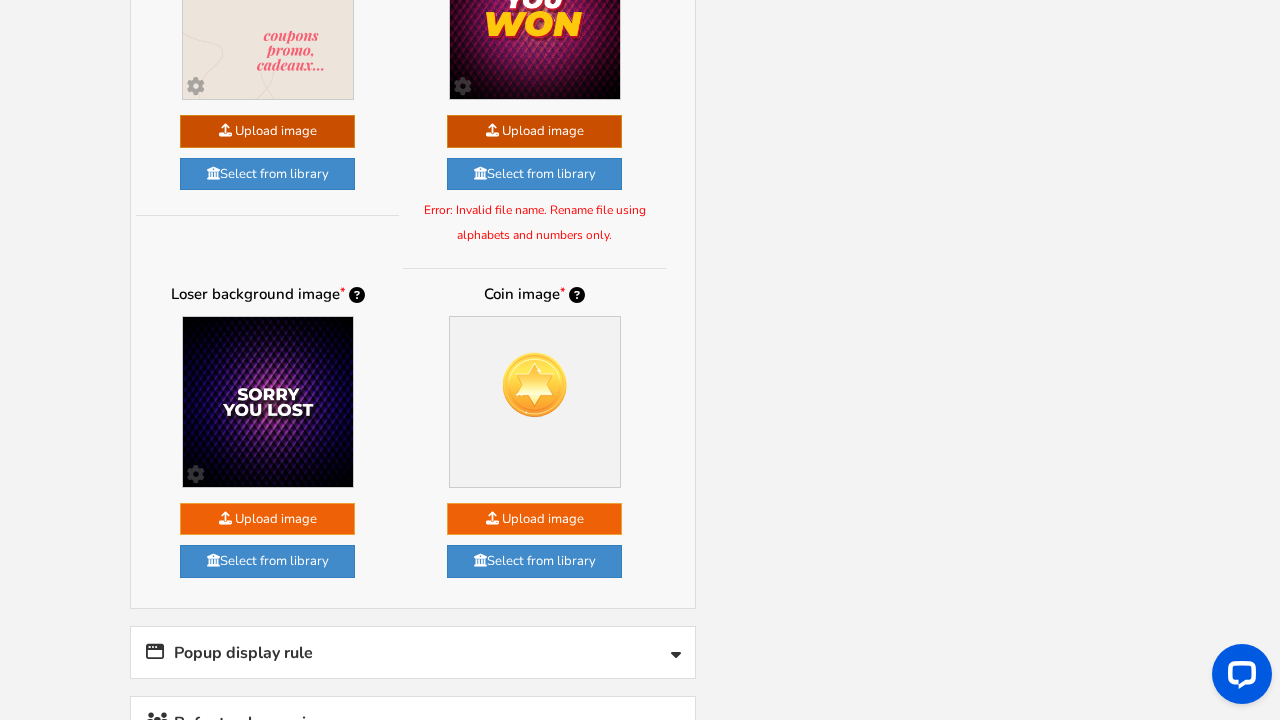 scroll, scrollTop: 1744, scrollLeft: 0, axis: vertical 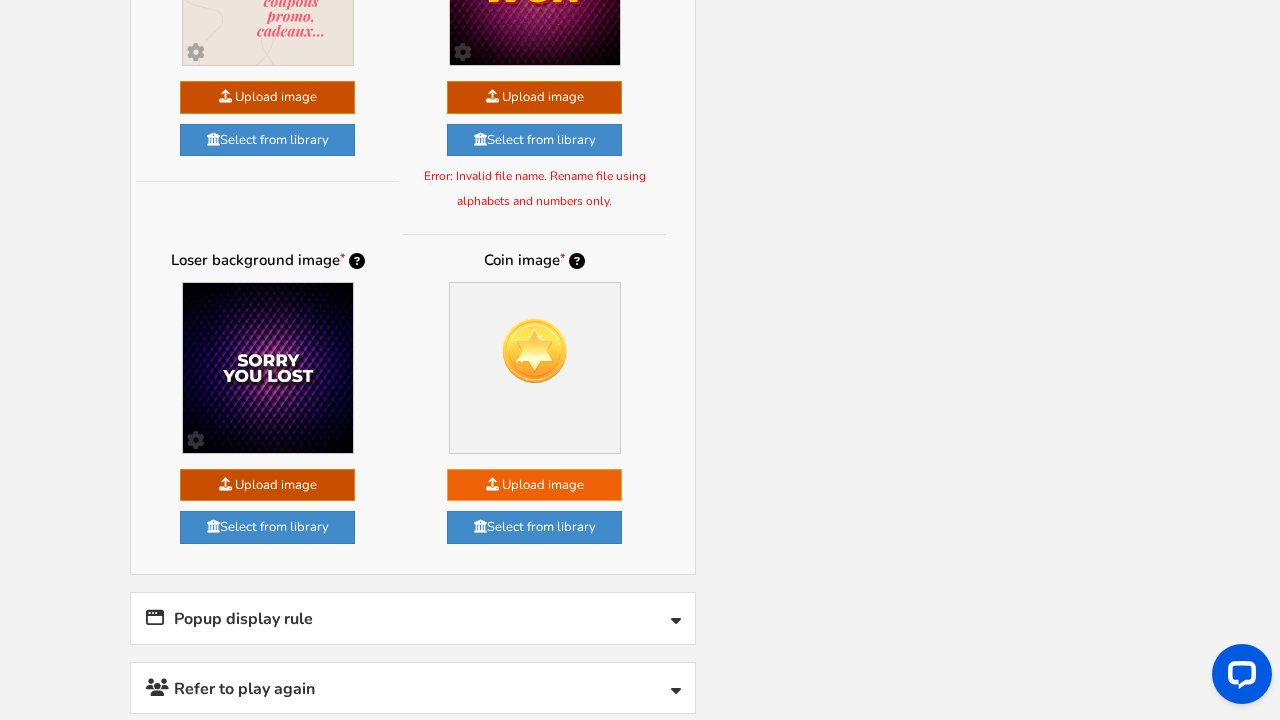 click at bounding box center [-1686, 613] 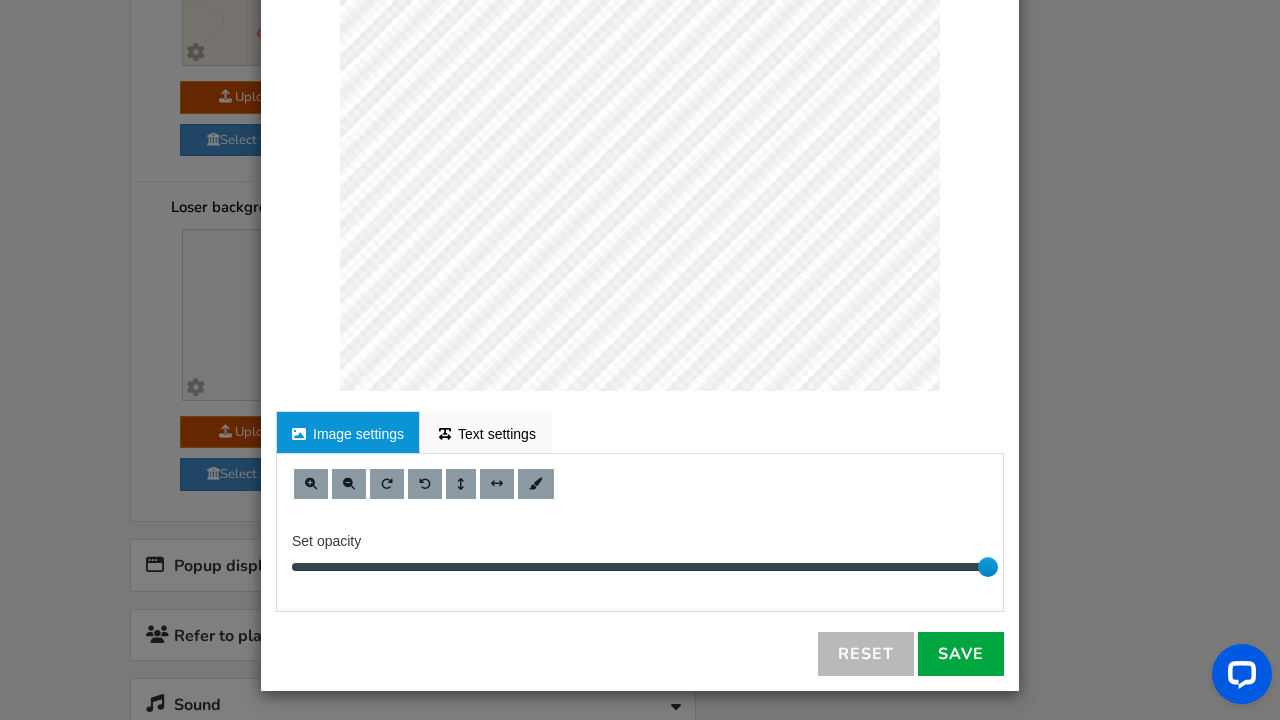 scroll, scrollTop: 0, scrollLeft: 0, axis: both 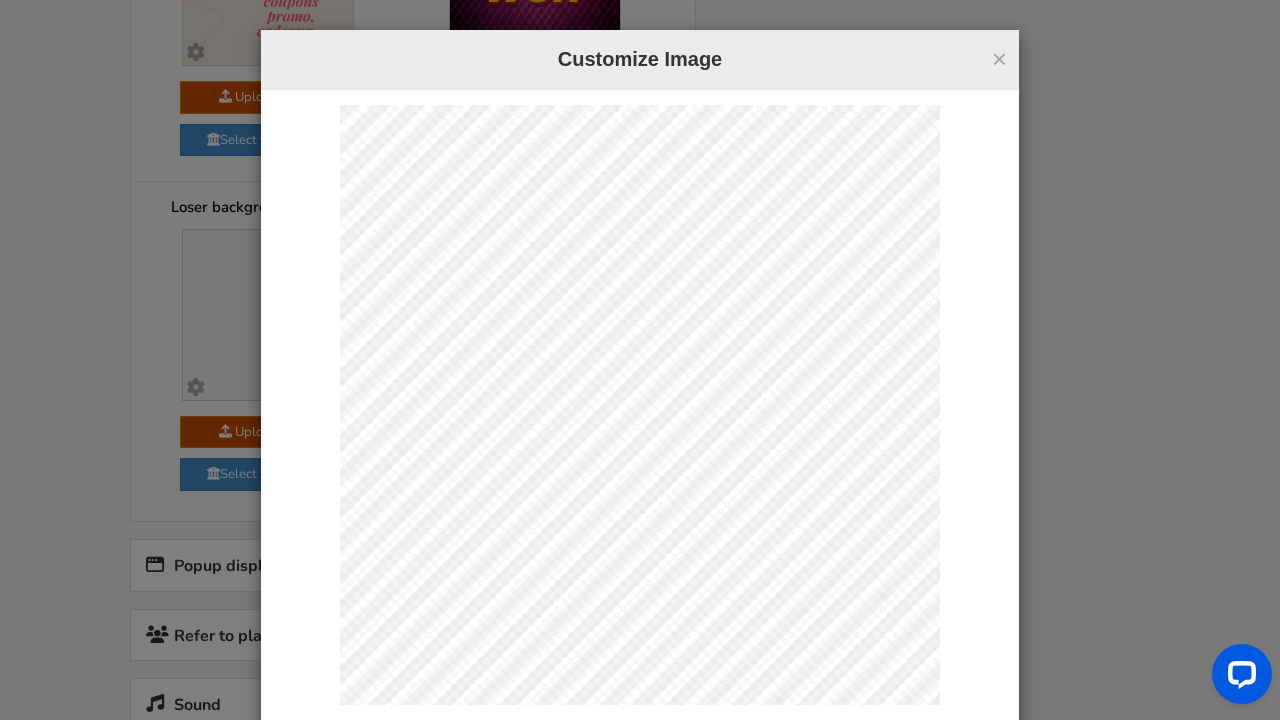 click on "×
Customize Image" at bounding box center (640, 60) 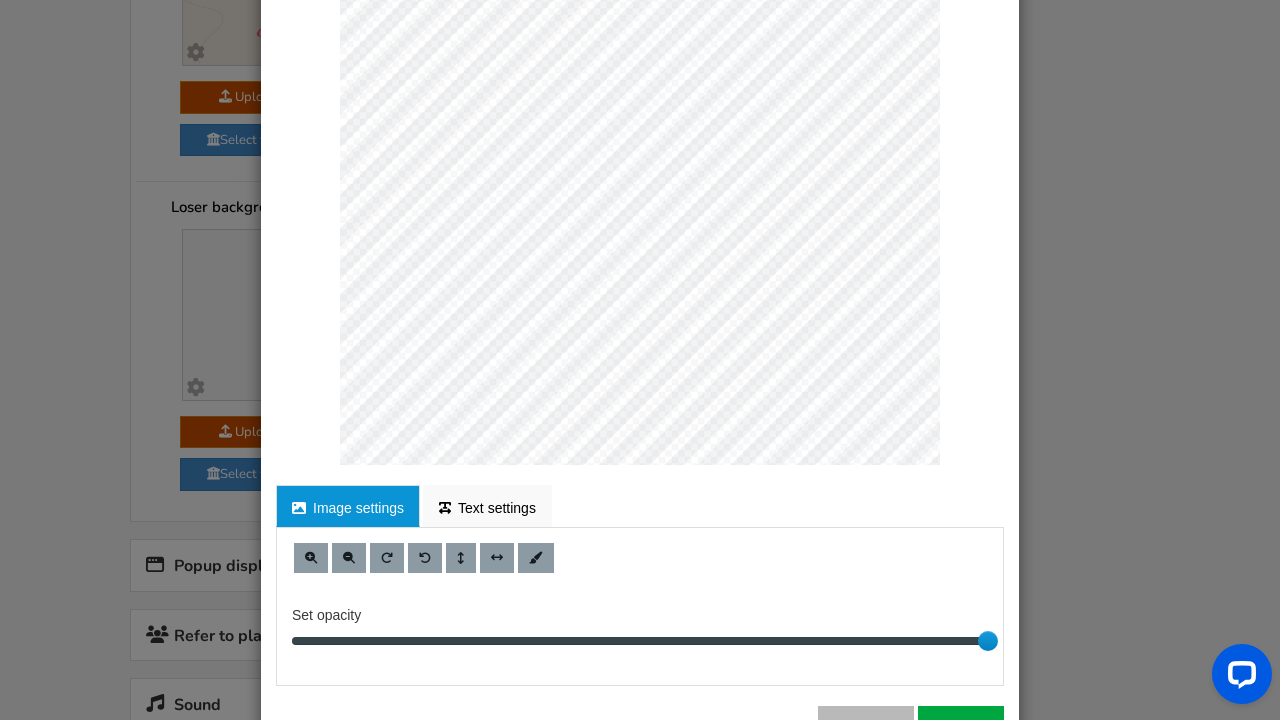 scroll, scrollTop: 84, scrollLeft: 0, axis: vertical 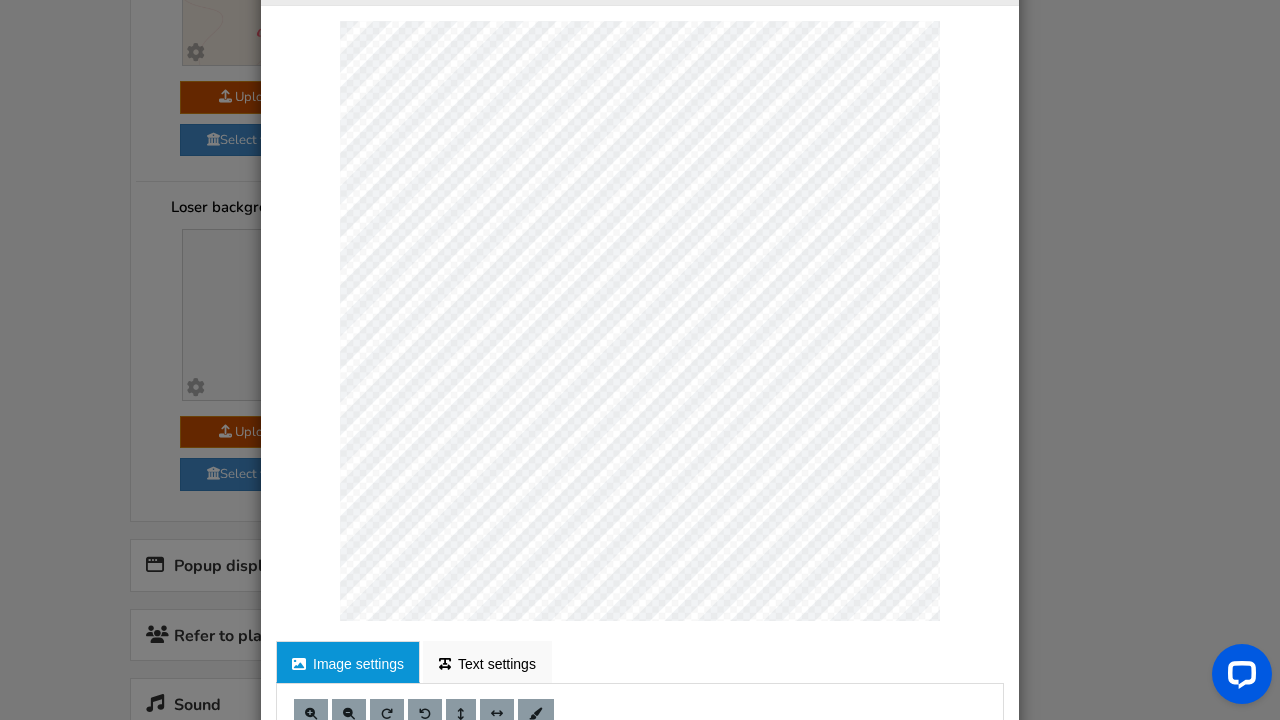 click on "×
Customize Image
For proper edit, check the desktop version
Image settings
Text settings
Set opacity
10
40 10" at bounding box center [640, 360] 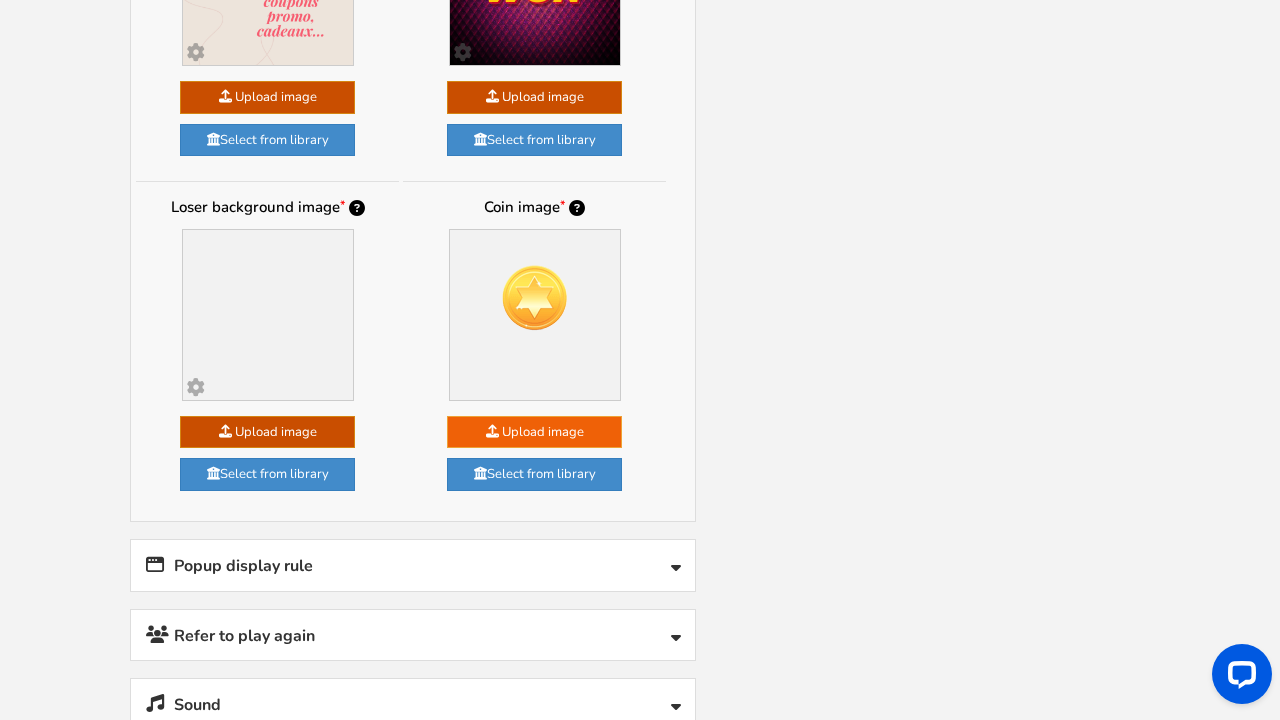 scroll, scrollTop: 1729, scrollLeft: 0, axis: vertical 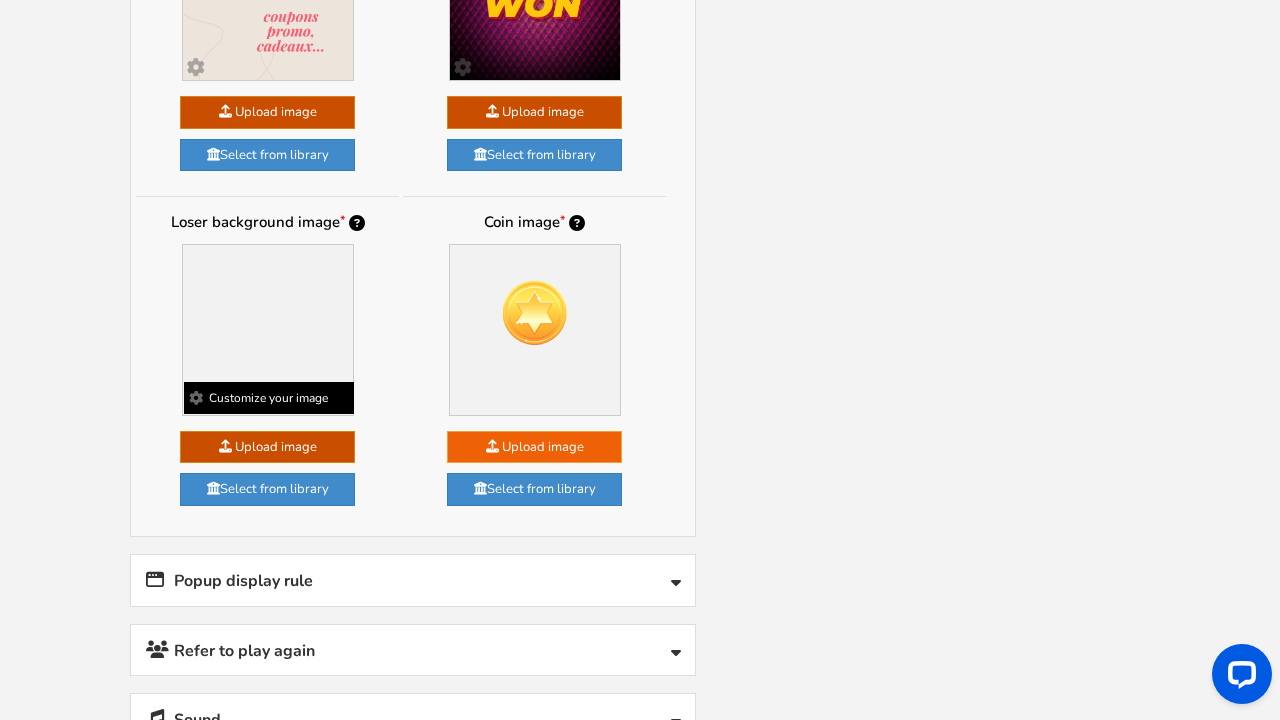 click at bounding box center [196, 398] 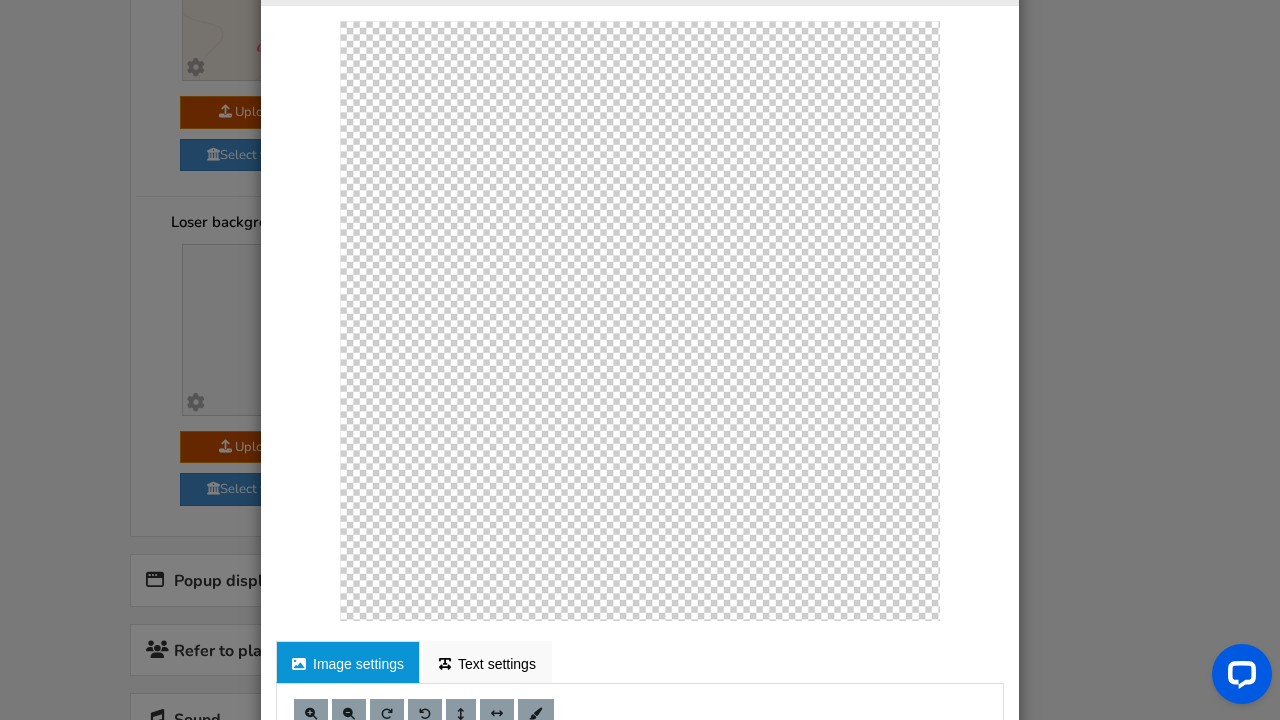 scroll, scrollTop: 0, scrollLeft: 0, axis: both 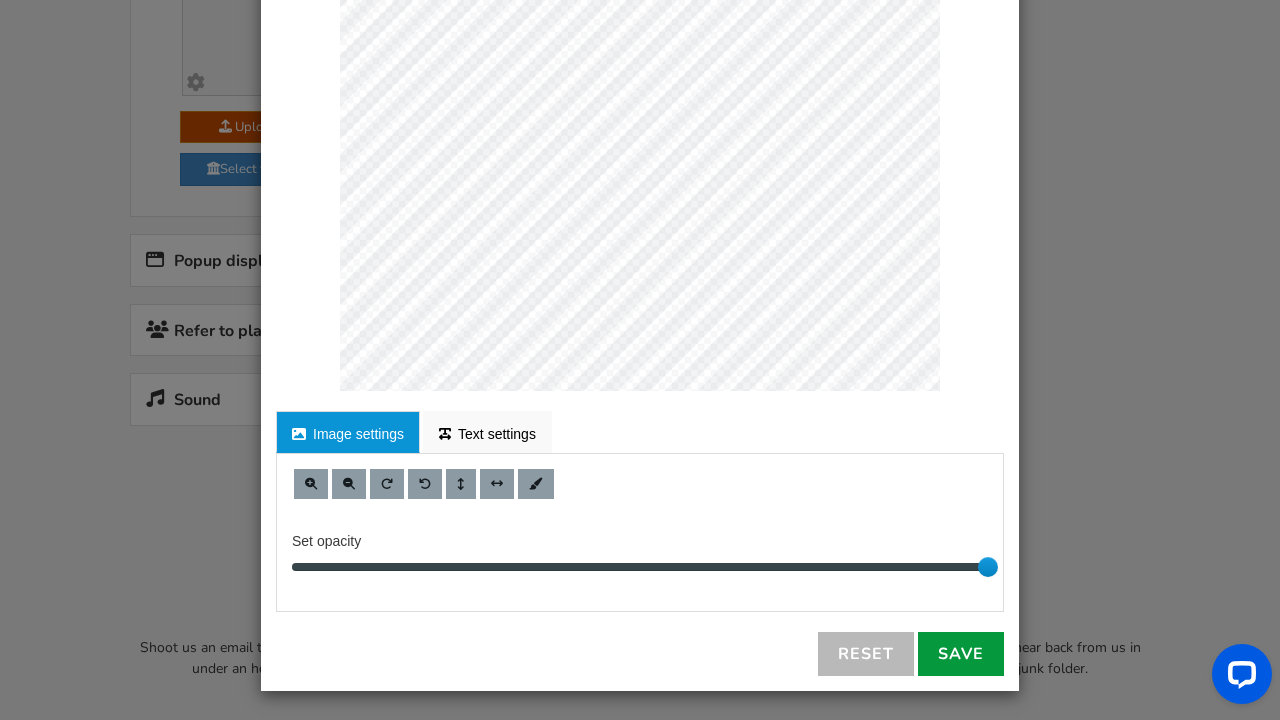 click on "Save" at bounding box center (961, 654) 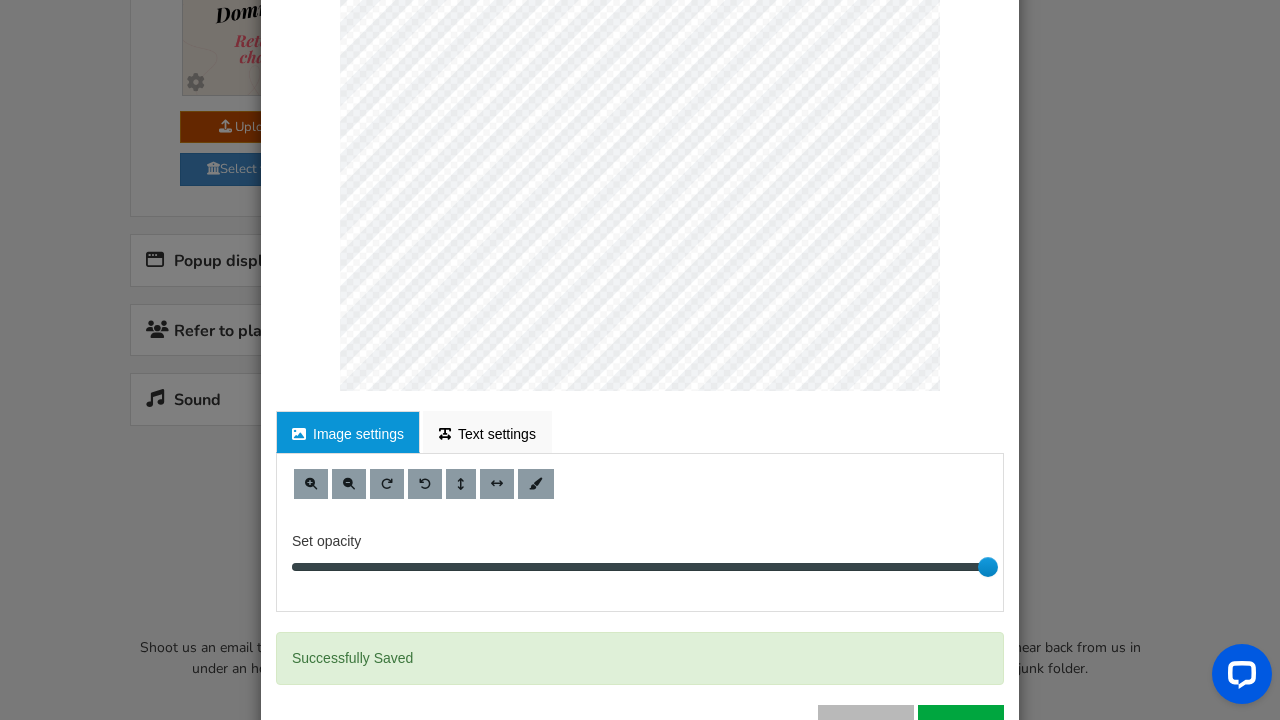 scroll, scrollTop: 2034, scrollLeft: 0, axis: vertical 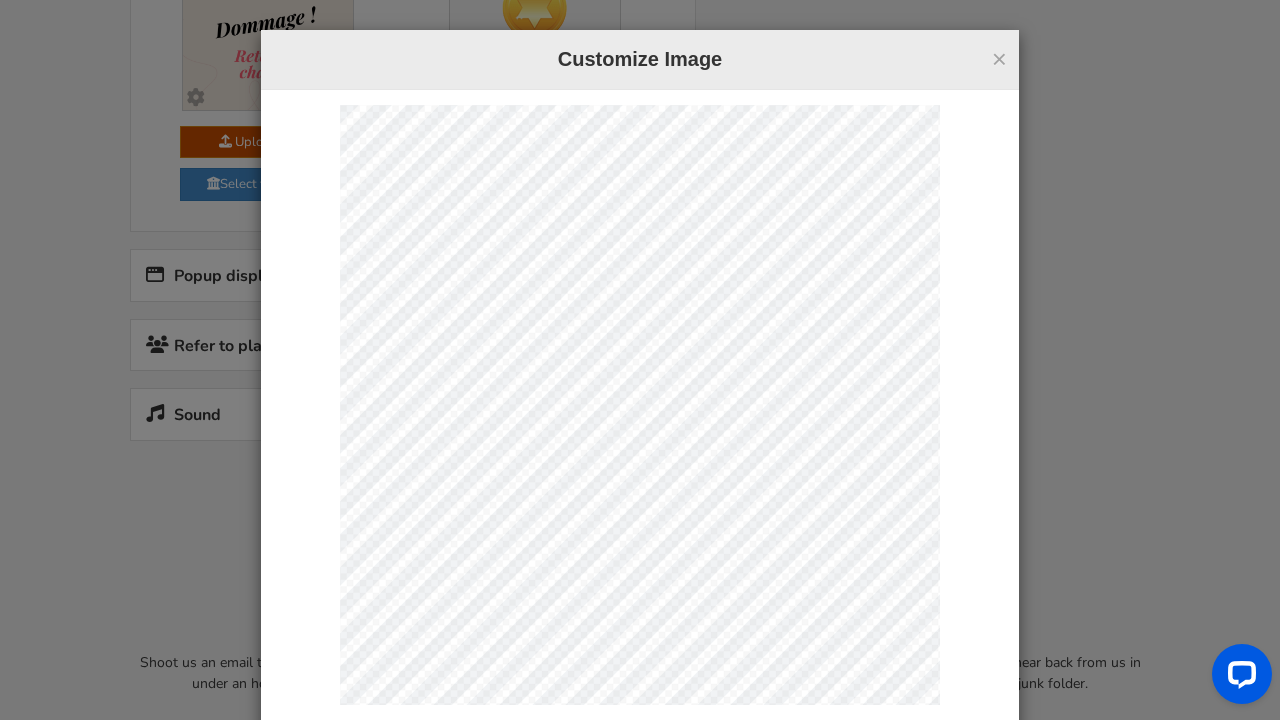 click on "×" at bounding box center (999, 59) 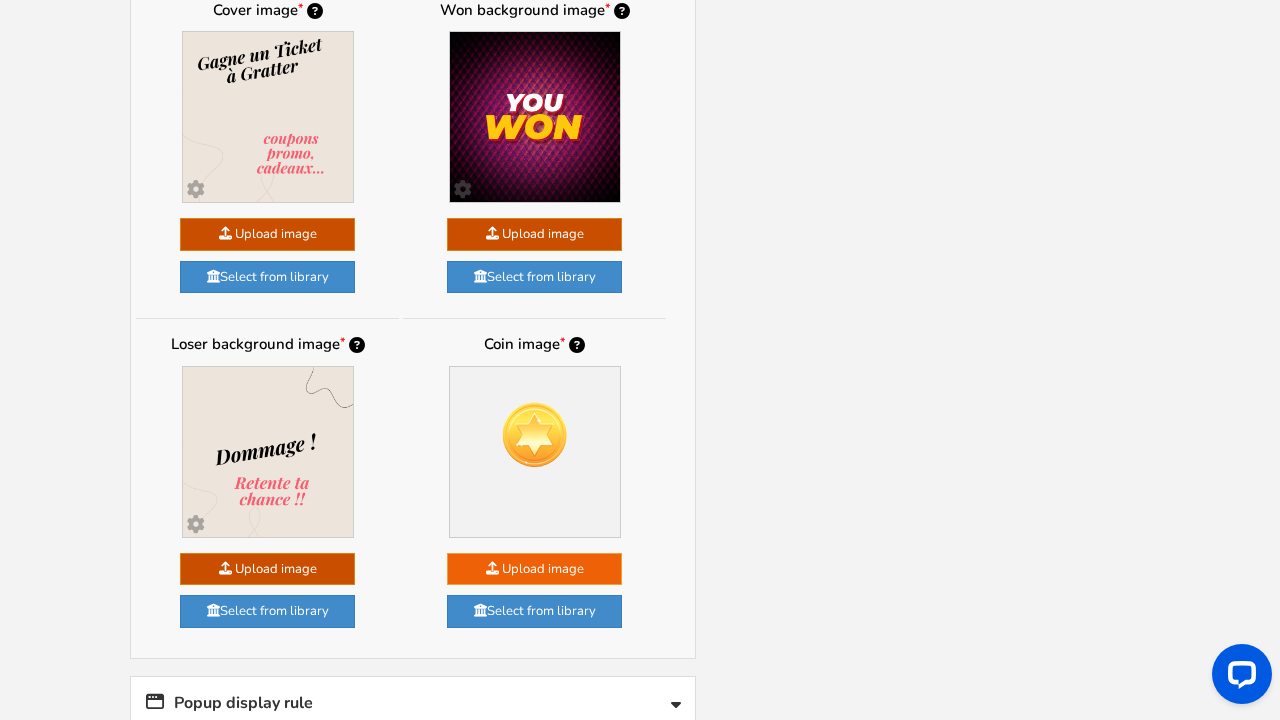 scroll, scrollTop: 1605, scrollLeft: 0, axis: vertical 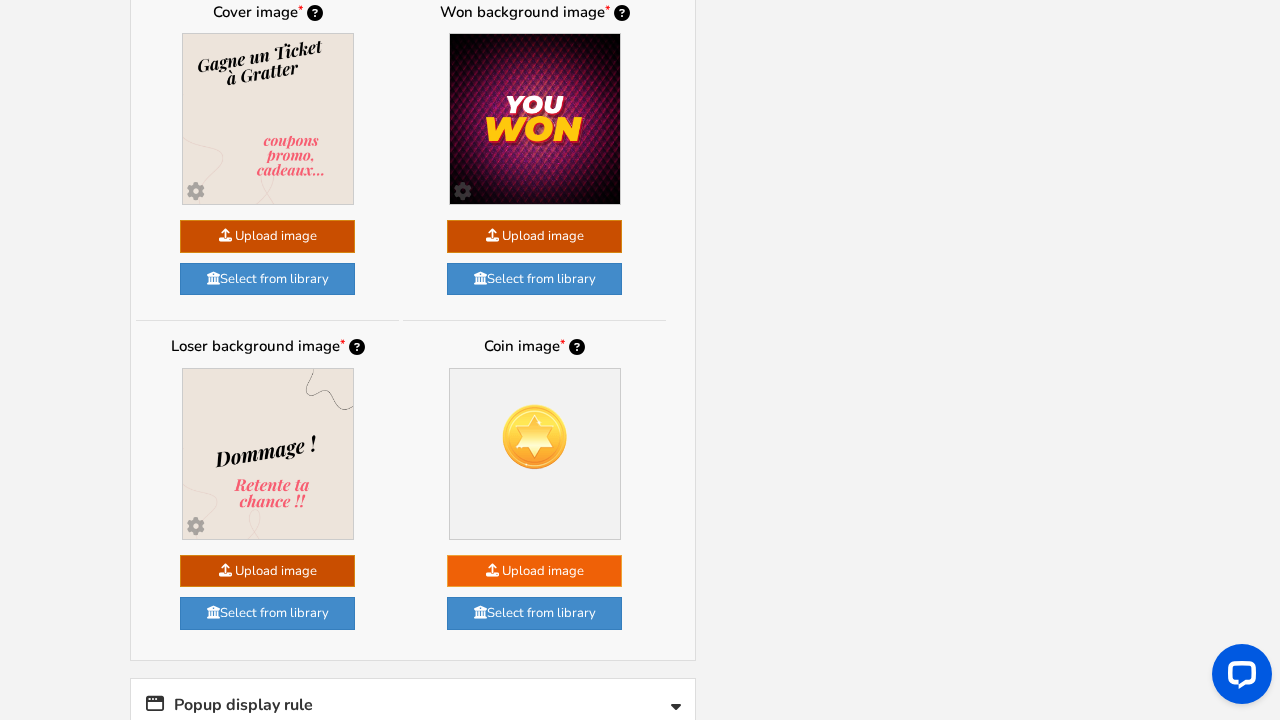click at bounding box center [-1419, 364] 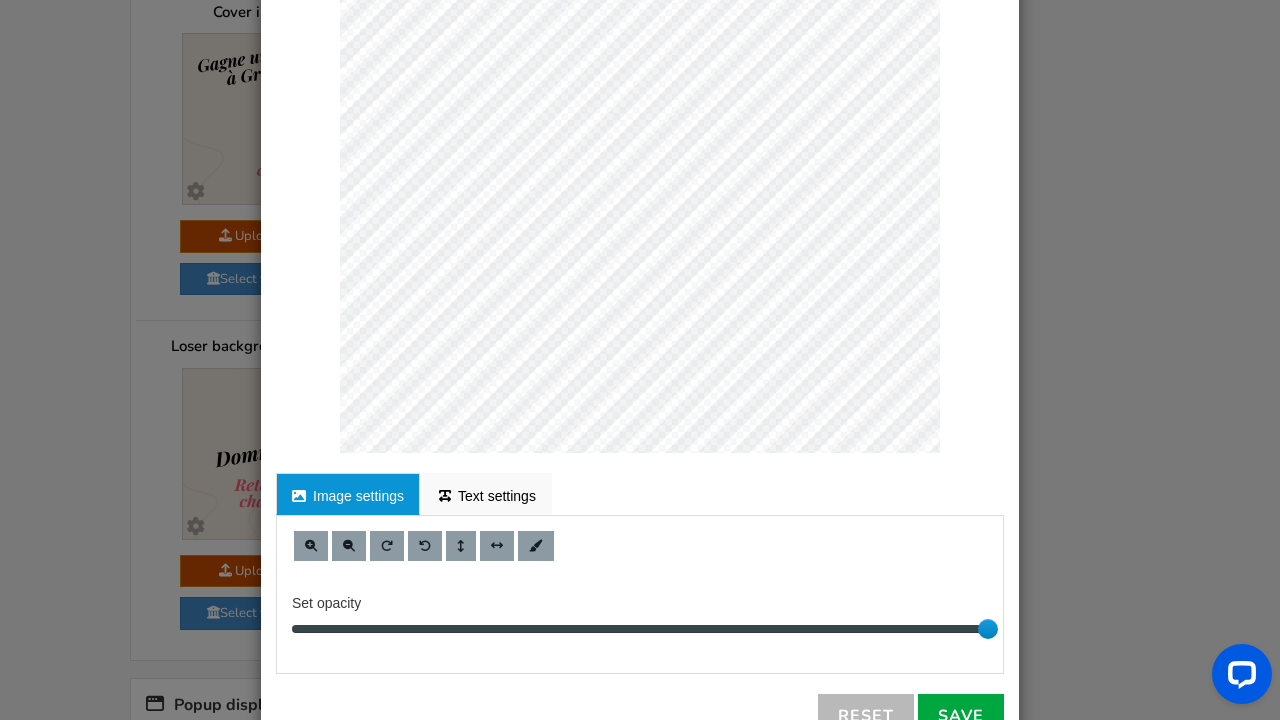 scroll, scrollTop: 267, scrollLeft: 0, axis: vertical 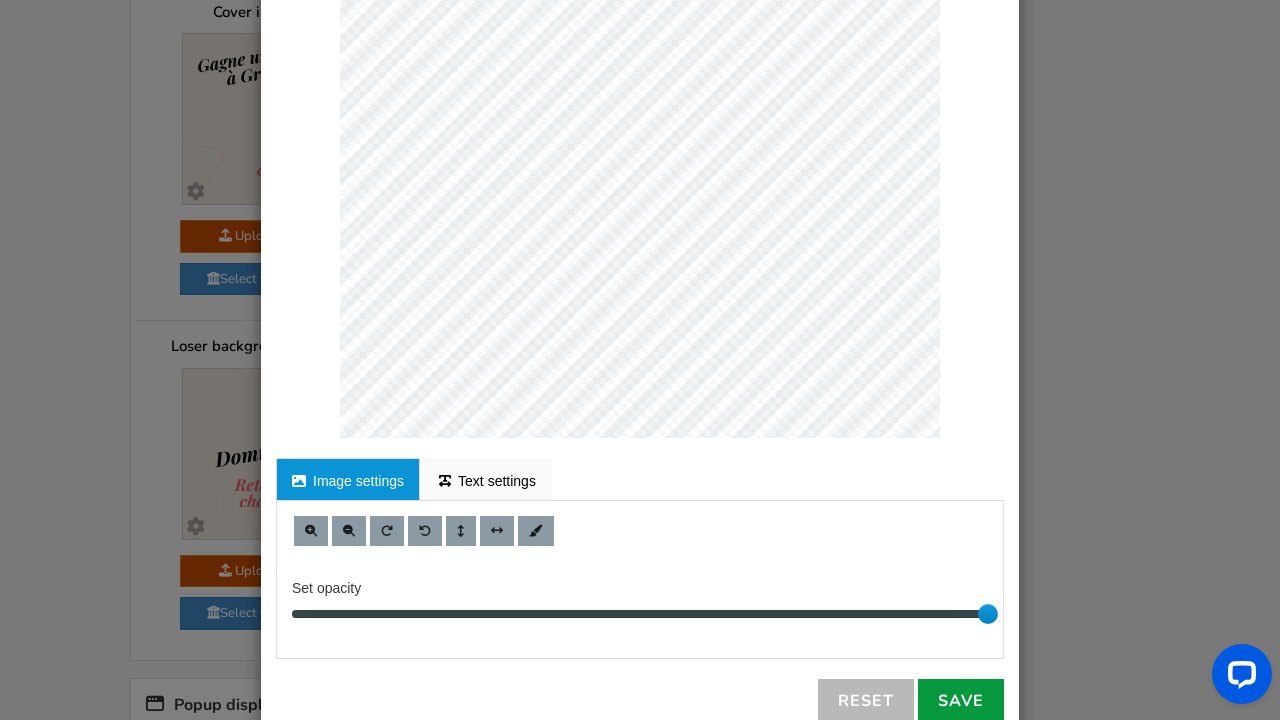 click on "Save" at bounding box center [961, 701] 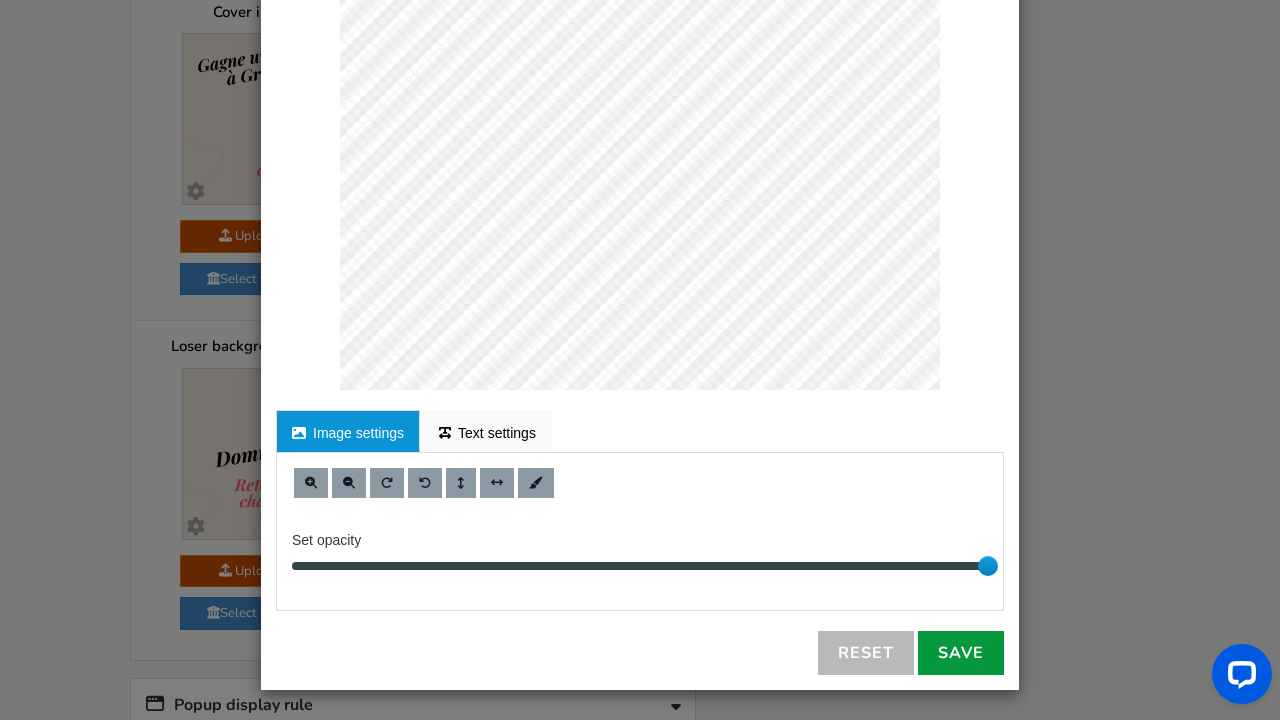 scroll, scrollTop: 314, scrollLeft: 0, axis: vertical 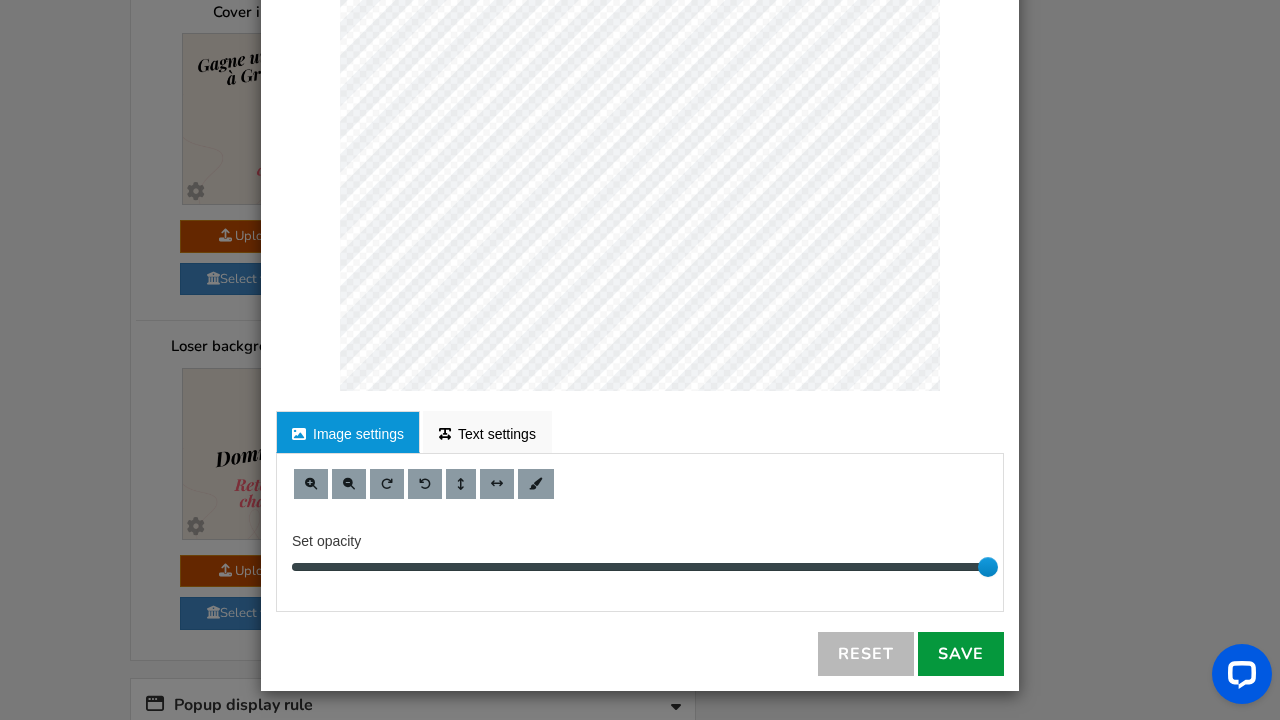 click on "Save" at bounding box center [961, 654] 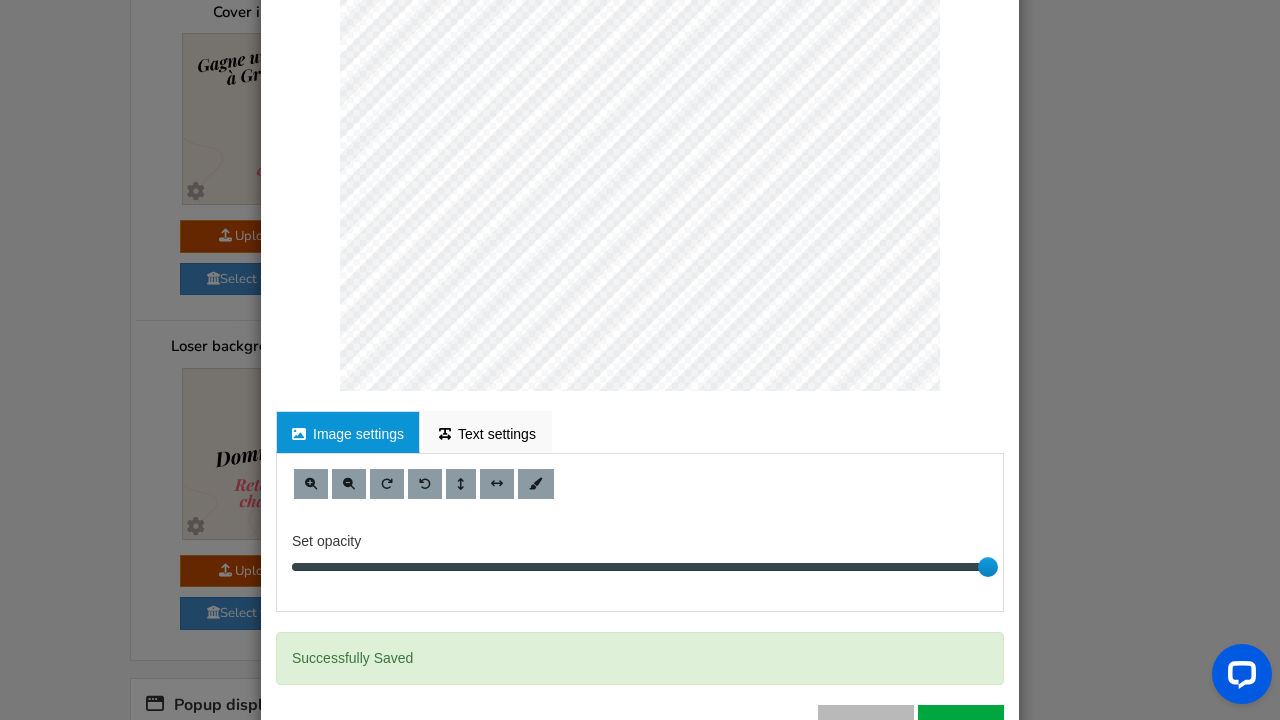click on "×
Customize Image
For proper edit, check the desktop version
Image settings
Text settings
Set opacity
10
40 10" at bounding box center (640, 360) 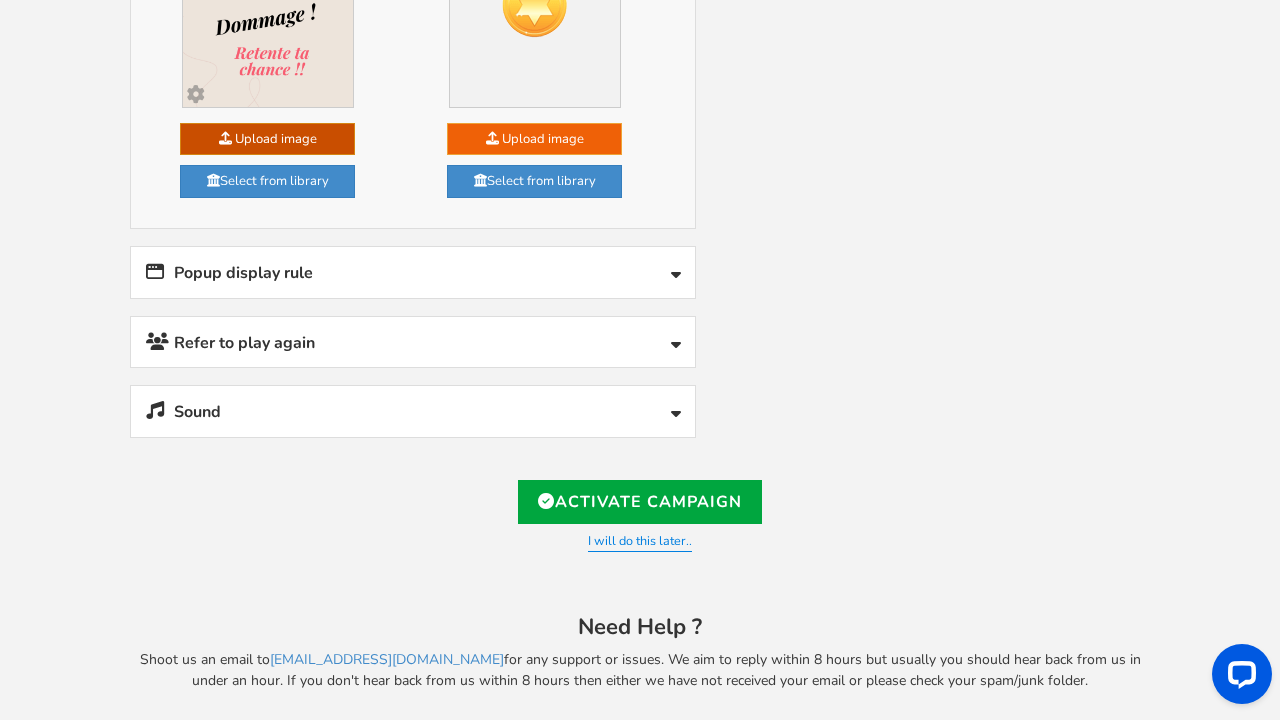 scroll, scrollTop: 2034, scrollLeft: 0, axis: vertical 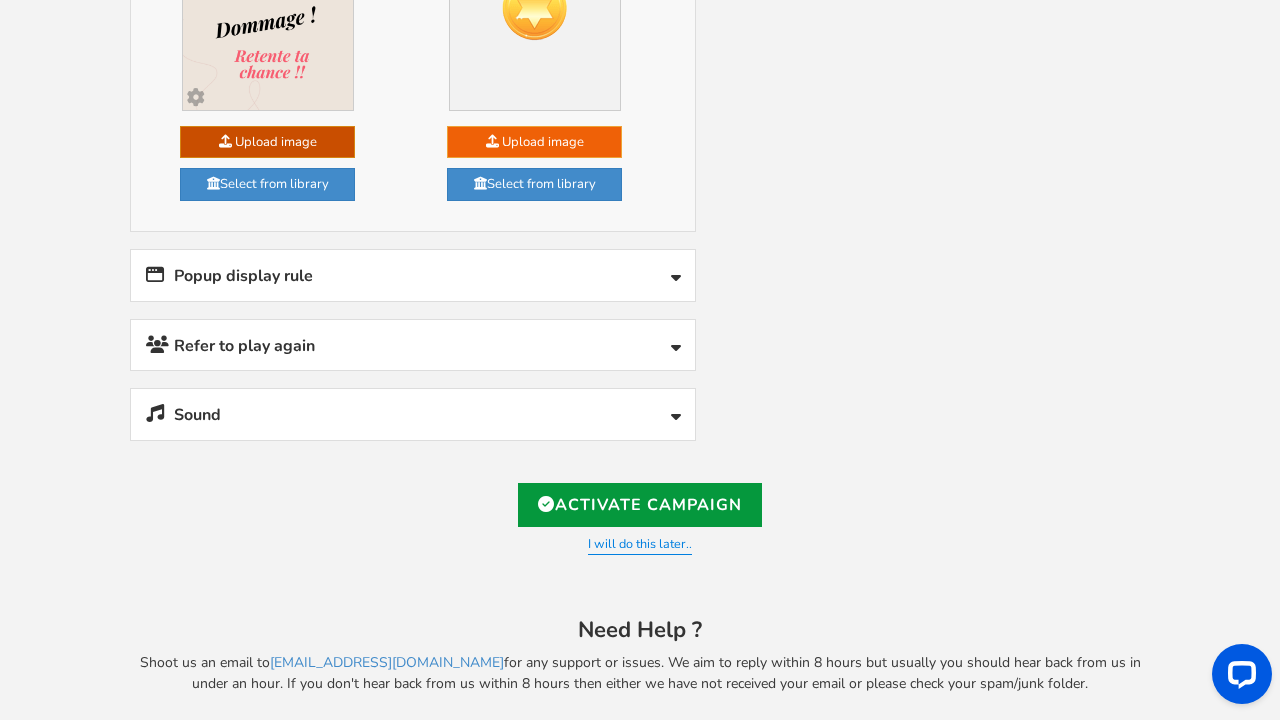 click on "Activate Campaign" at bounding box center (640, 505) 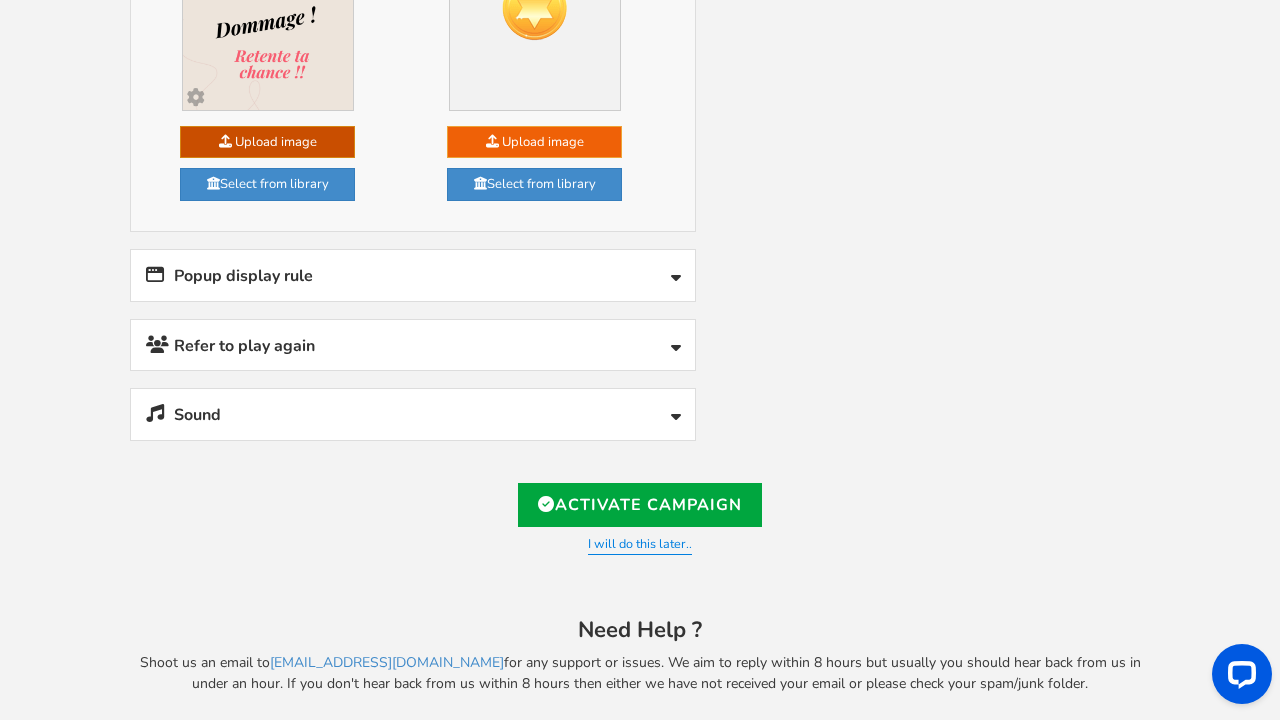 type on "https://amze.me/GRxgh" 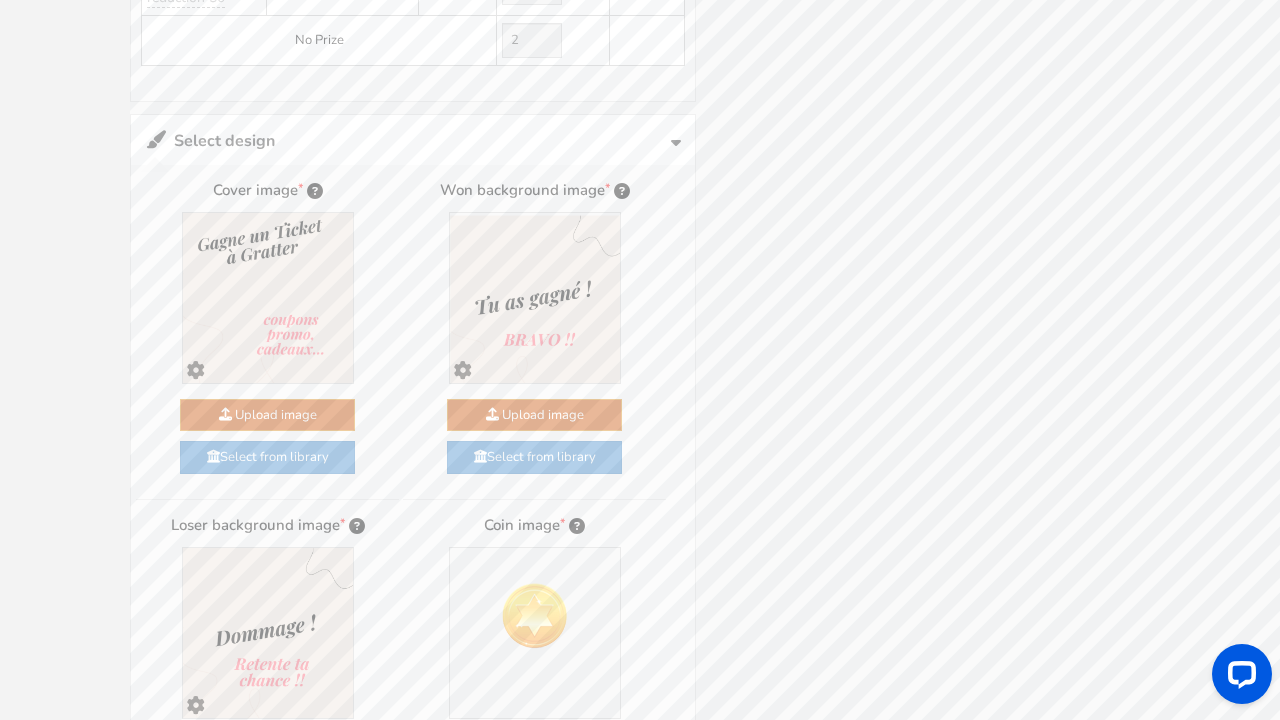 scroll, scrollTop: 0, scrollLeft: 0, axis: both 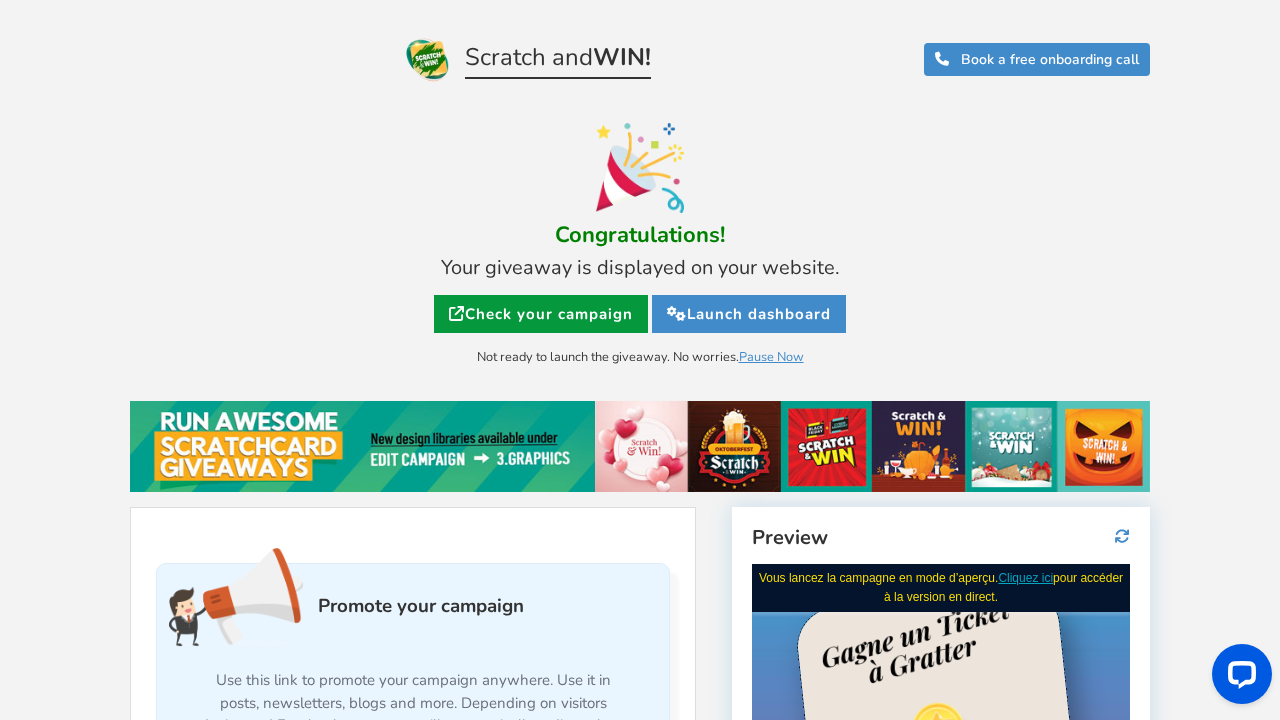 click on "Check your campaign" at bounding box center [541, 314] 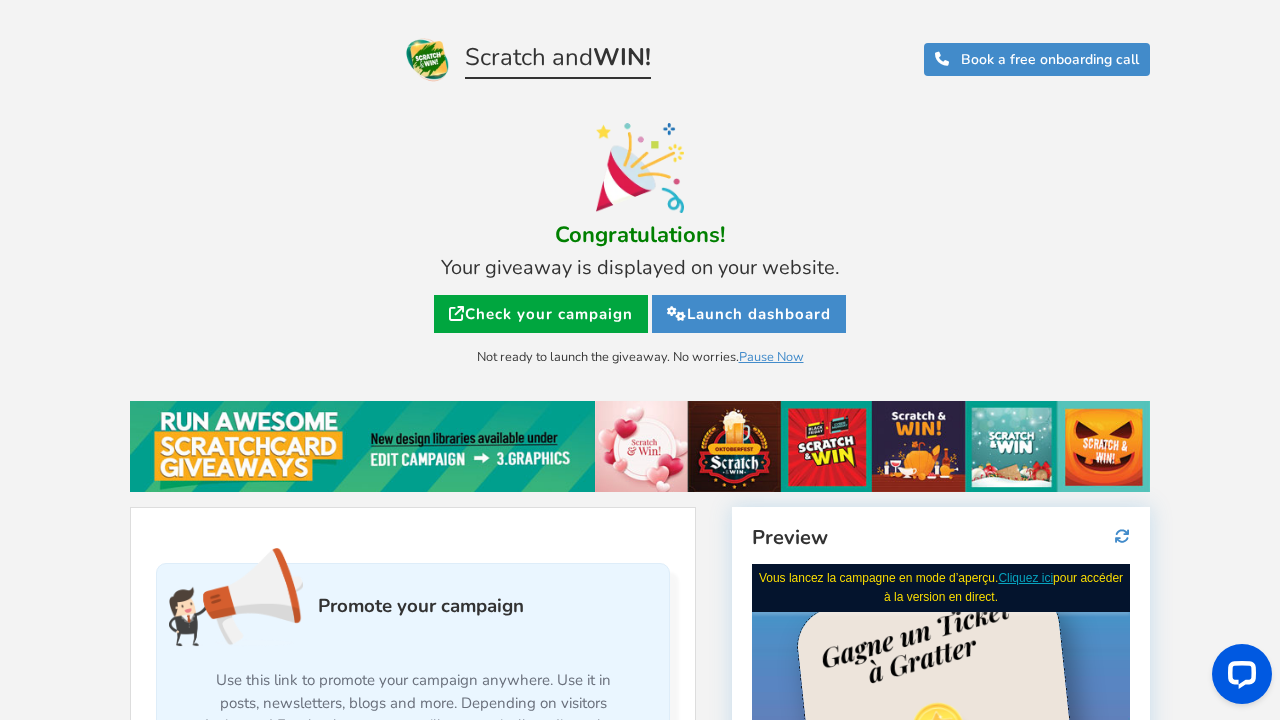 scroll, scrollTop: 10, scrollLeft: 0, axis: vertical 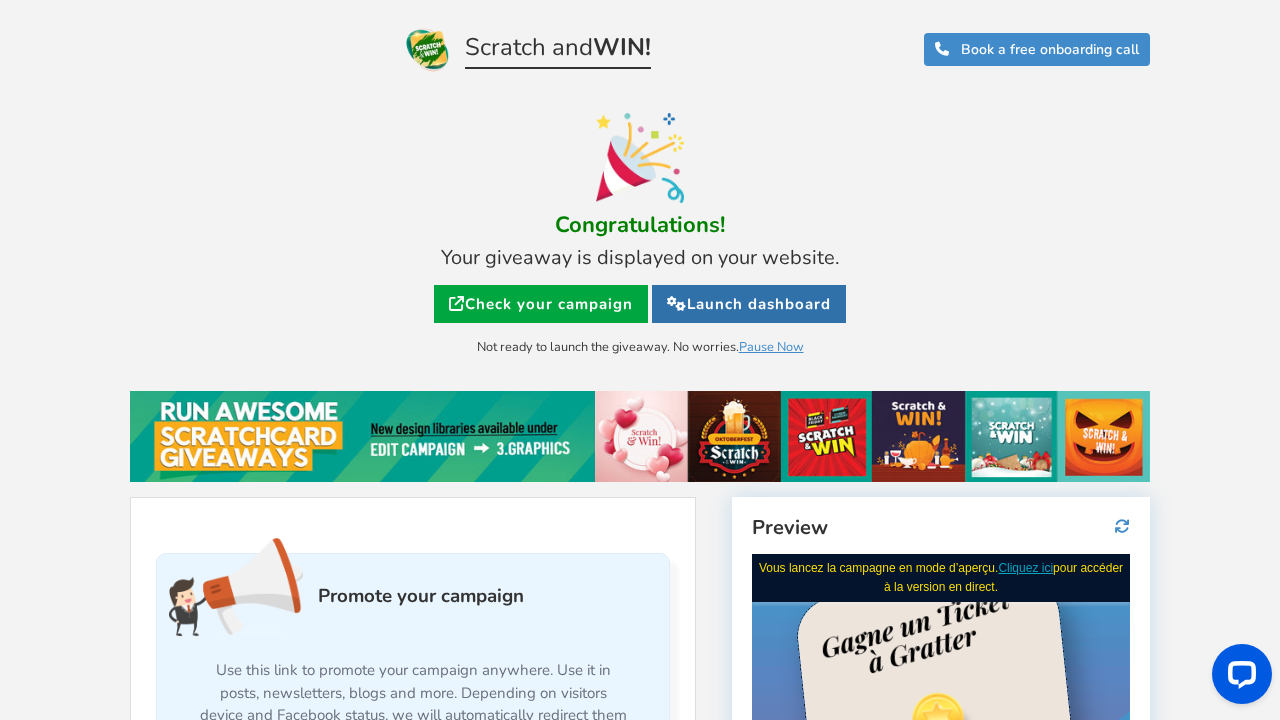 click on "Launch dashboard" at bounding box center (749, 304) 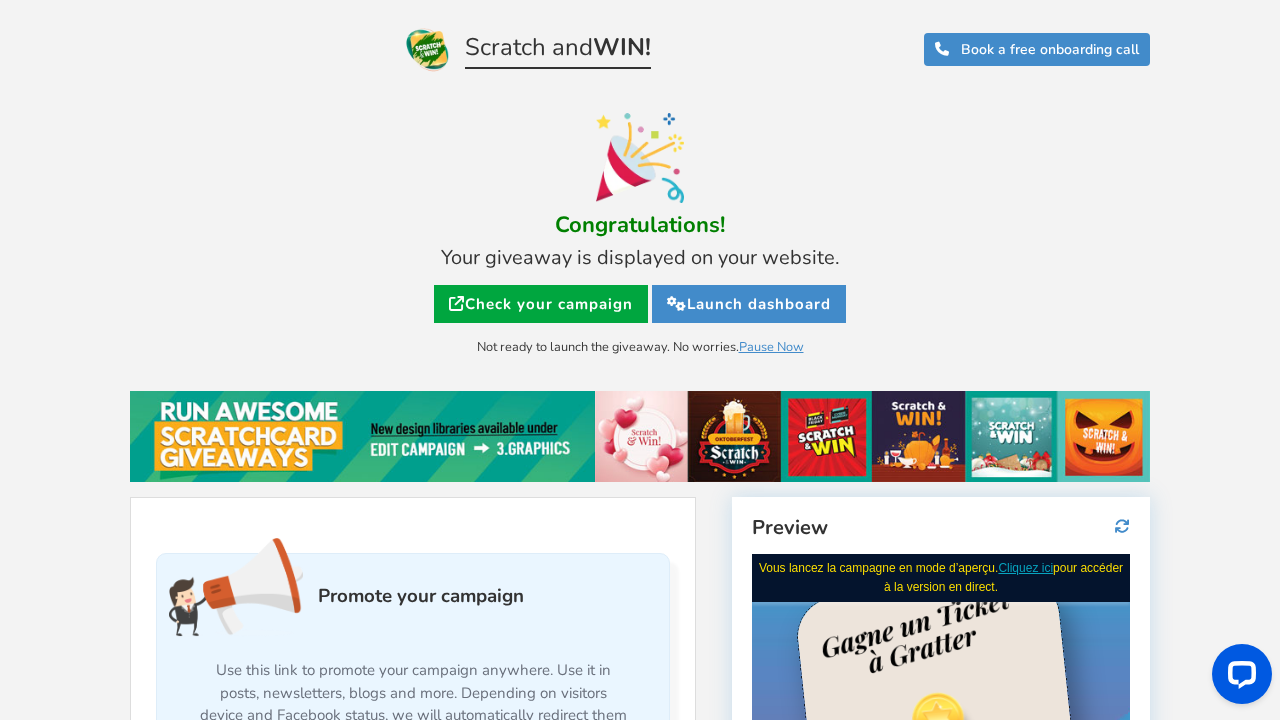 scroll, scrollTop: 0, scrollLeft: 0, axis: both 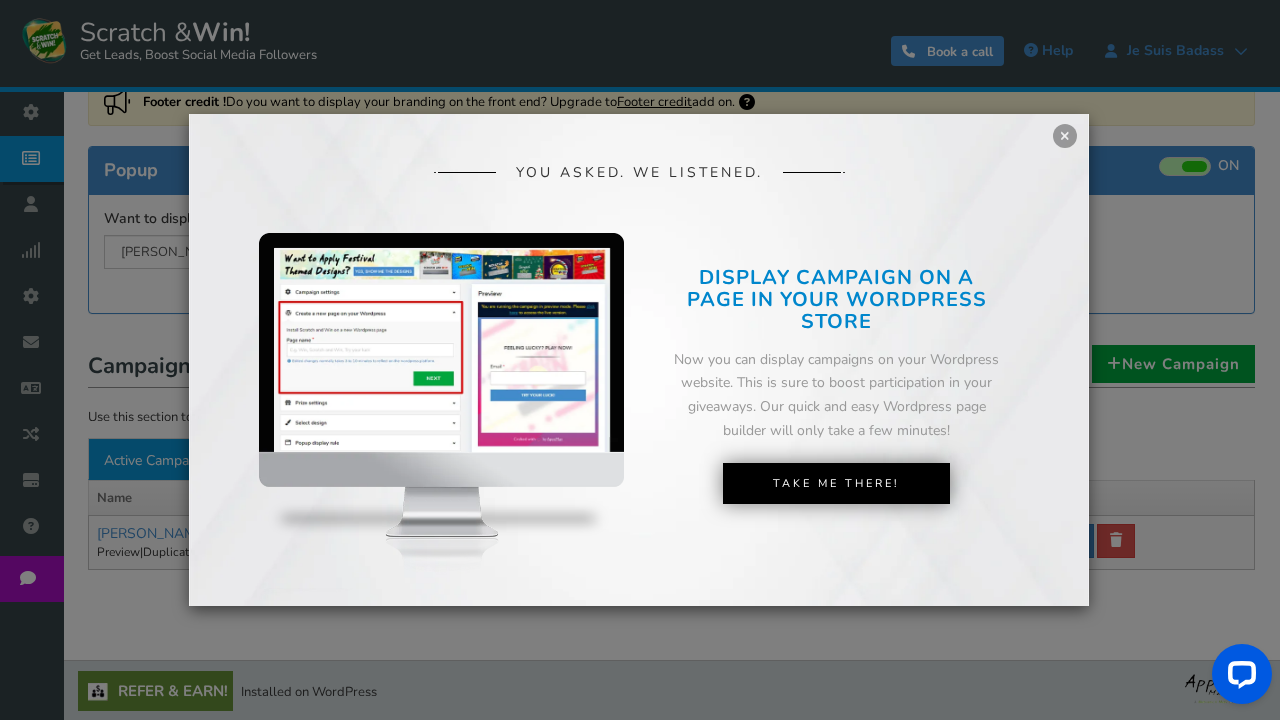 click on "×
YOU ASKED. WE LISTENED.
DISPLAY CAMPAIGN ON A PAGE IN YOUR SHOPIFY STORE
Now you can display campaigns on your Shopify store. This is sure to boost participation in your giveaways. Our quick and easy Shopify page builder will only take a few minutes!
DISPLAY CAMPAIGN ON A PAGE IN YOUR WORDPRESS STORE
Take Me There!" at bounding box center (640, 360) 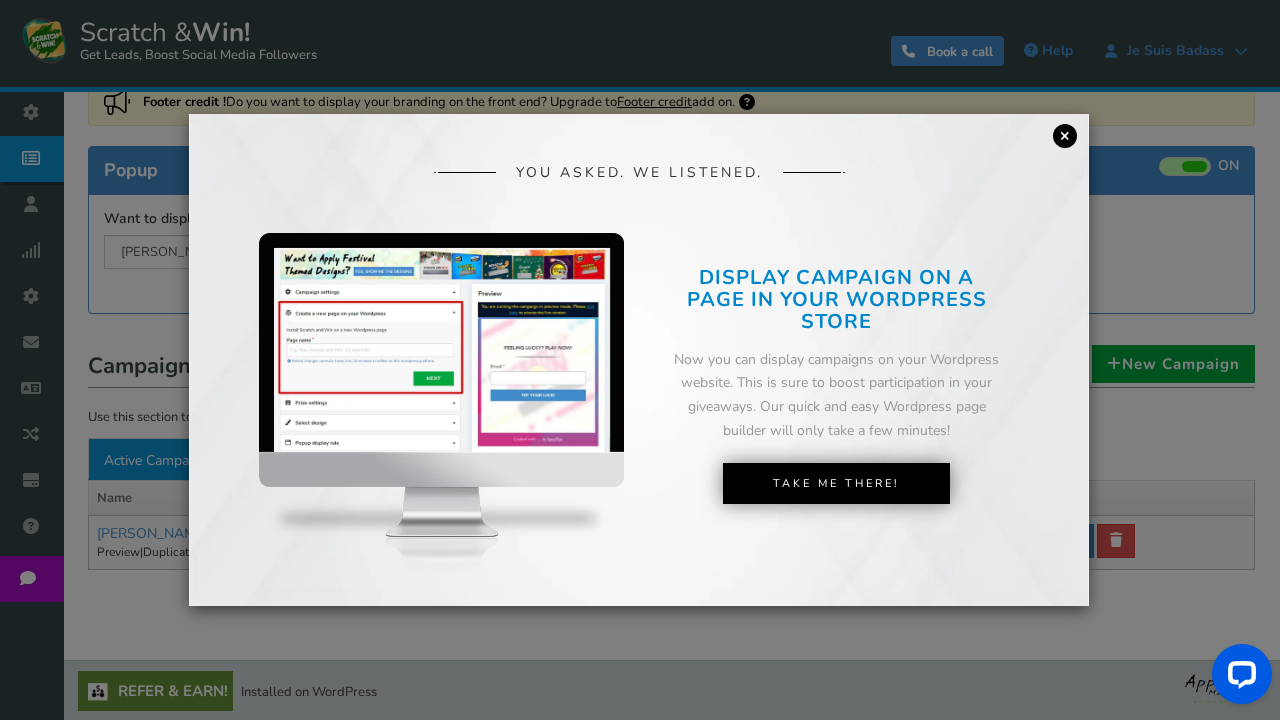 click on "×" at bounding box center (1065, 136) 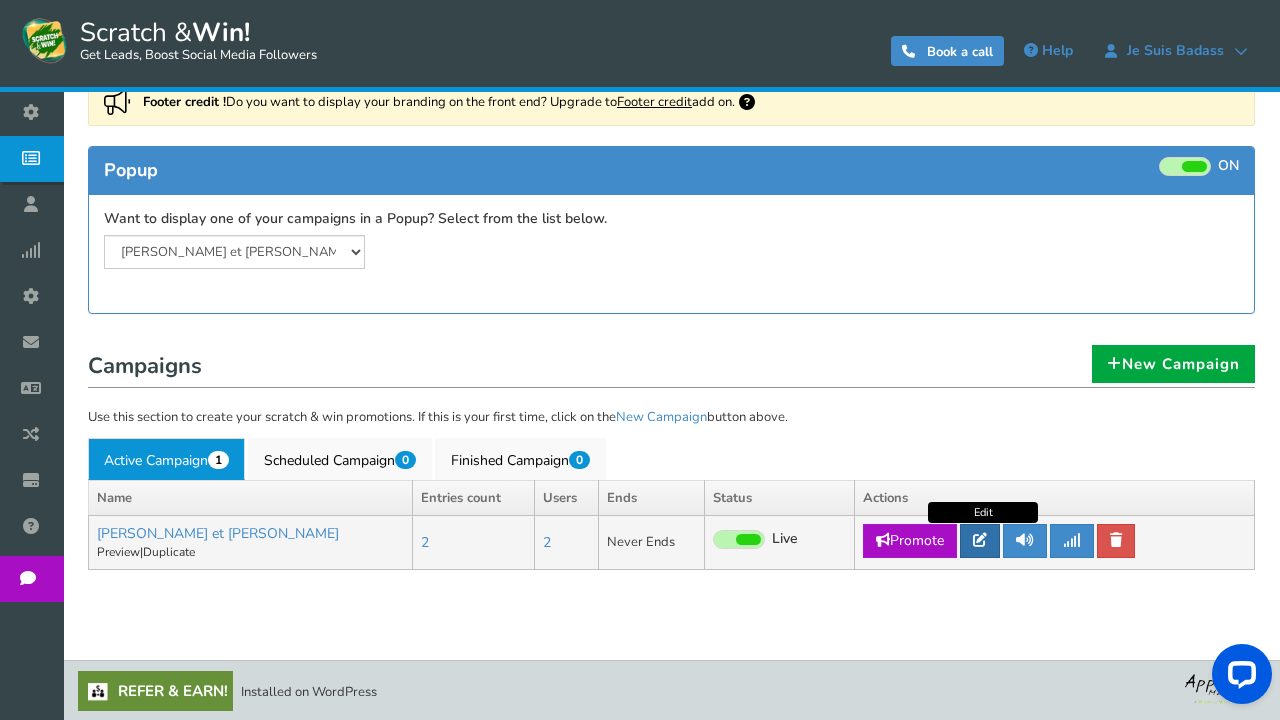click at bounding box center [980, 540] 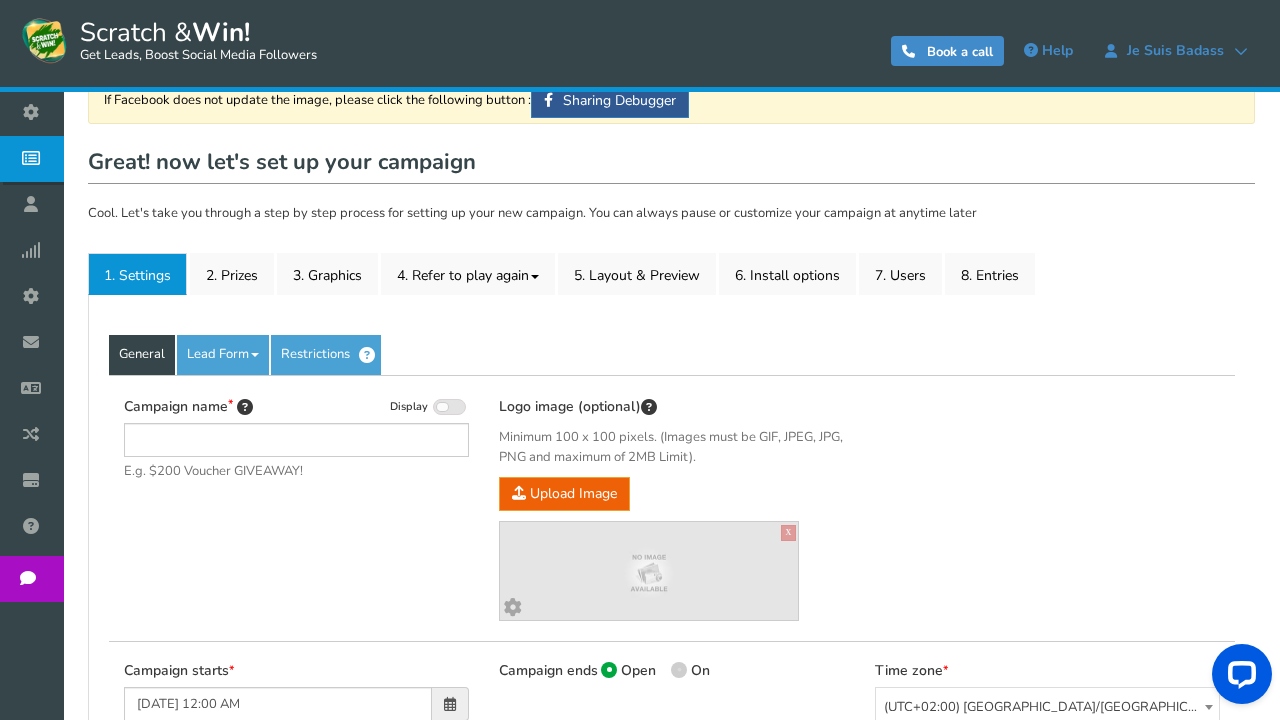 scroll, scrollTop: 0, scrollLeft: 0, axis: both 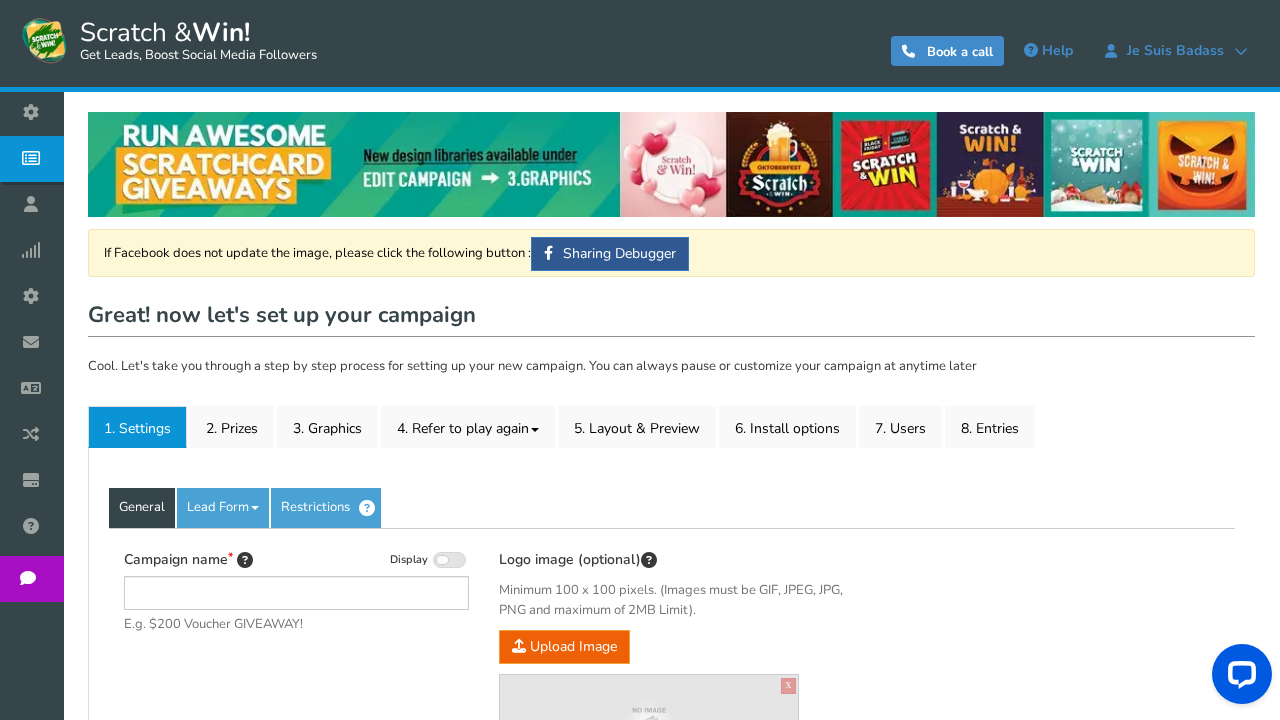 type on "[PERSON_NAME] et [PERSON_NAME]" 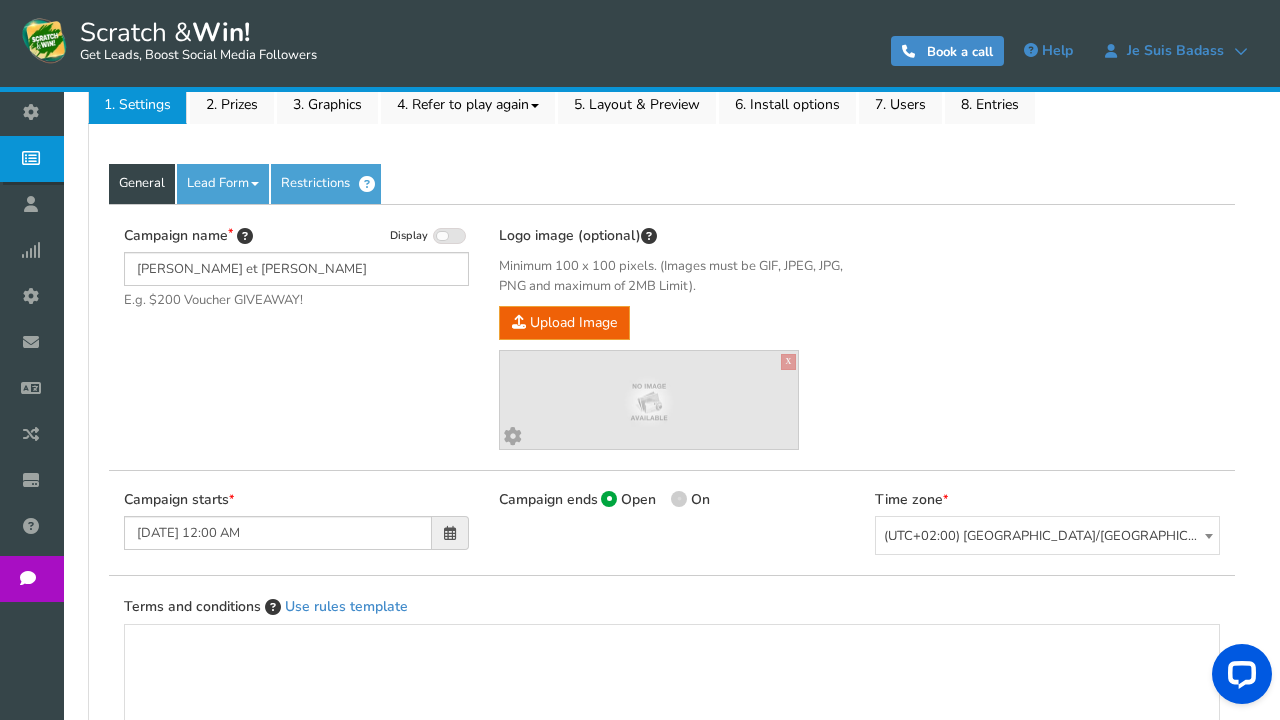 scroll, scrollTop: 320, scrollLeft: 0, axis: vertical 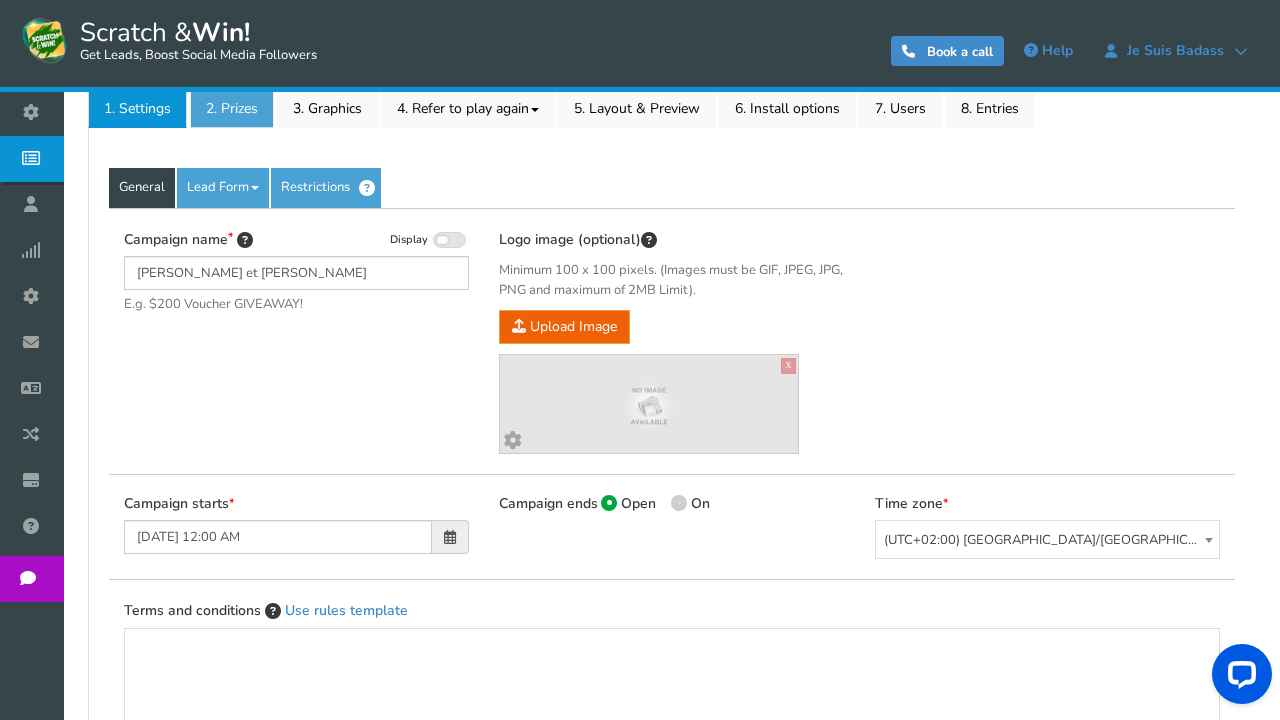 click on "2. Prizes" at bounding box center [232, 107] 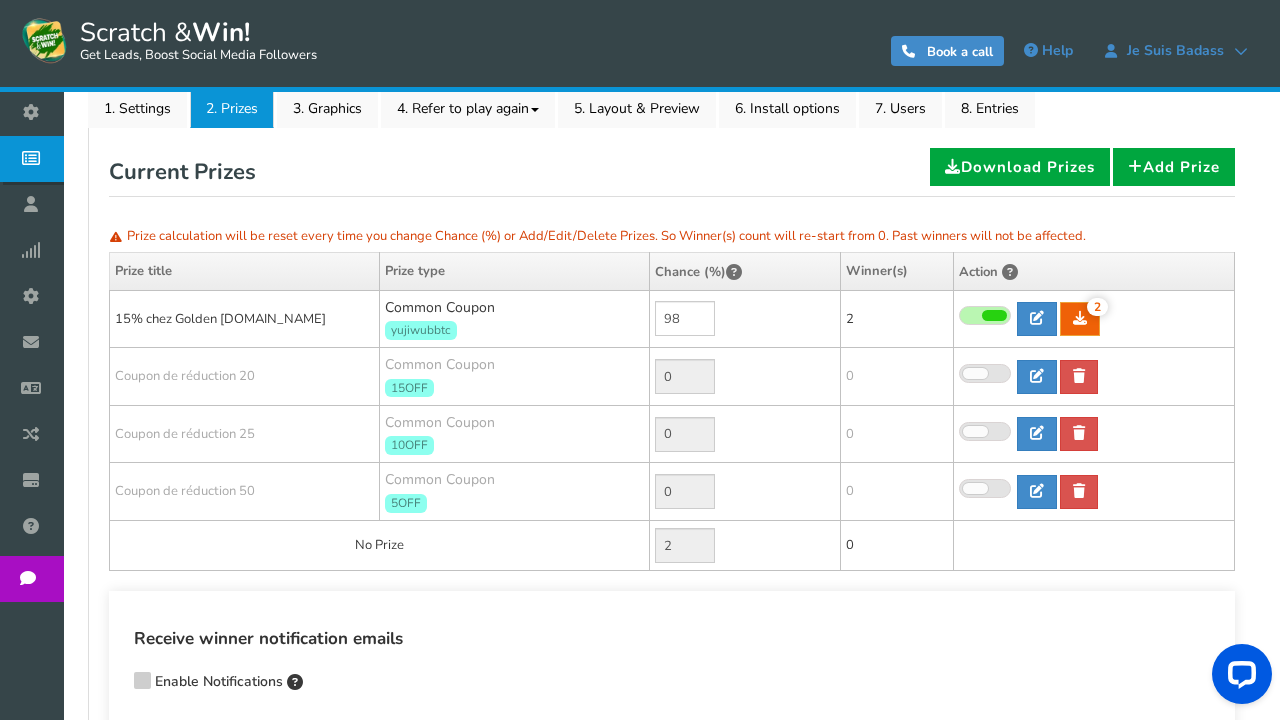 click on "15% chez Golden [DOMAIN_NAME]" at bounding box center [245, 319] 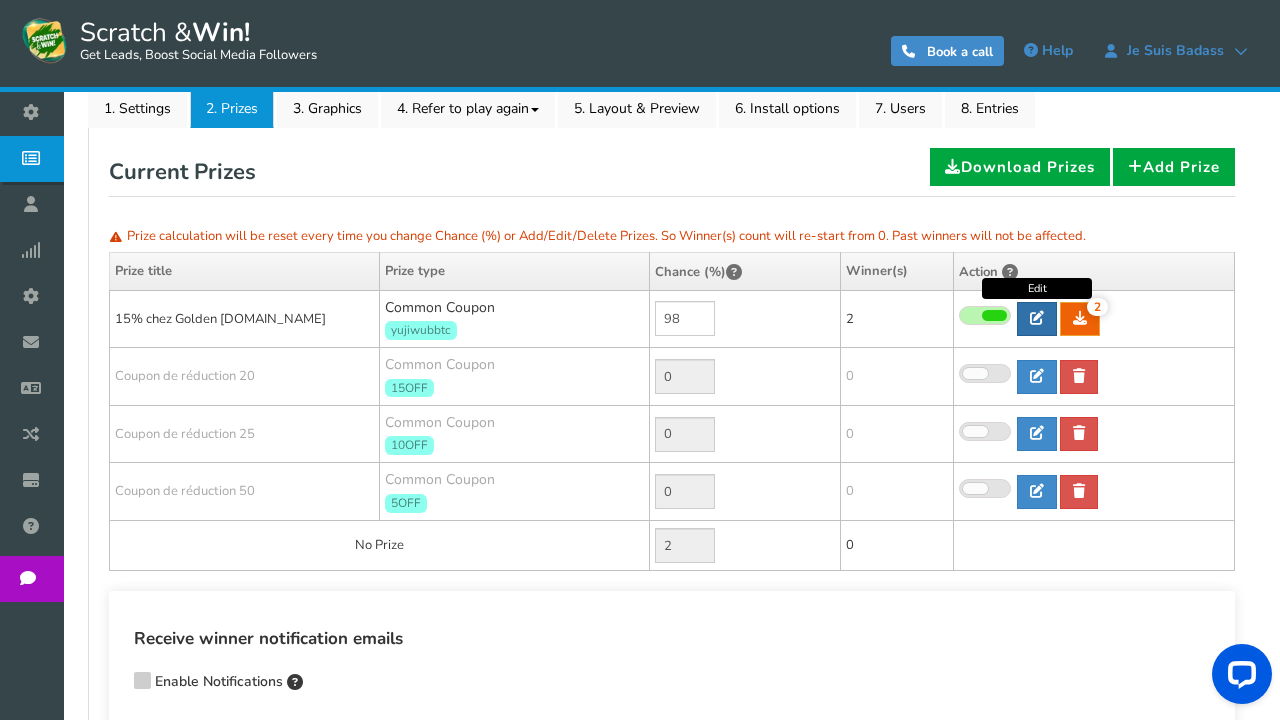 click at bounding box center (1037, 319) 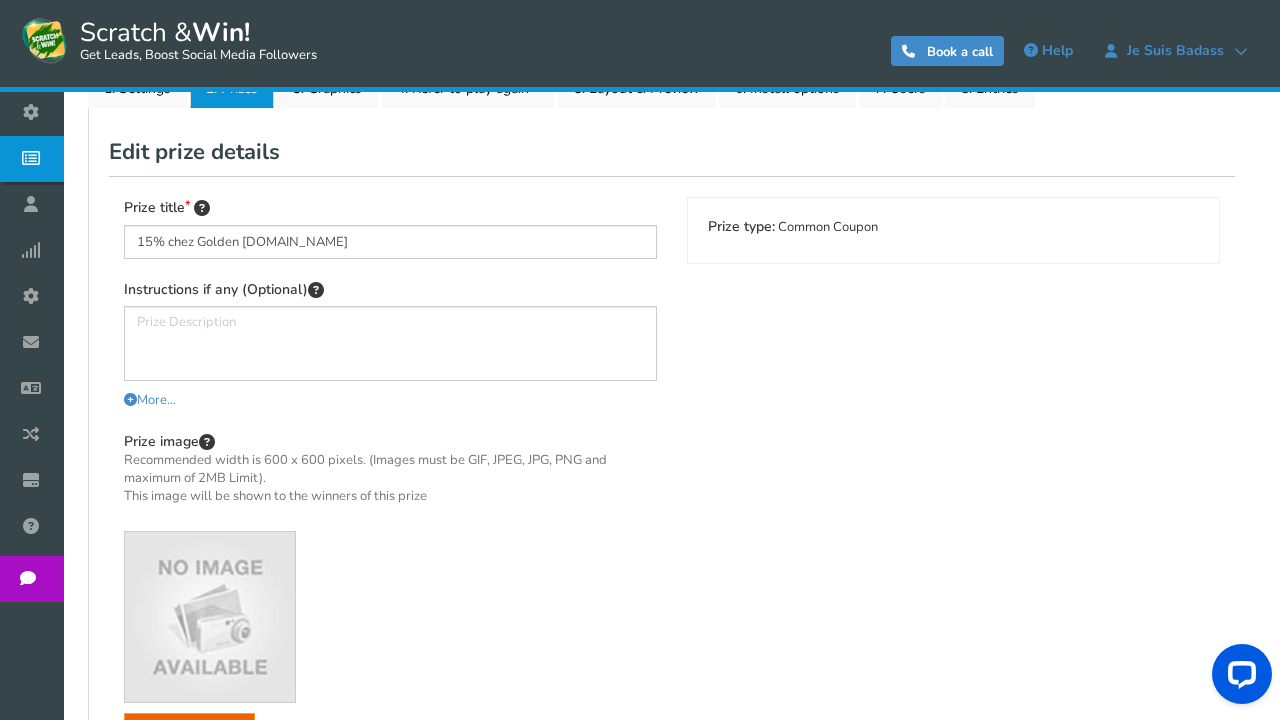 scroll, scrollTop: 338, scrollLeft: 0, axis: vertical 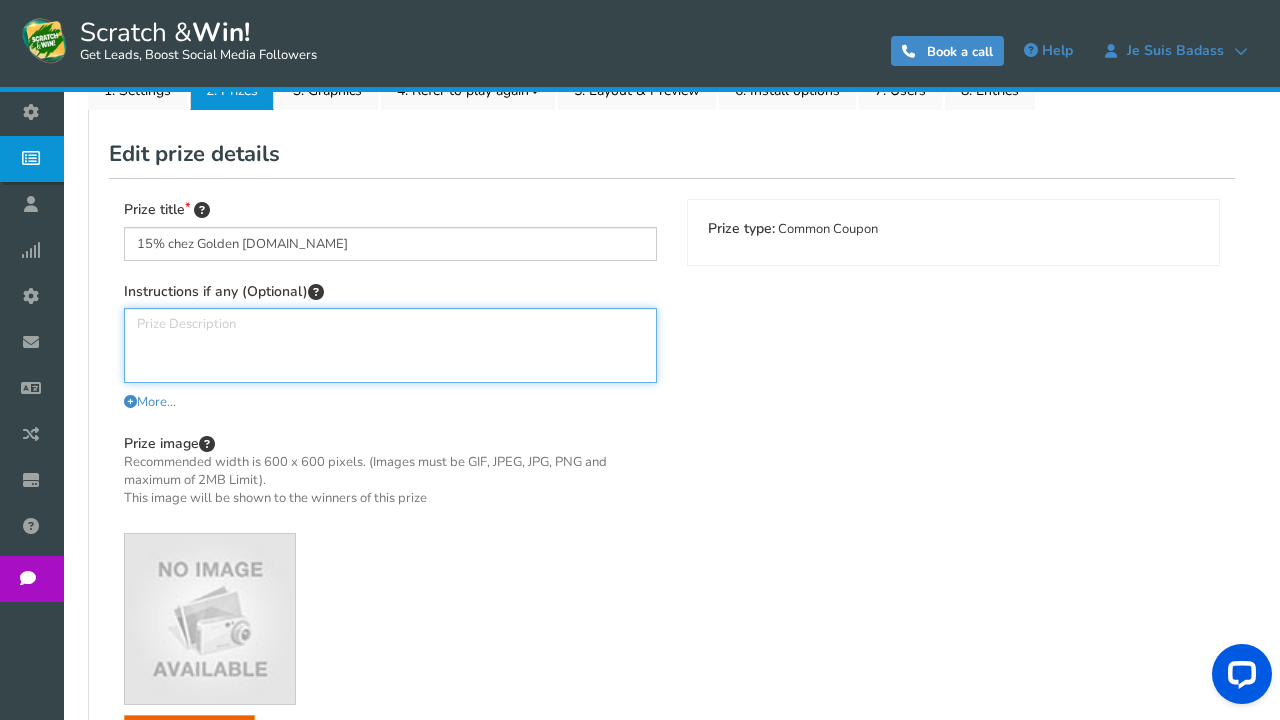 click at bounding box center (390, 345) 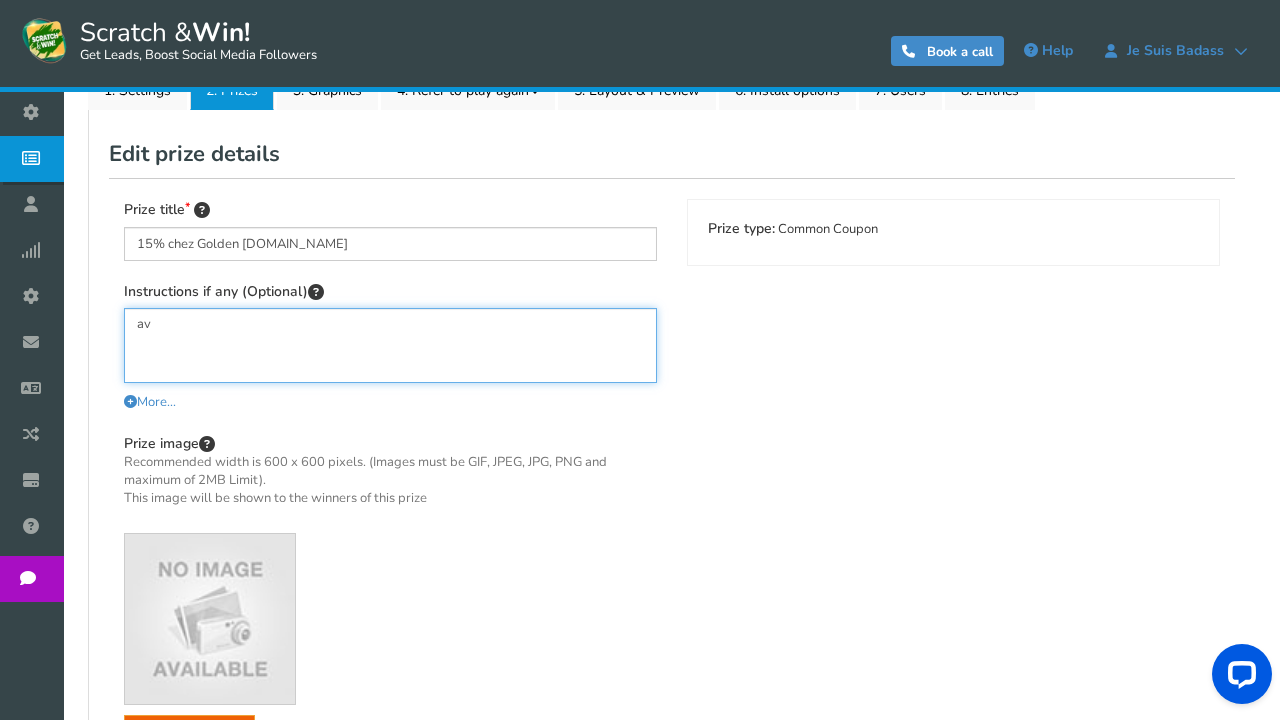 type on "a" 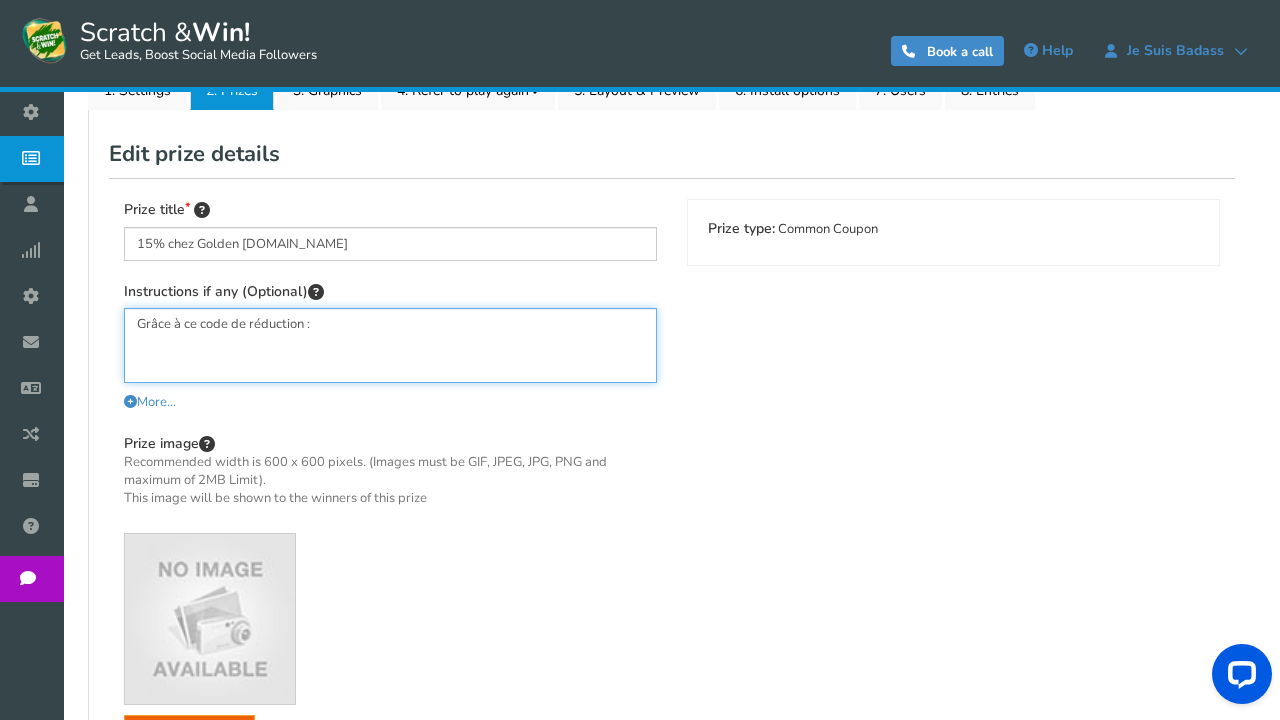 paste on "yujiwubbtc" 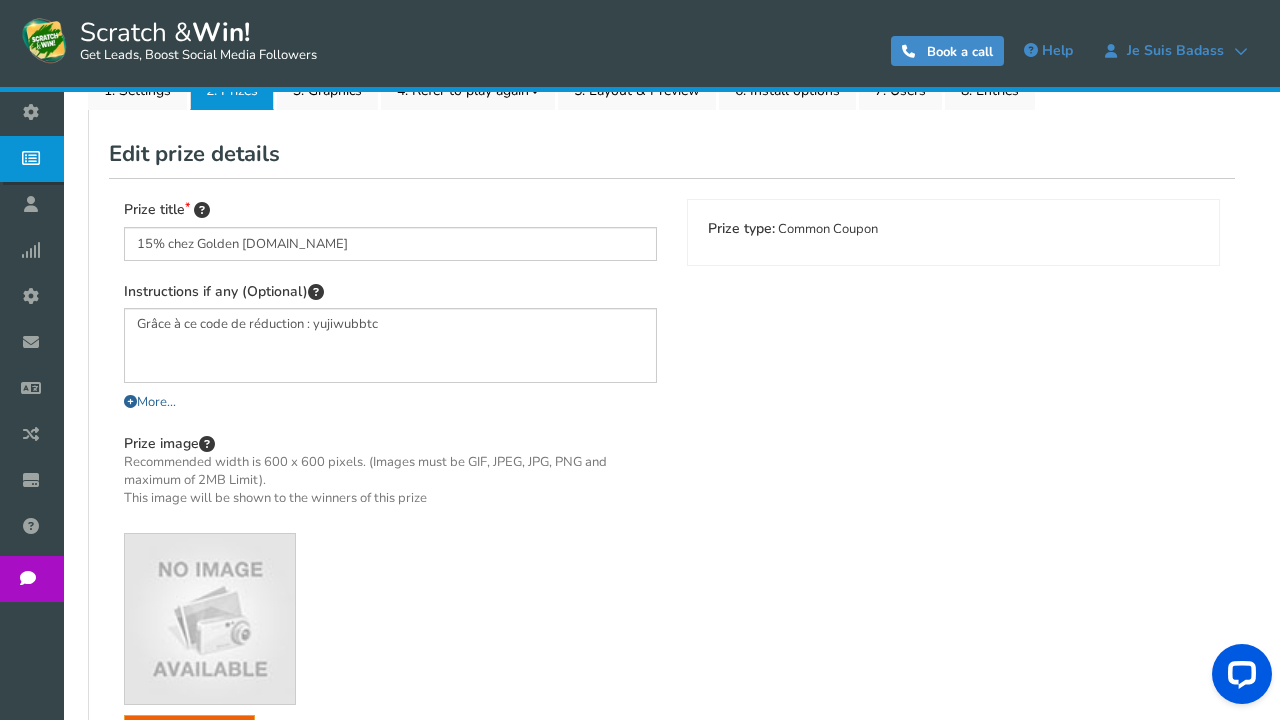 click at bounding box center [130, 401] 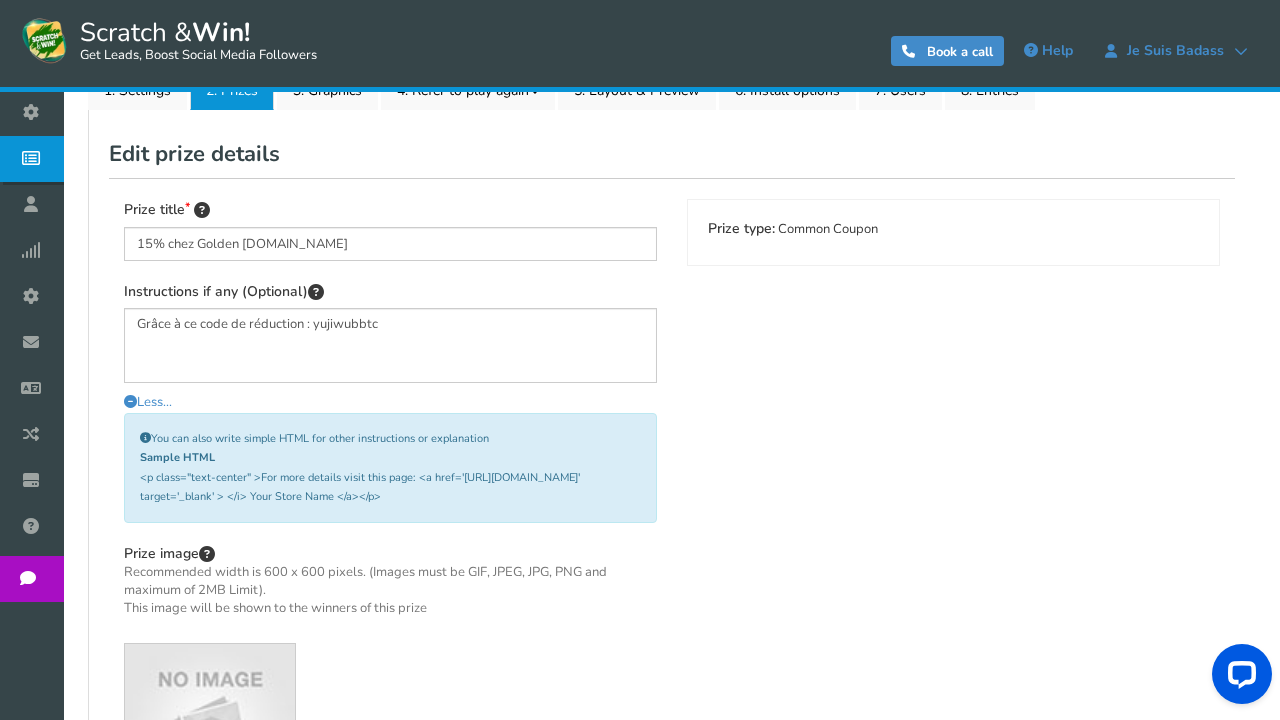 drag, startPoint x: 308, startPoint y: 490, endPoint x: 130, endPoint y: 475, distance: 178.6309 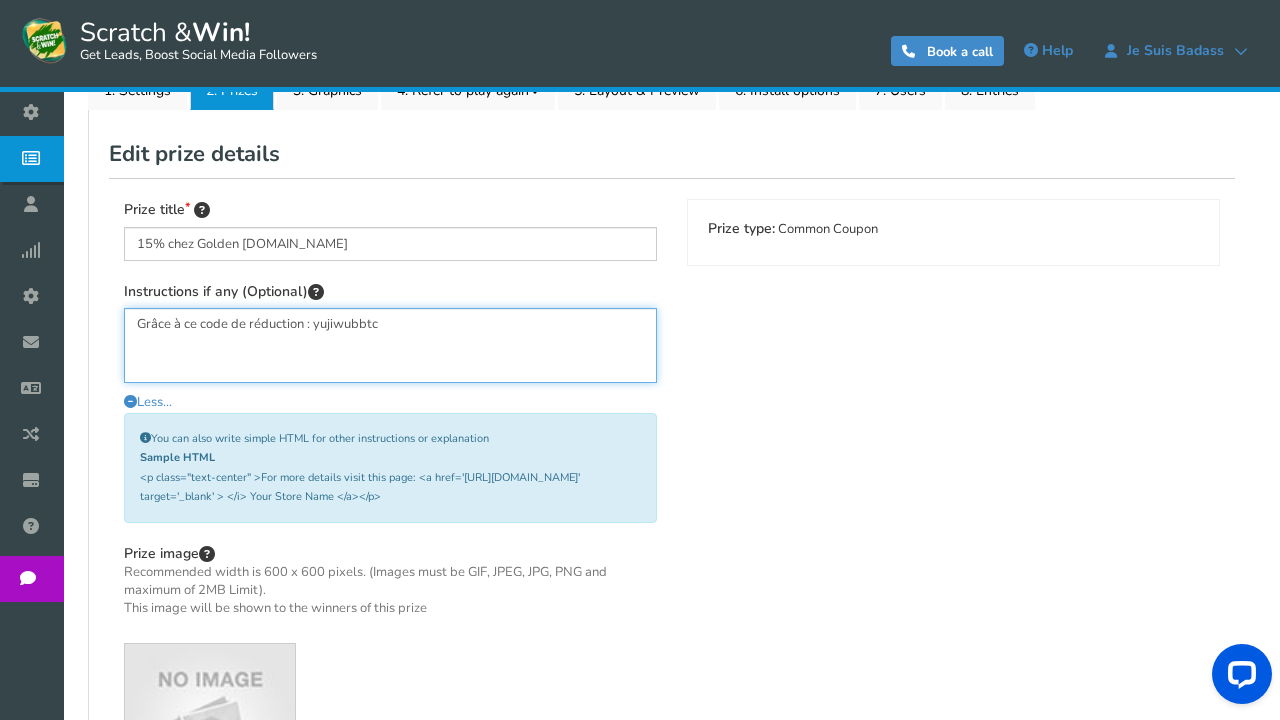 click on "Grâce à ce code de réduction : yujiwubbtc" at bounding box center (390, 345) 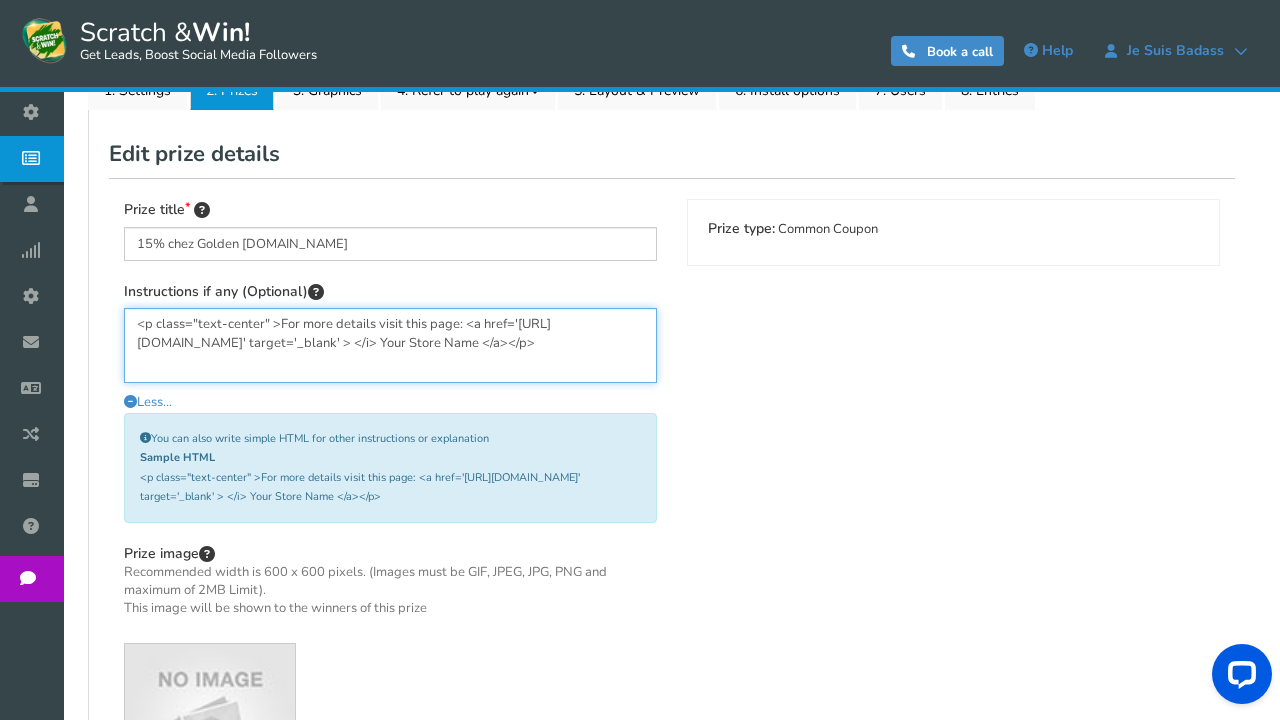 drag, startPoint x: 631, startPoint y: 324, endPoint x: 518, endPoint y: 322, distance: 113.0177 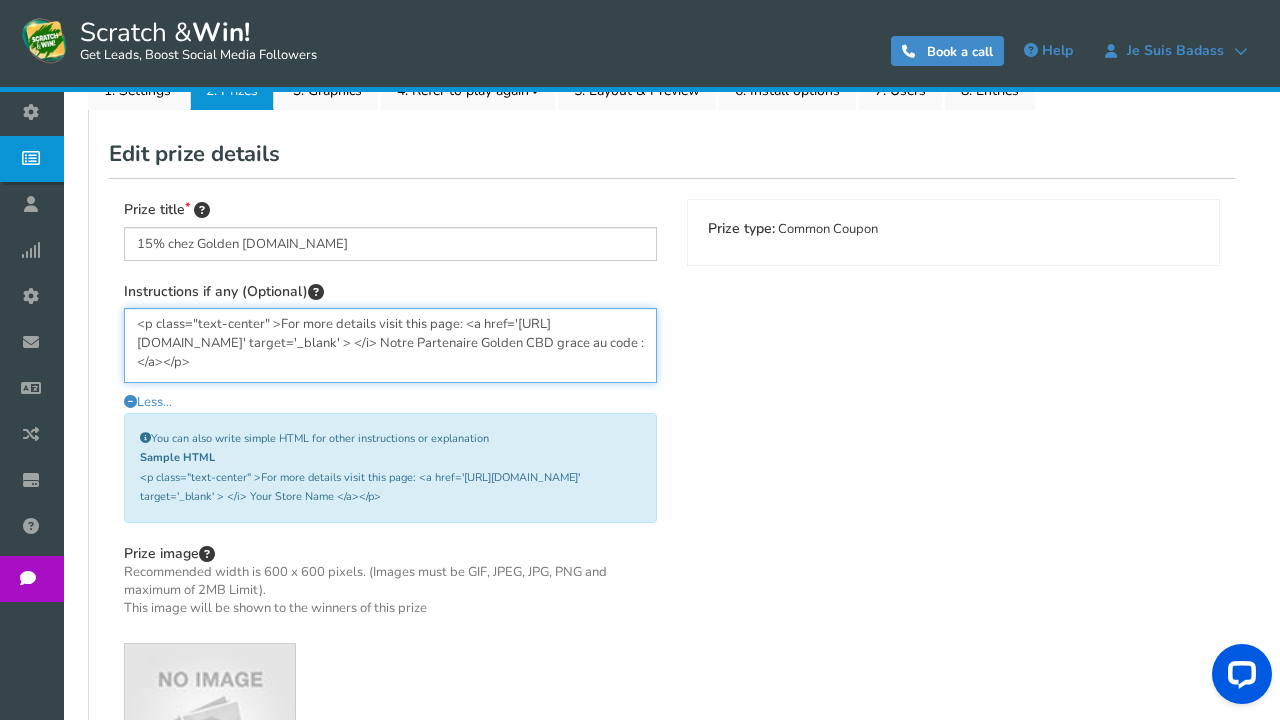 click on "<p class="text-center" >For more details visit this page: <a href='[URL][DOMAIN_NAME]' target='_blank' > </i> Notre Partenaire Golden CBD grace au code :  </a></p>" at bounding box center [390, 345] 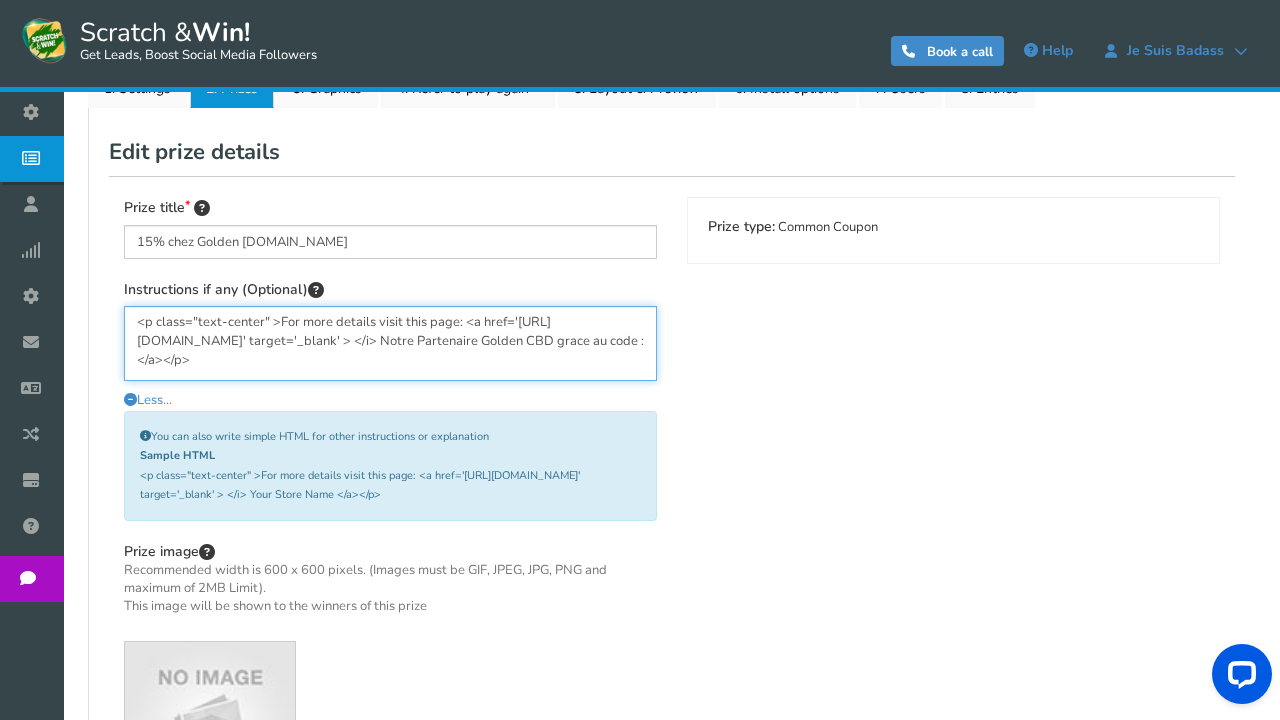 paste on "yujiwubbtc" 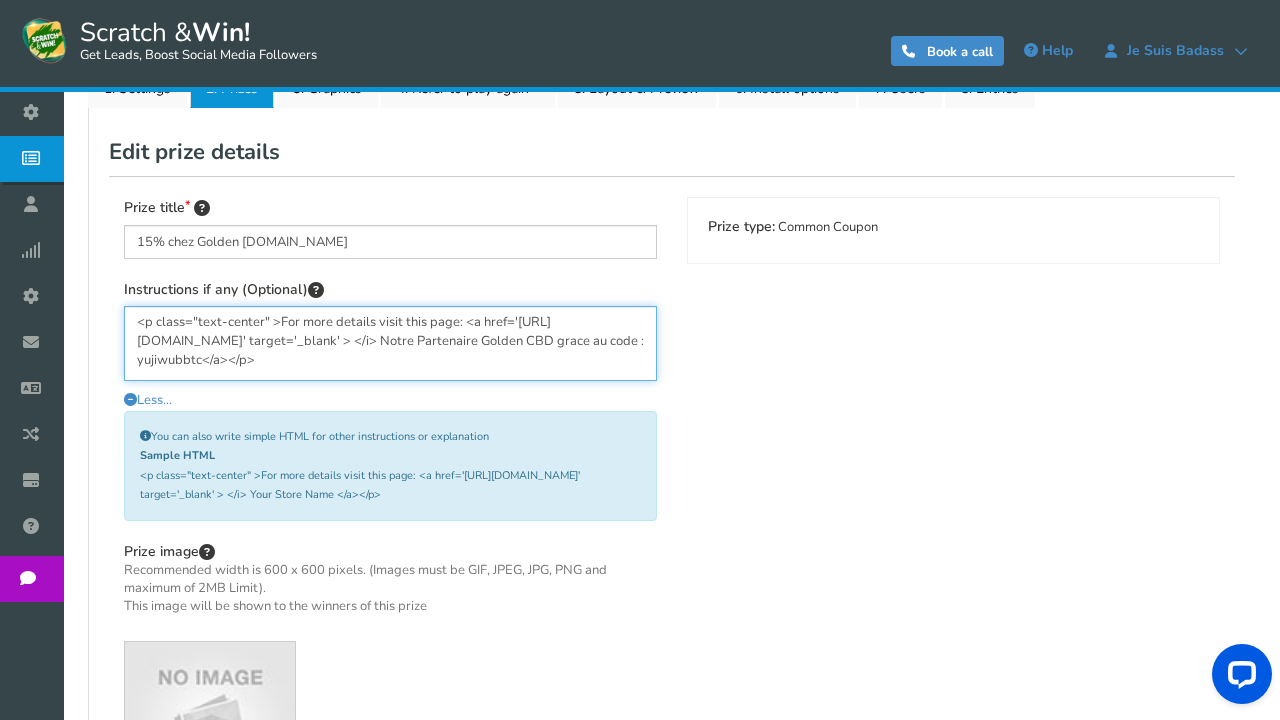 type on "<p class="text-center" >For more details visit this page: <a href='[URL][DOMAIN_NAME]' target='_blank' > </i> Notre Partenaire Golden CBD grace au code : yujiwubbtc</a></p>" 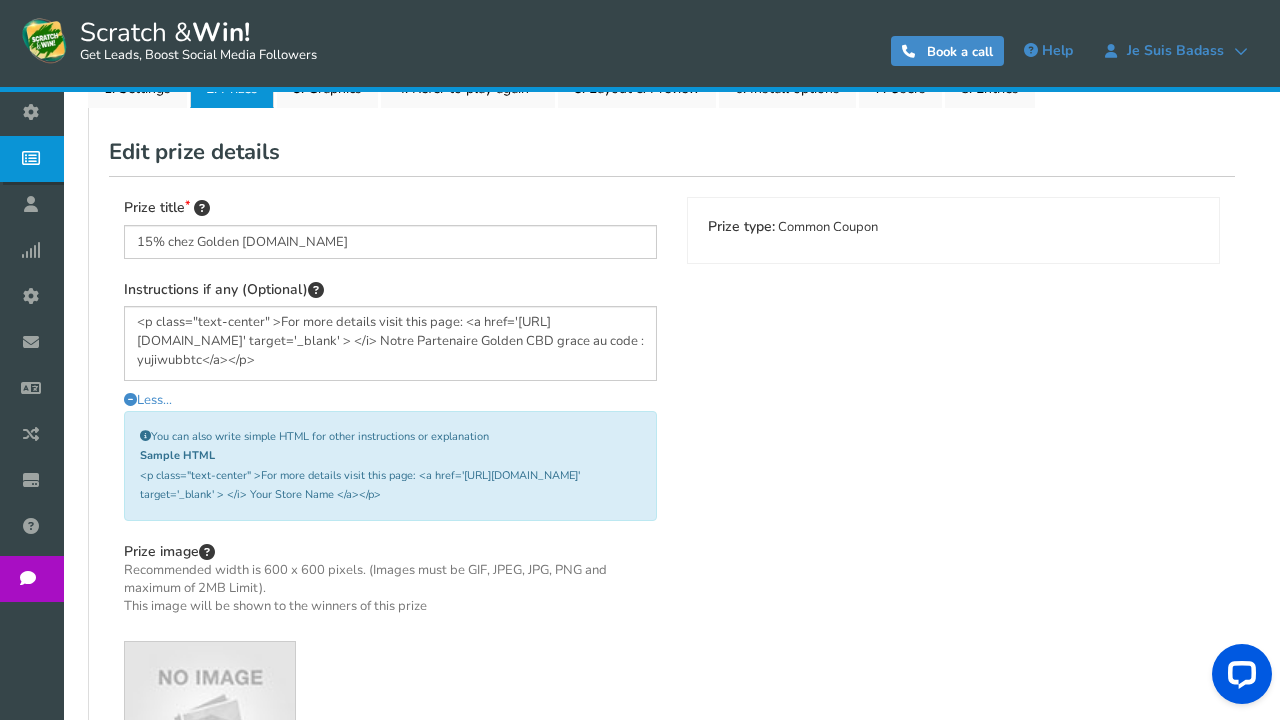 click on "Prize title
15% chez Golden [DOMAIN_NAME]
Instructions if any (Optional)
<p class="text-center" >For more details visit this page: <a href='[URL][DOMAIN_NAME]' target='_blank' > </i> Notre Partenaire Golden CBD grace au code : yujiwubbtc</a></p>
More...
Less...
Sample HTML X Customize your image" at bounding box center (672, 526) 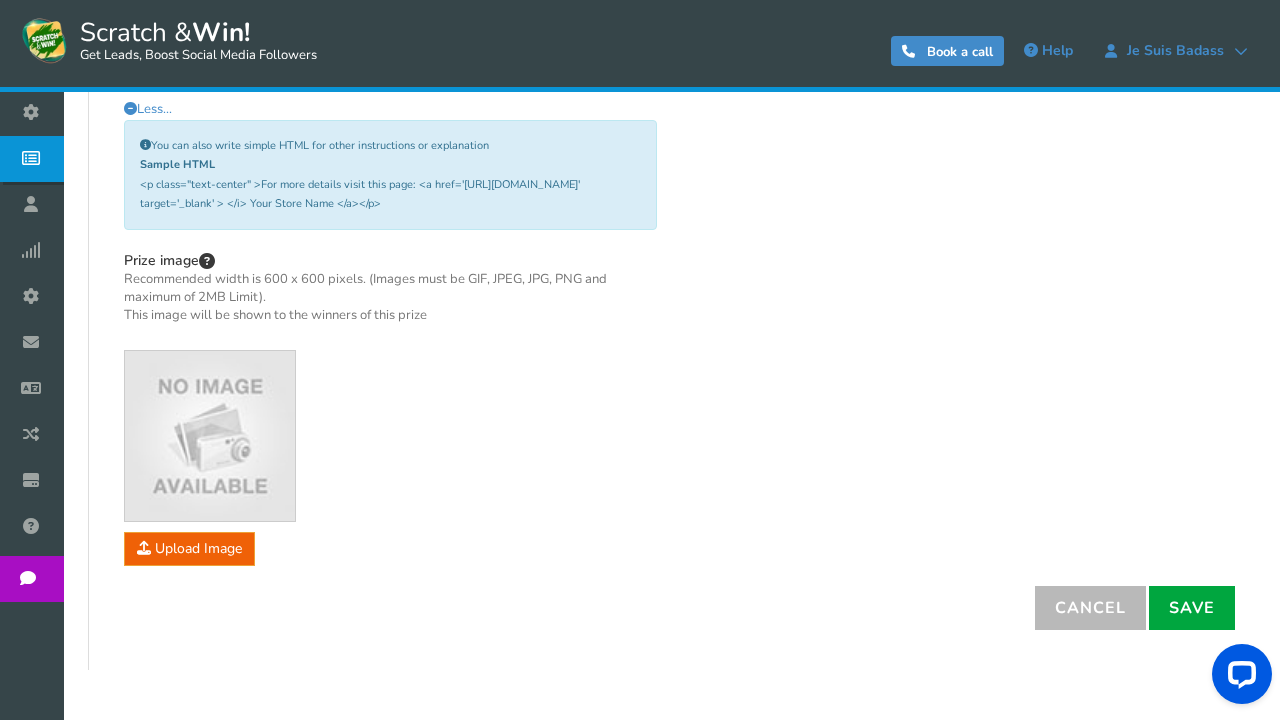 scroll, scrollTop: 632, scrollLeft: 0, axis: vertical 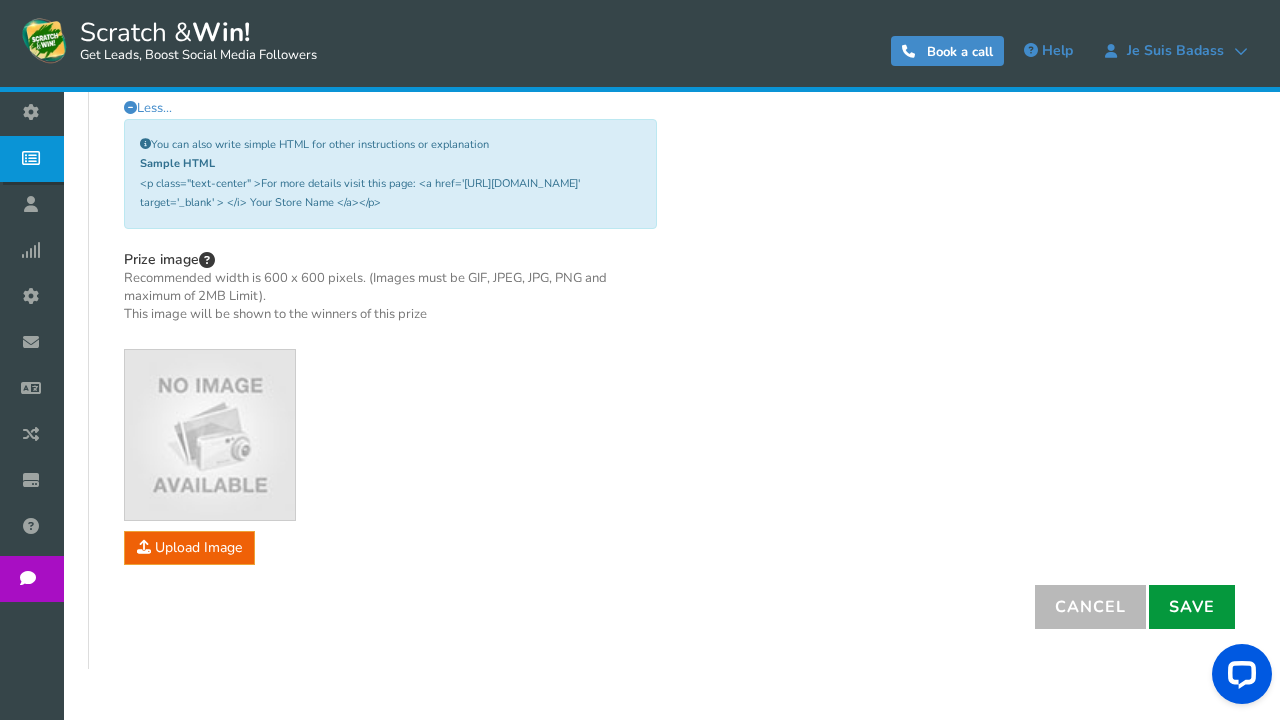 click on "Save" at bounding box center (1192, 607) 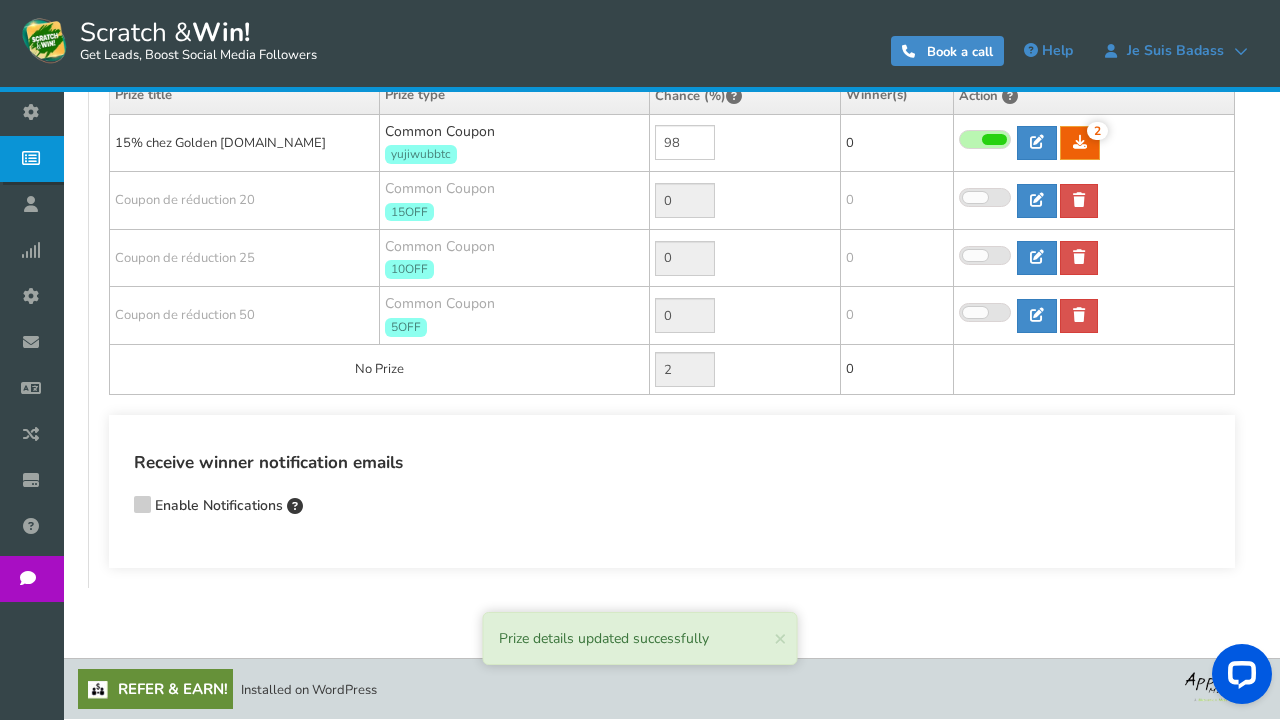 scroll, scrollTop: 494, scrollLeft: 0, axis: vertical 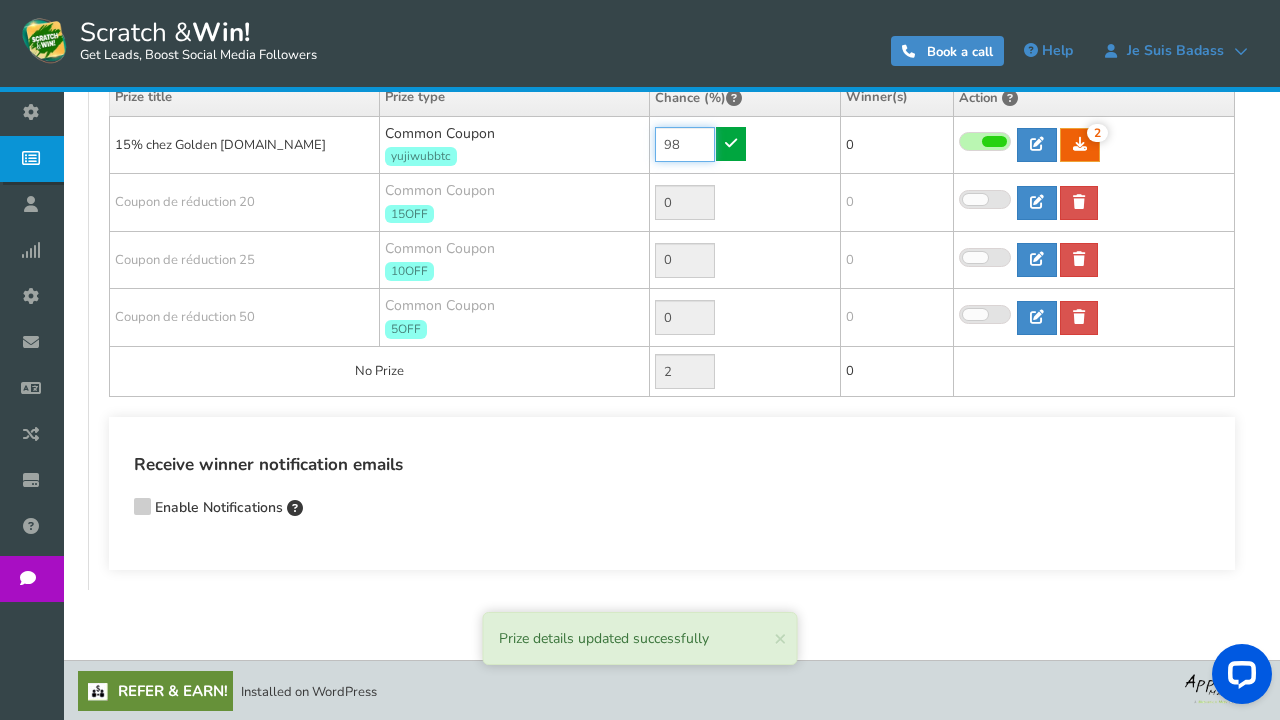 click on "98" at bounding box center (685, 144) 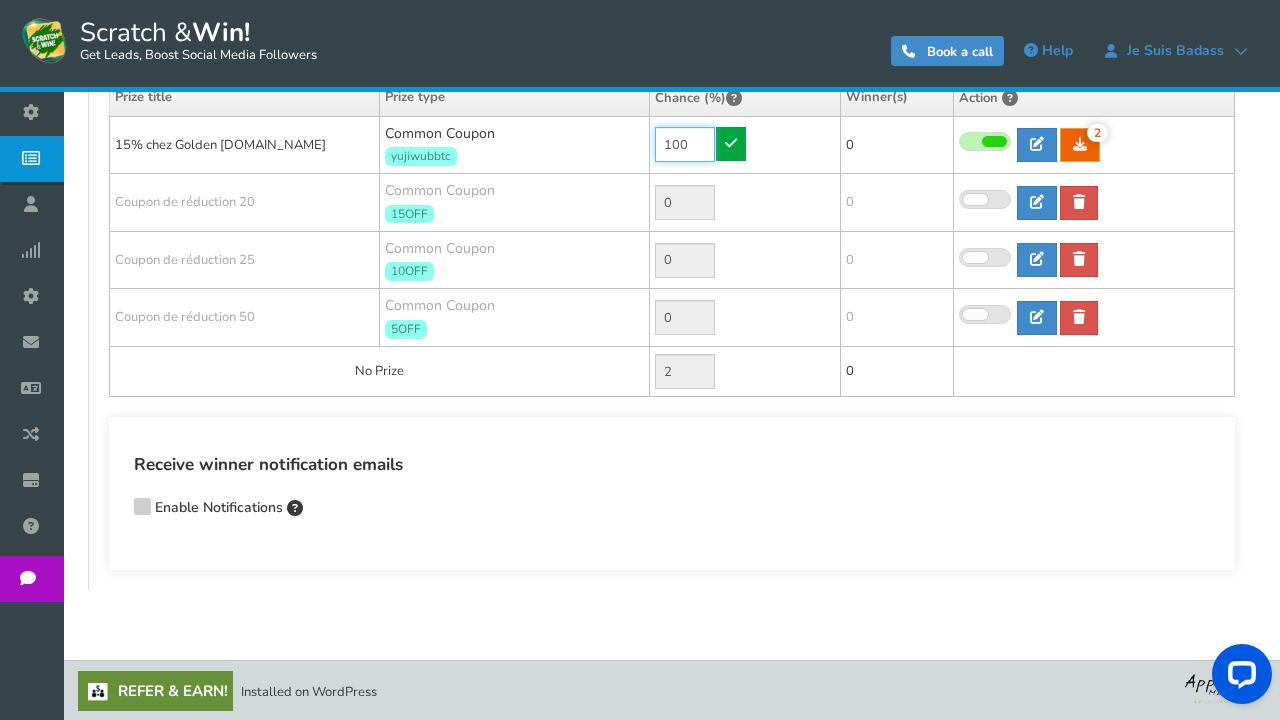 type on "100" 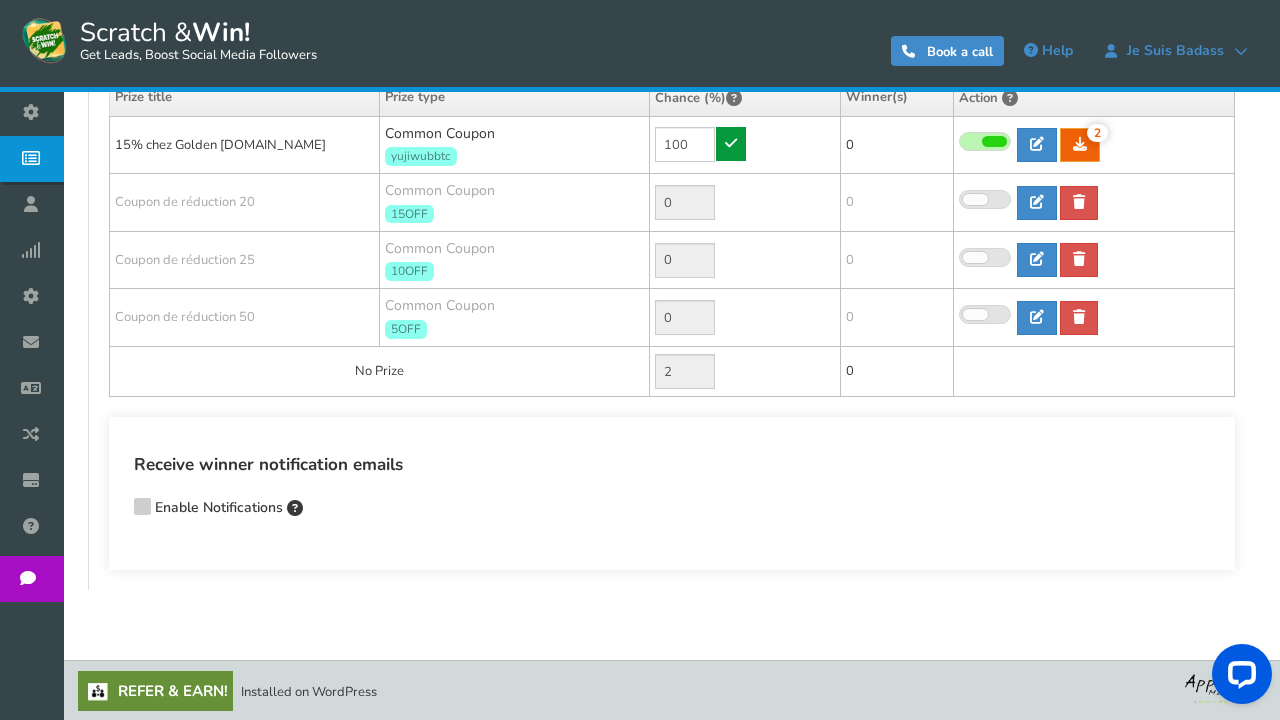 click at bounding box center [731, 144] 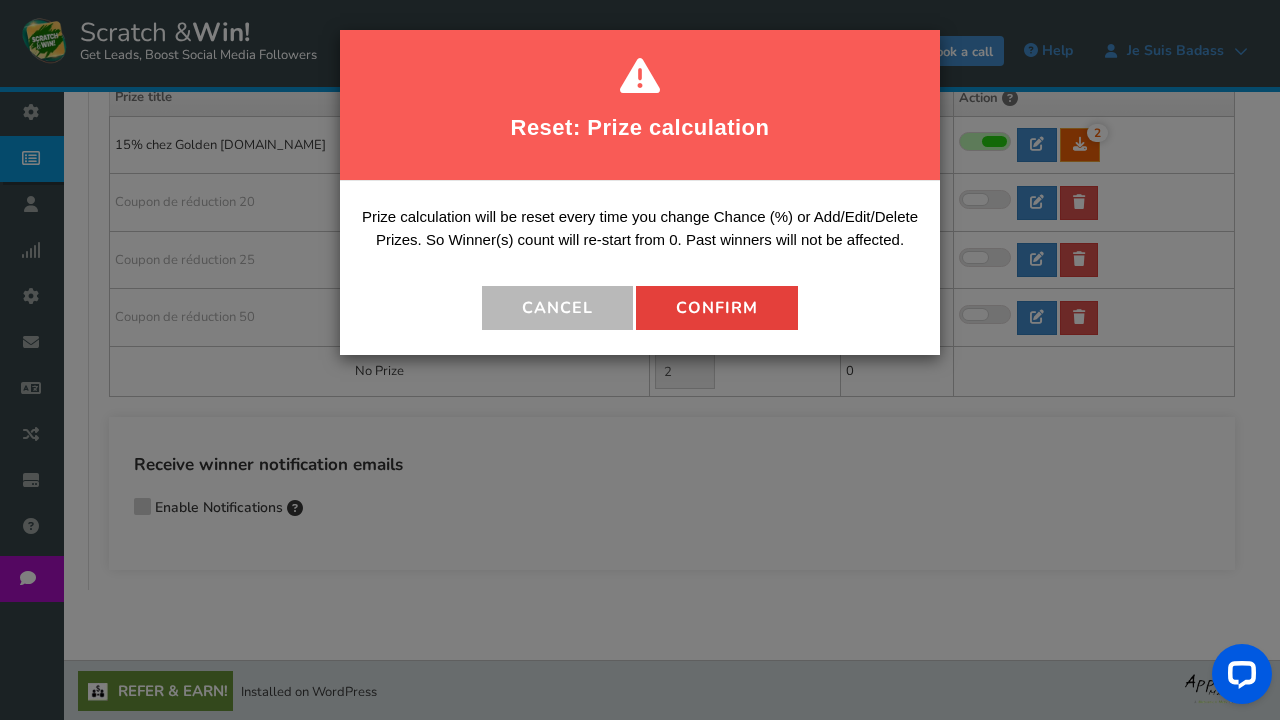 click on "Confirm" at bounding box center [717, 308] 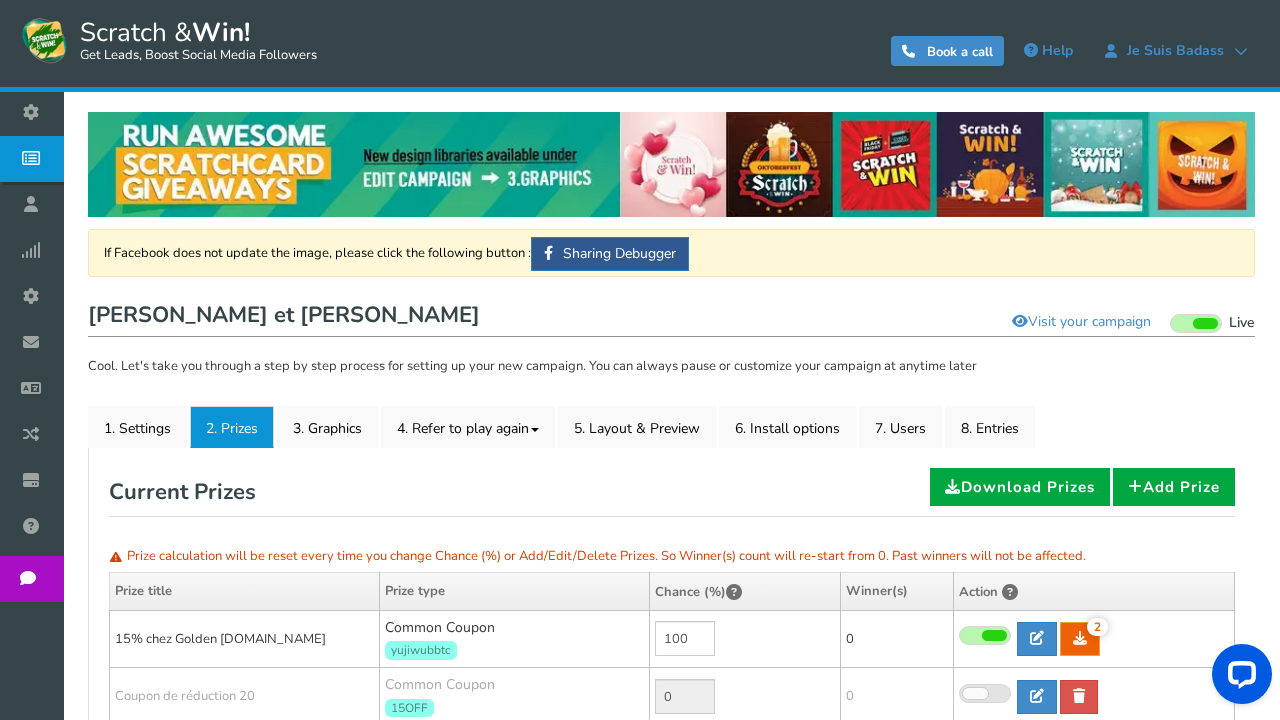 scroll, scrollTop: 0, scrollLeft: 0, axis: both 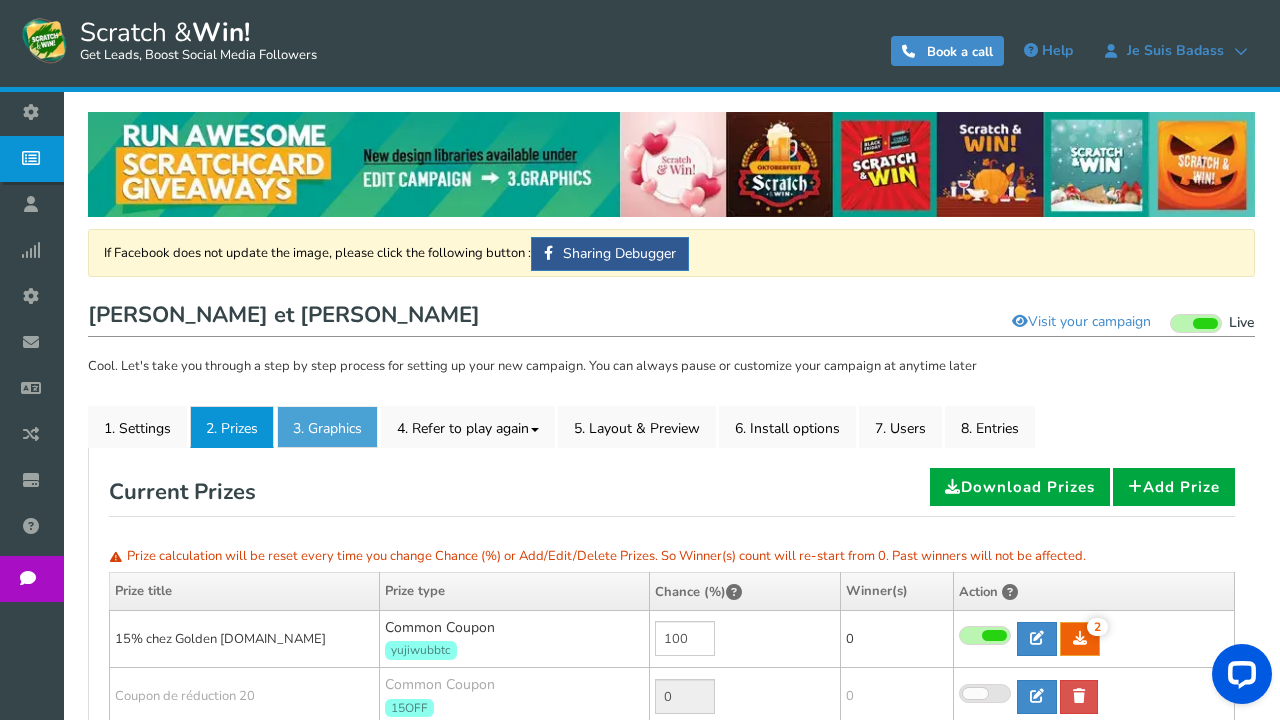 click on "3. Graphics" at bounding box center (327, 427) 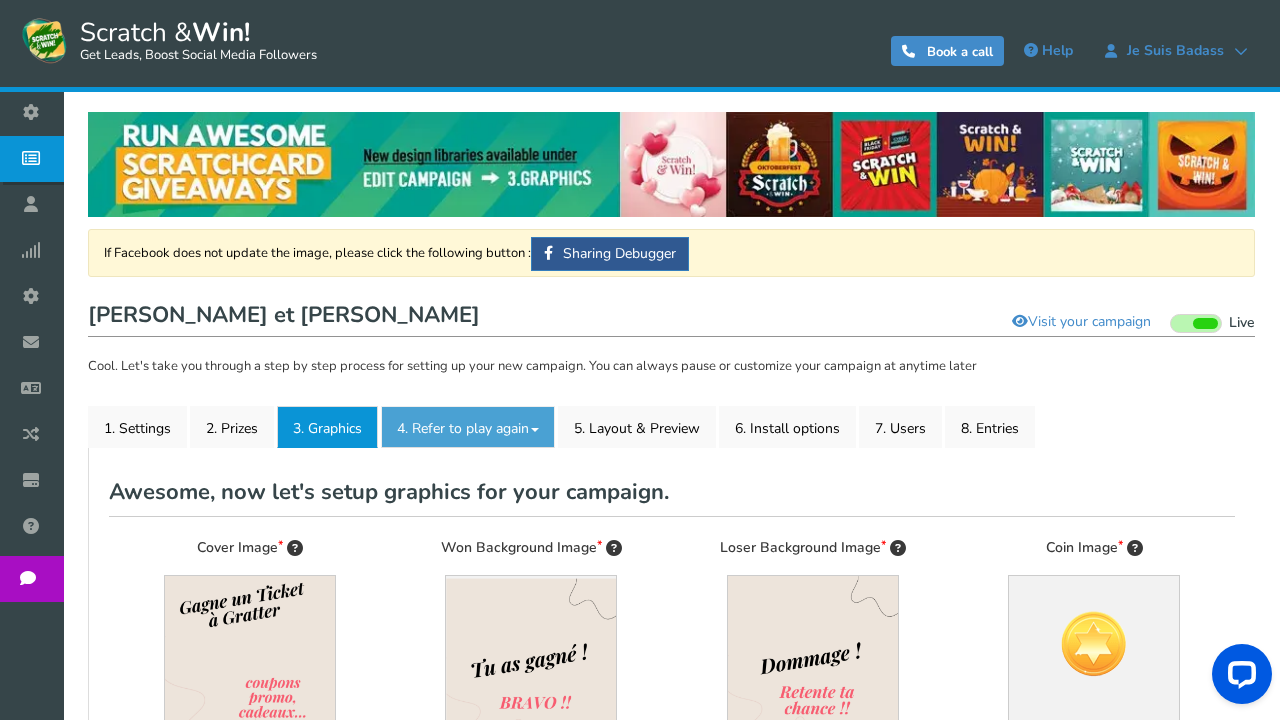 click on "4. Refer to play again" at bounding box center [468, 427] 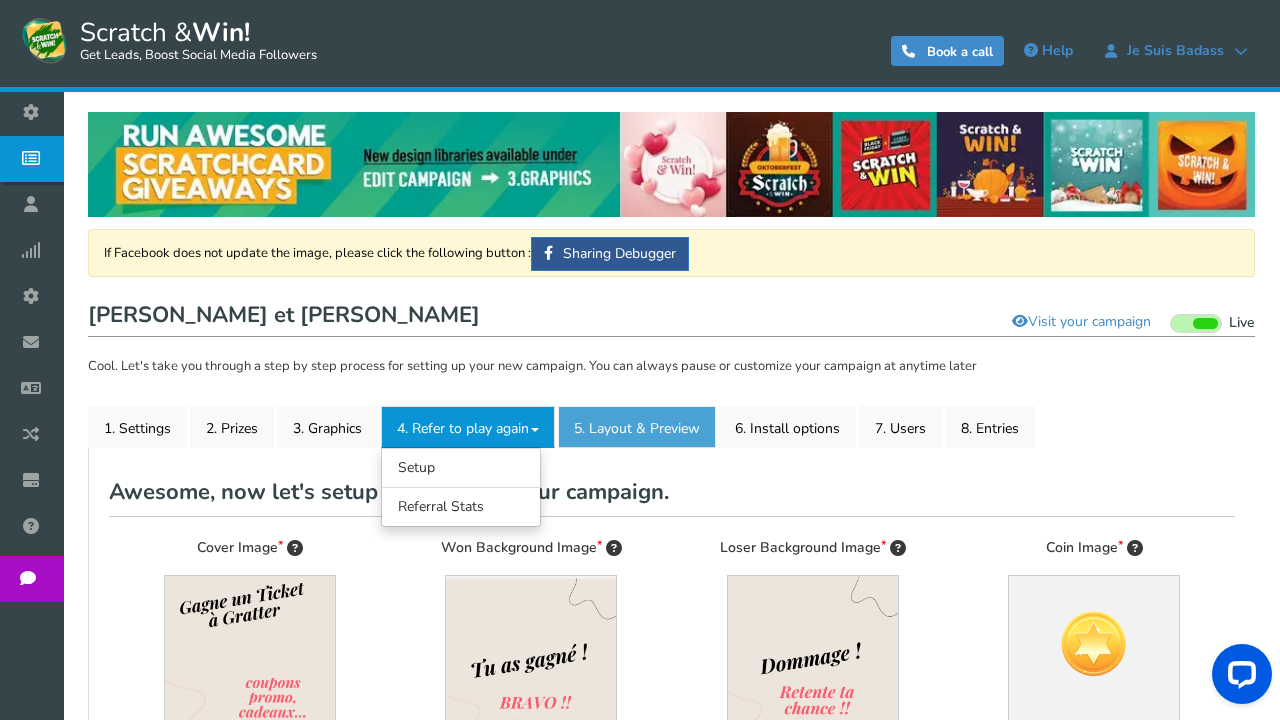 click on "5. Layout & Preview" at bounding box center (637, 427) 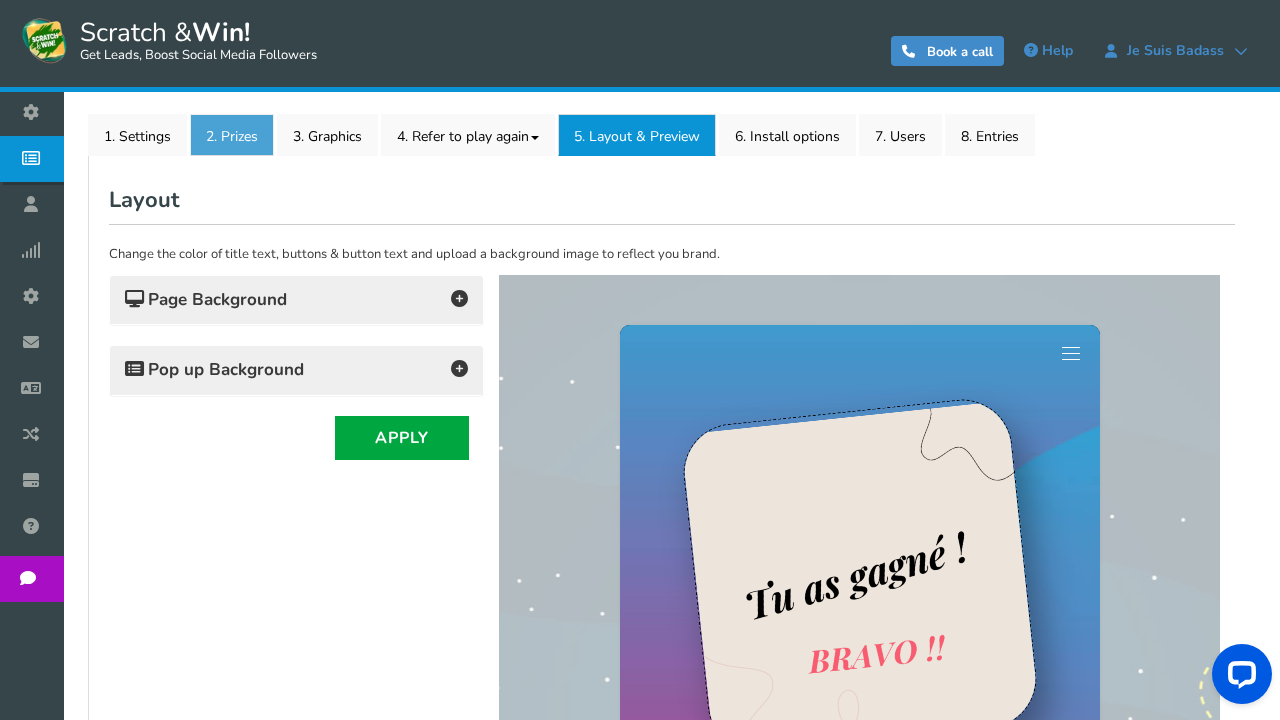 scroll, scrollTop: 293, scrollLeft: 0, axis: vertical 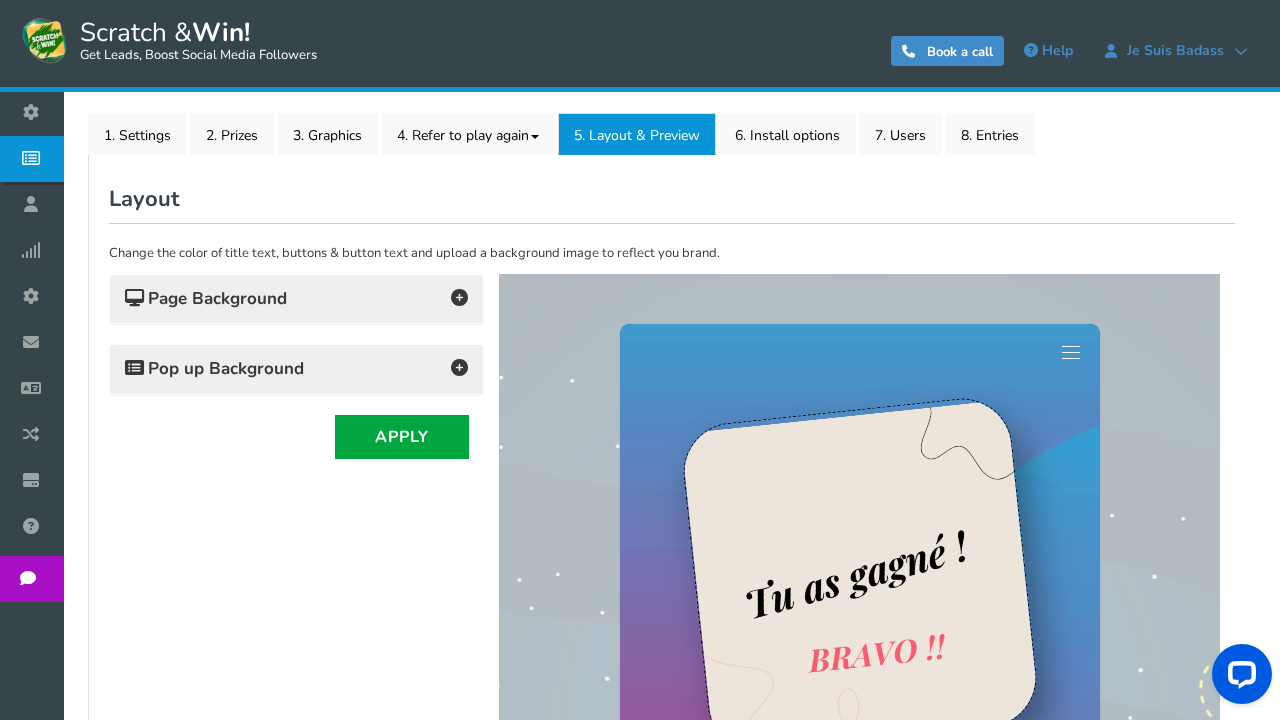 click on "Page Background" at bounding box center [296, 299] 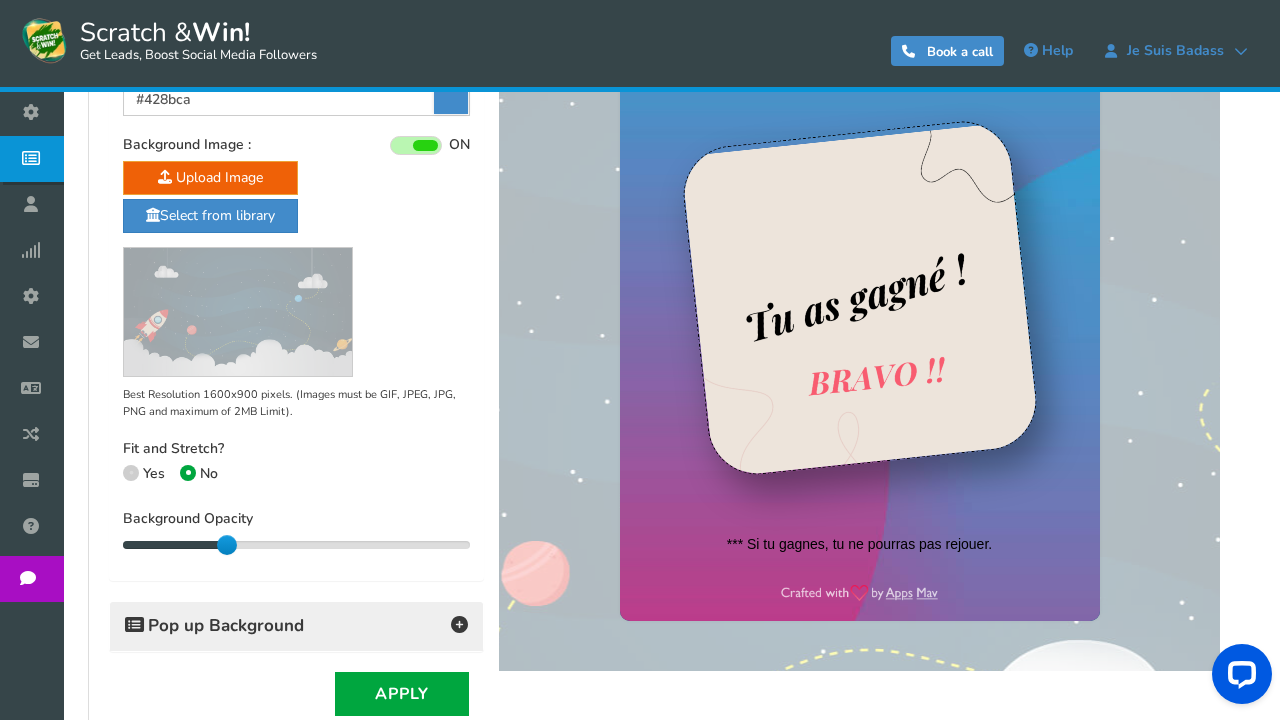 scroll, scrollTop: 571, scrollLeft: 0, axis: vertical 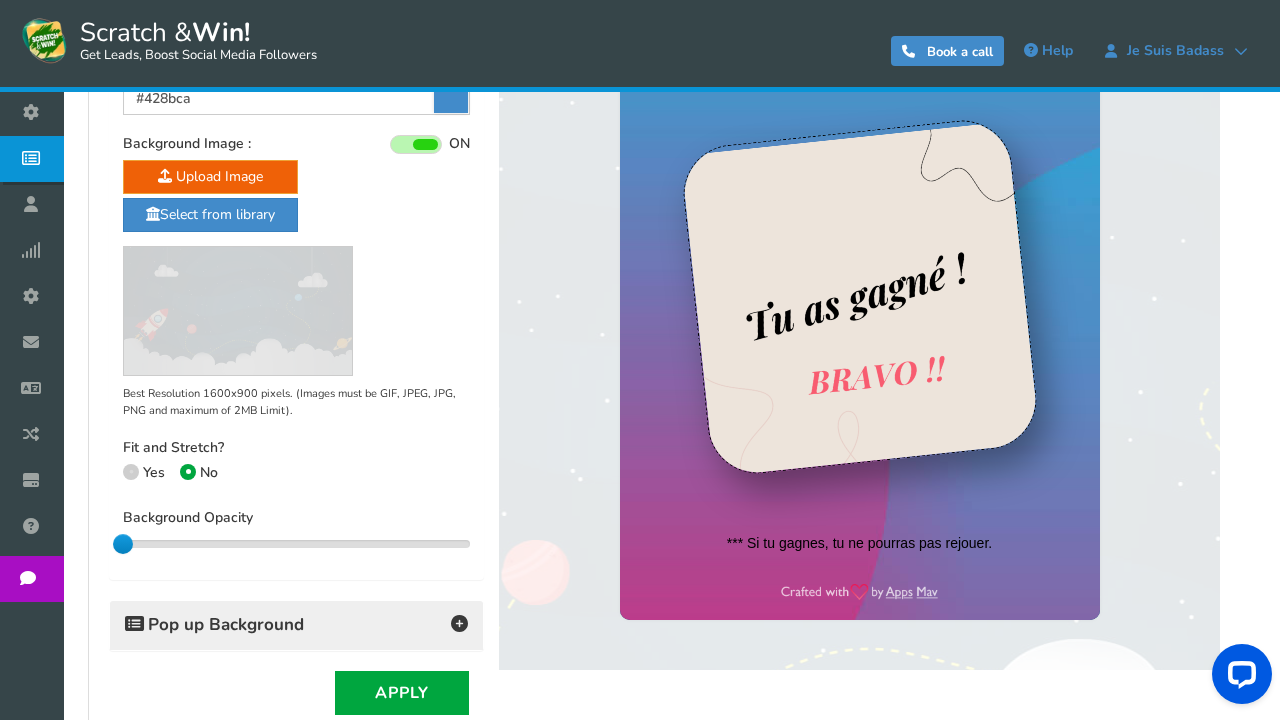 drag, startPoint x: 224, startPoint y: 535, endPoint x: 130, endPoint y: 534, distance: 94.00532 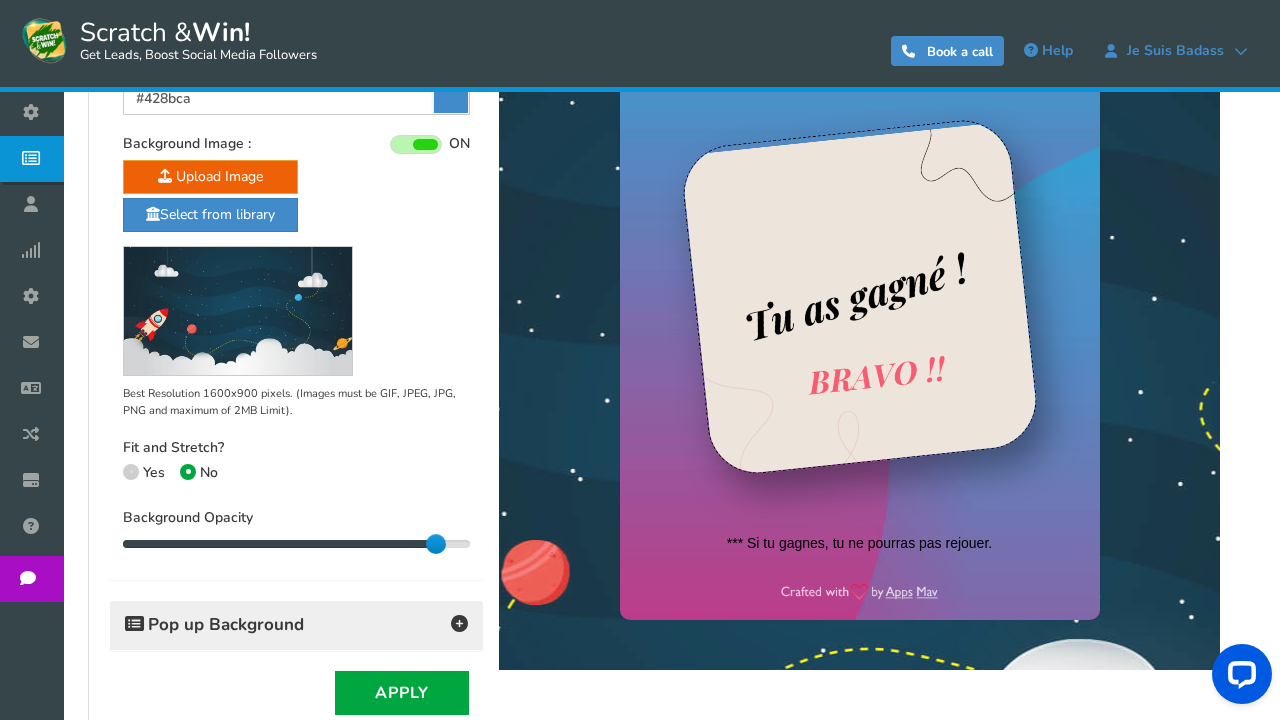 drag, startPoint x: 124, startPoint y: 533, endPoint x: 422, endPoint y: 546, distance: 298.28342 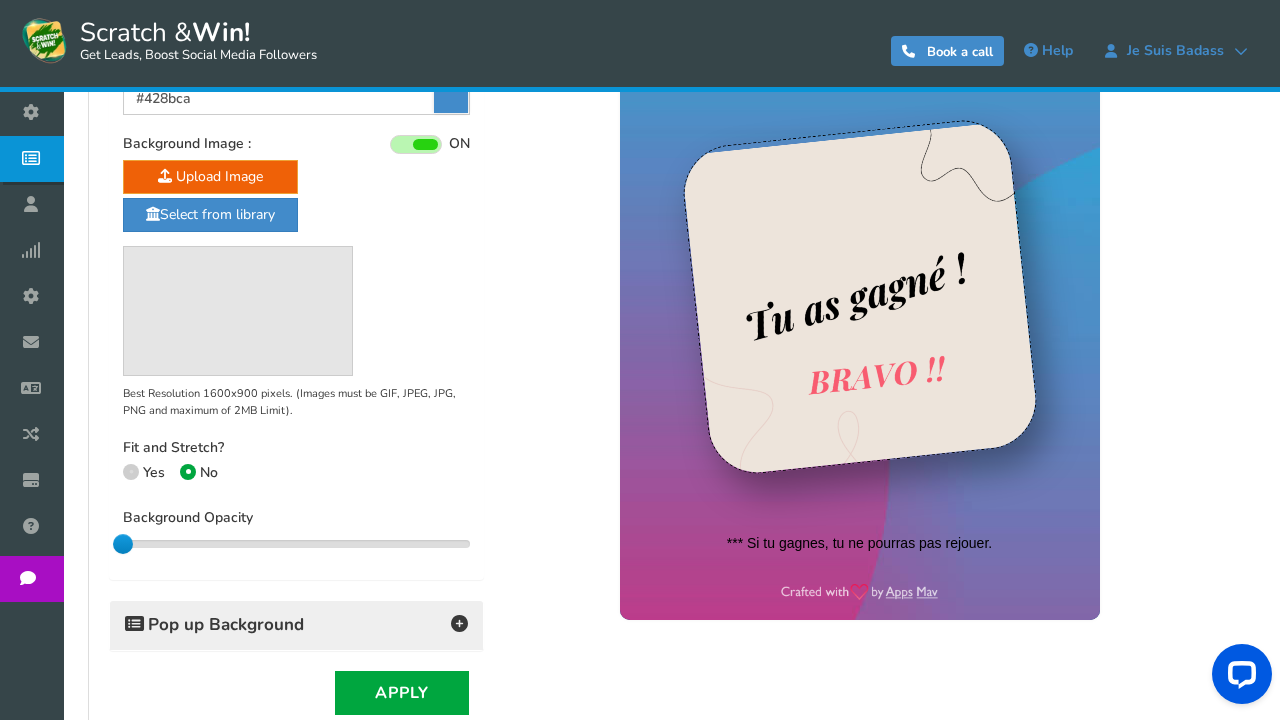 drag, startPoint x: 435, startPoint y: 539, endPoint x: 120, endPoint y: 502, distance: 317.16556 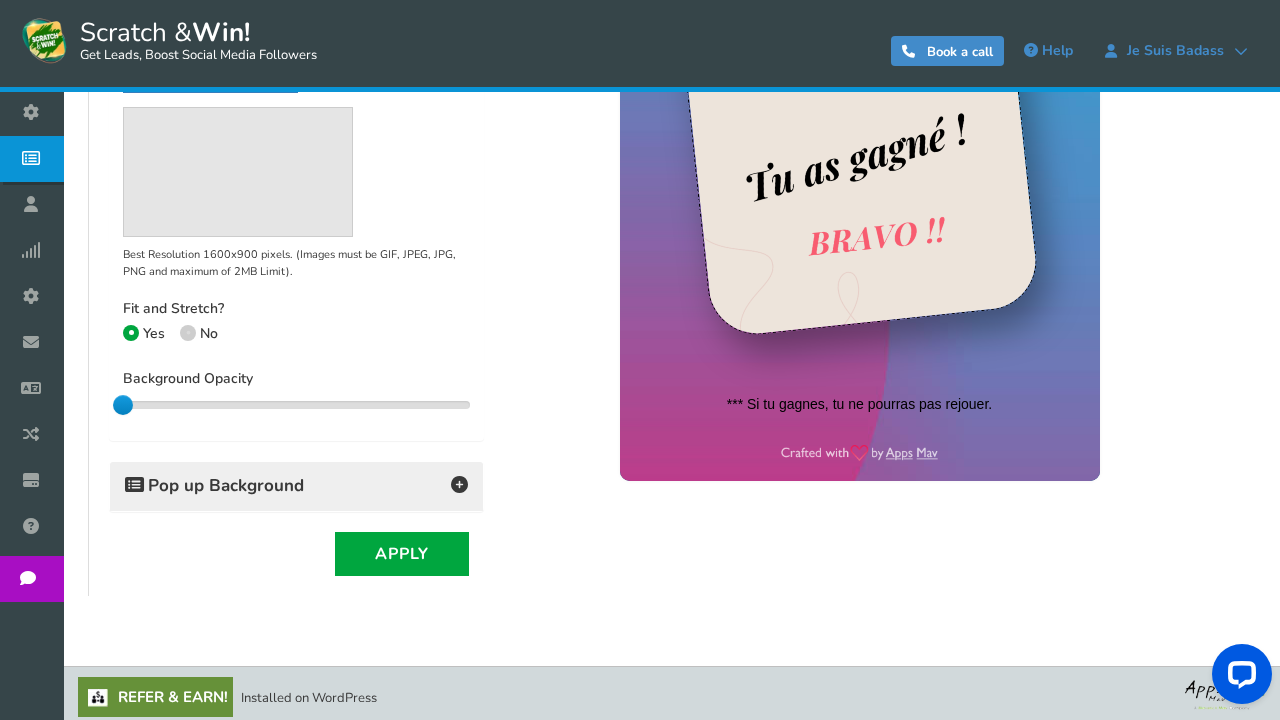 scroll, scrollTop: 709, scrollLeft: 0, axis: vertical 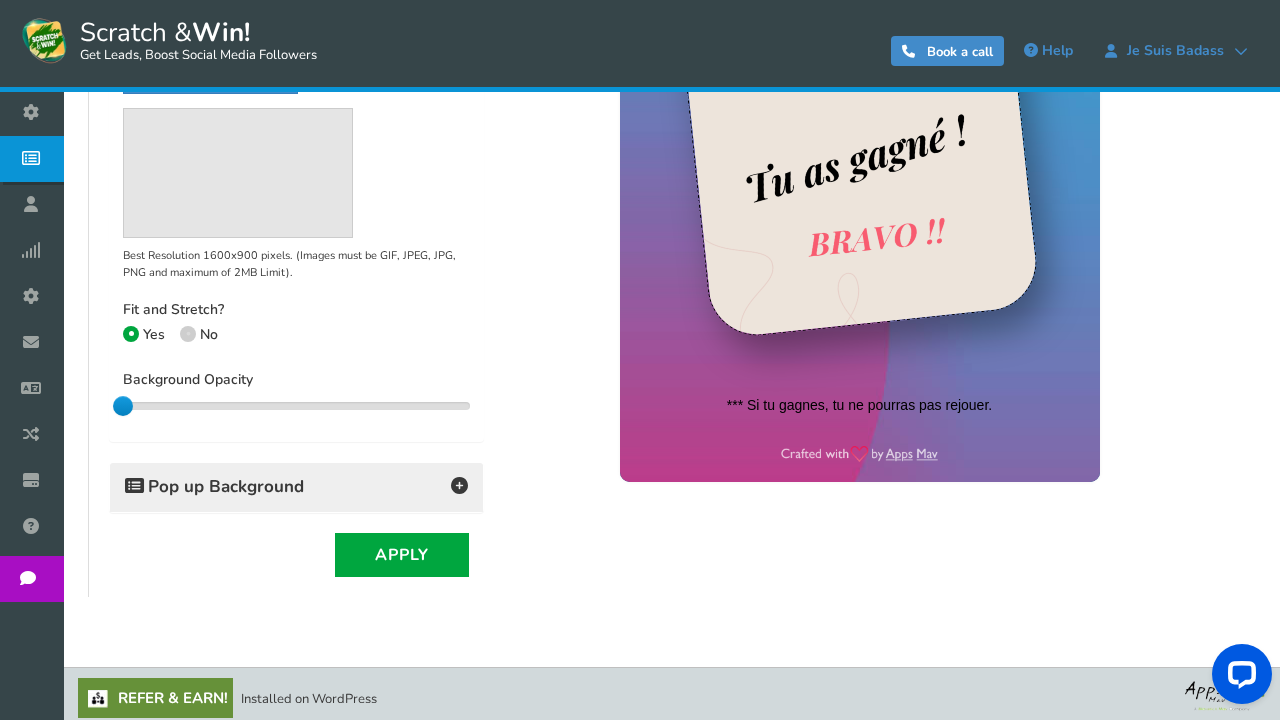 click at bounding box center (459, 485) 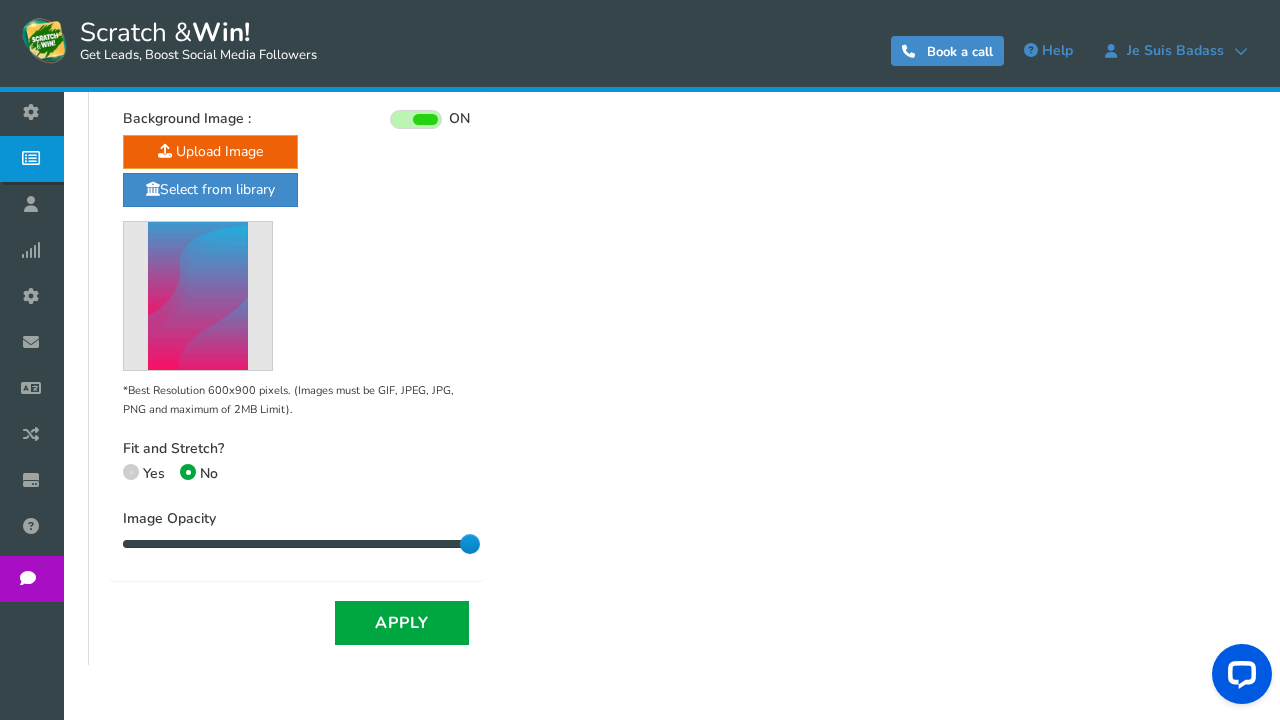 scroll, scrollTop: 1203, scrollLeft: 0, axis: vertical 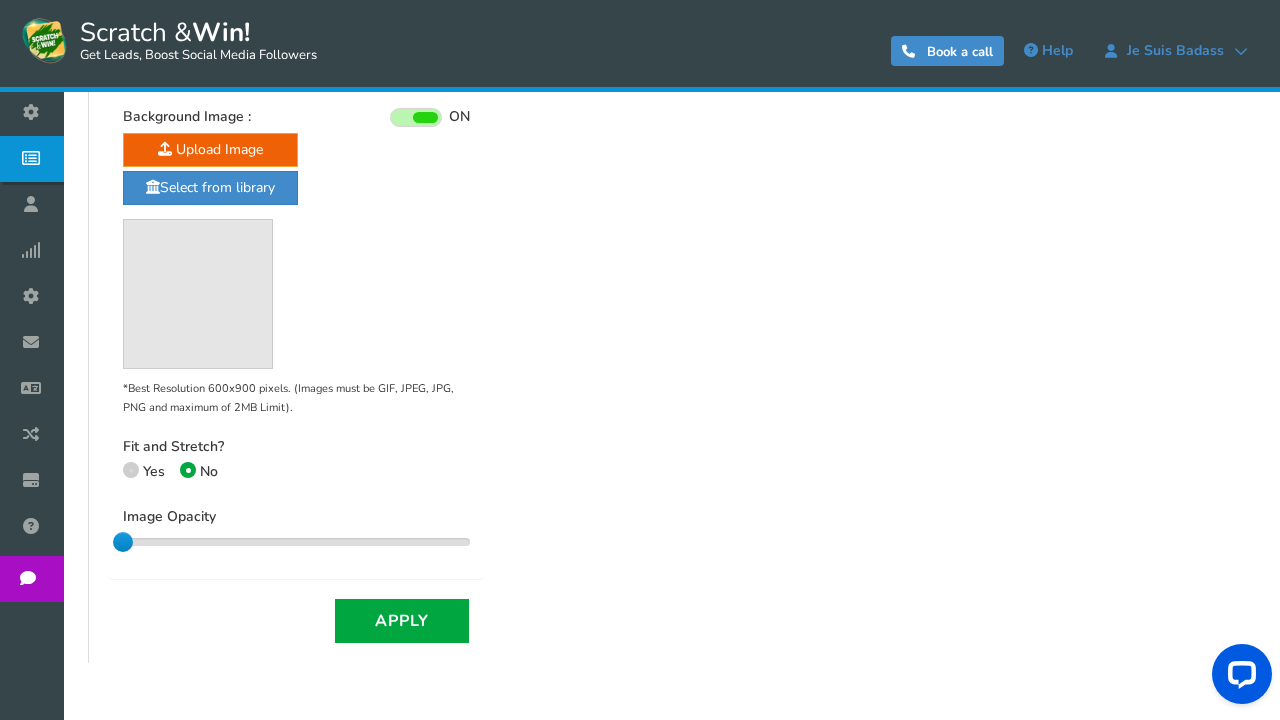 drag, startPoint x: 470, startPoint y: 527, endPoint x: 106, endPoint y: 526, distance: 364.00137 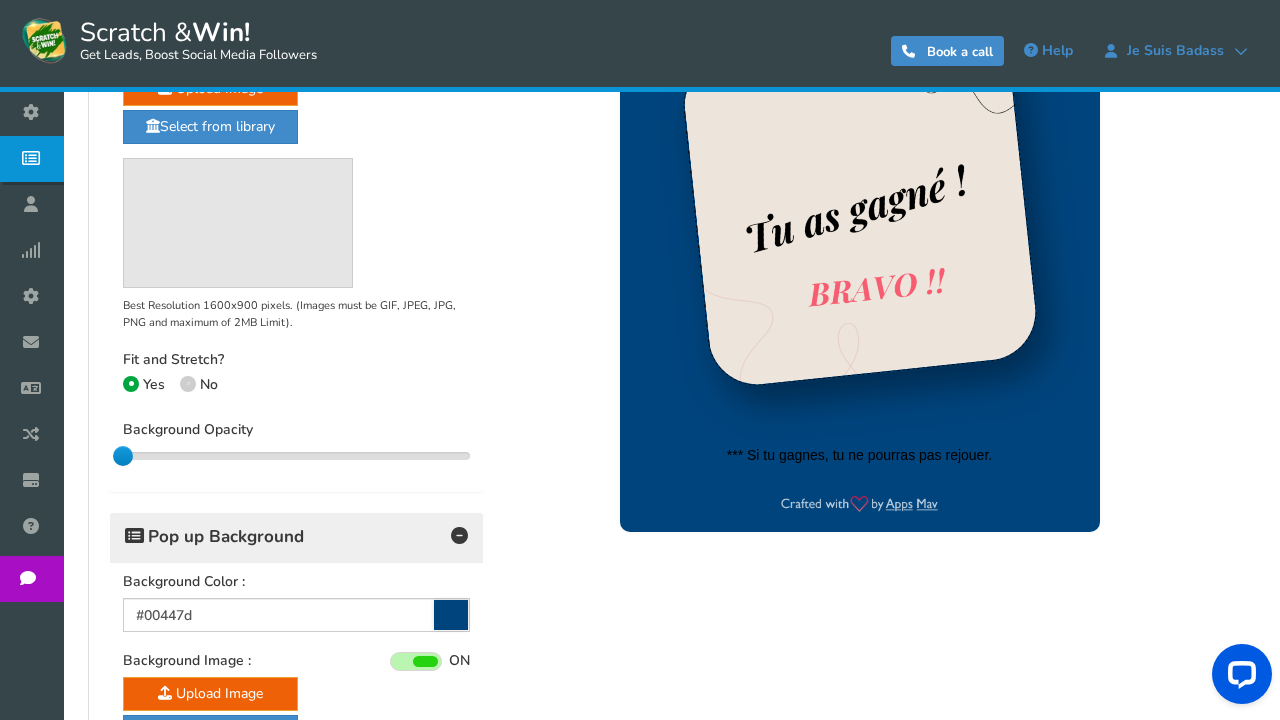 scroll, scrollTop: 657, scrollLeft: 0, axis: vertical 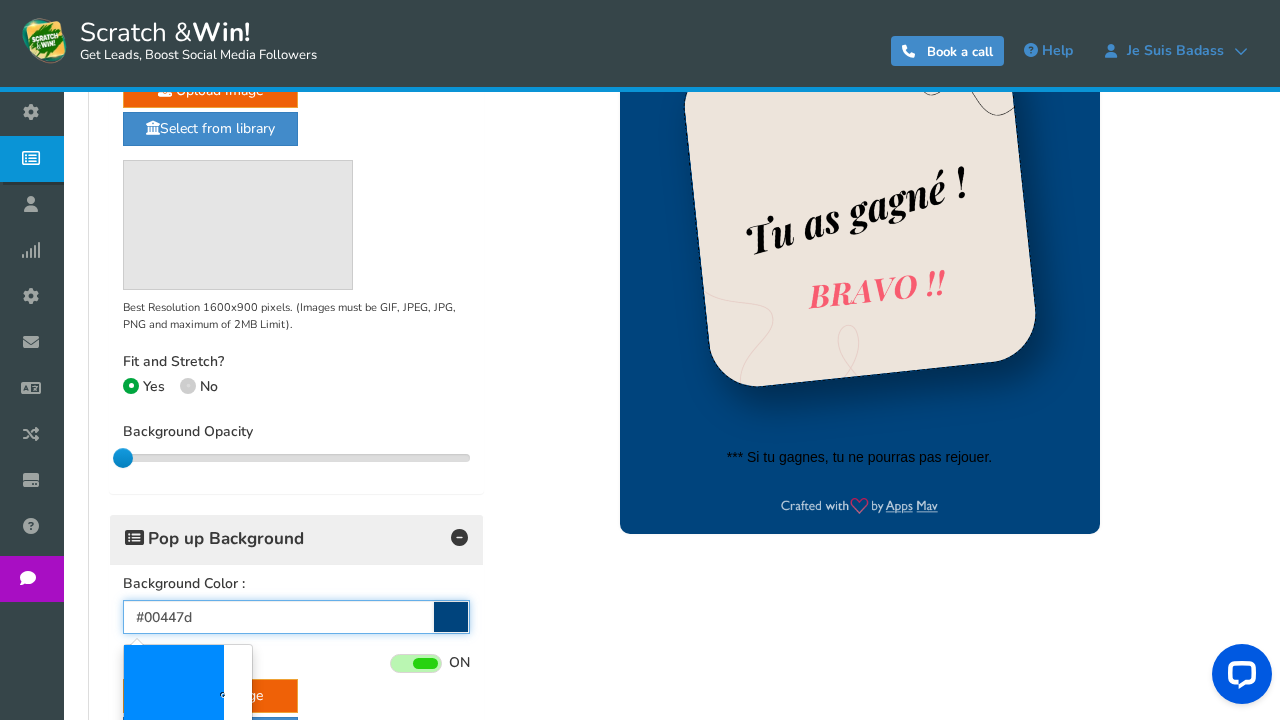 drag, startPoint x: 222, startPoint y: 611, endPoint x: 129, endPoint y: 604, distance: 93.26307 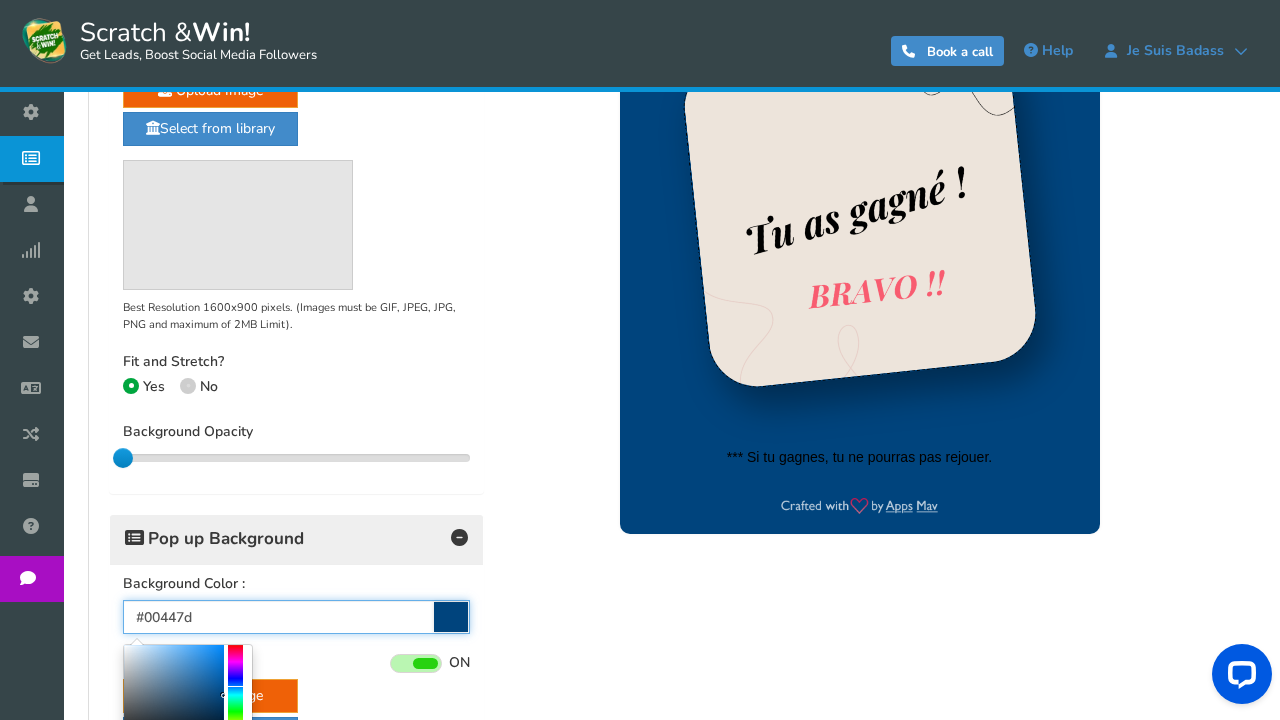 click on "#00447d" at bounding box center [296, 617] 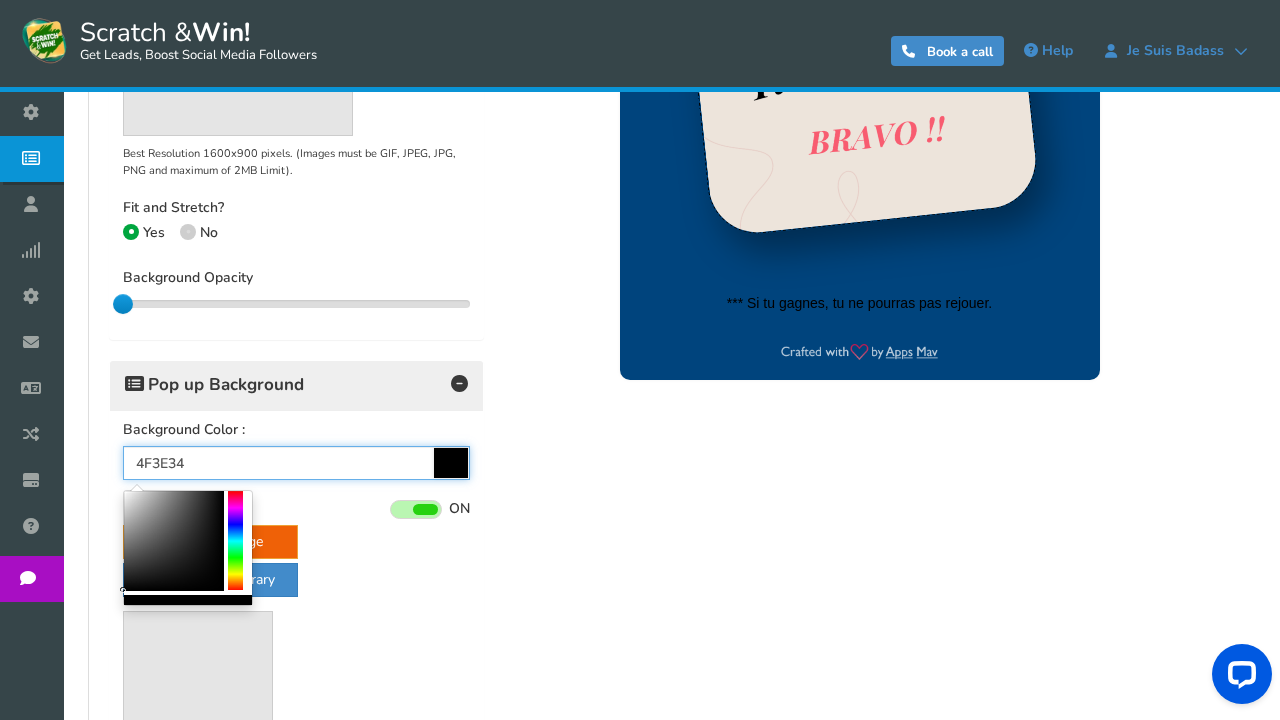 scroll, scrollTop: 809, scrollLeft: 0, axis: vertical 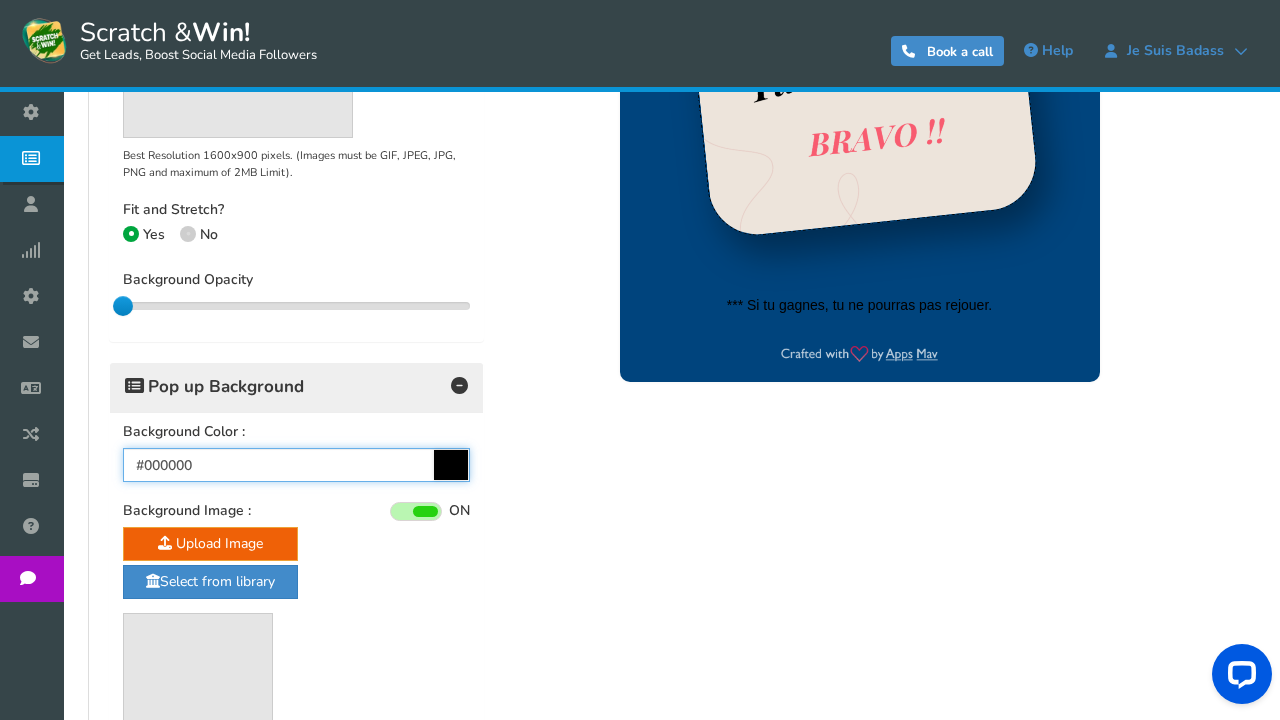 click on "#000000" at bounding box center (296, 465) 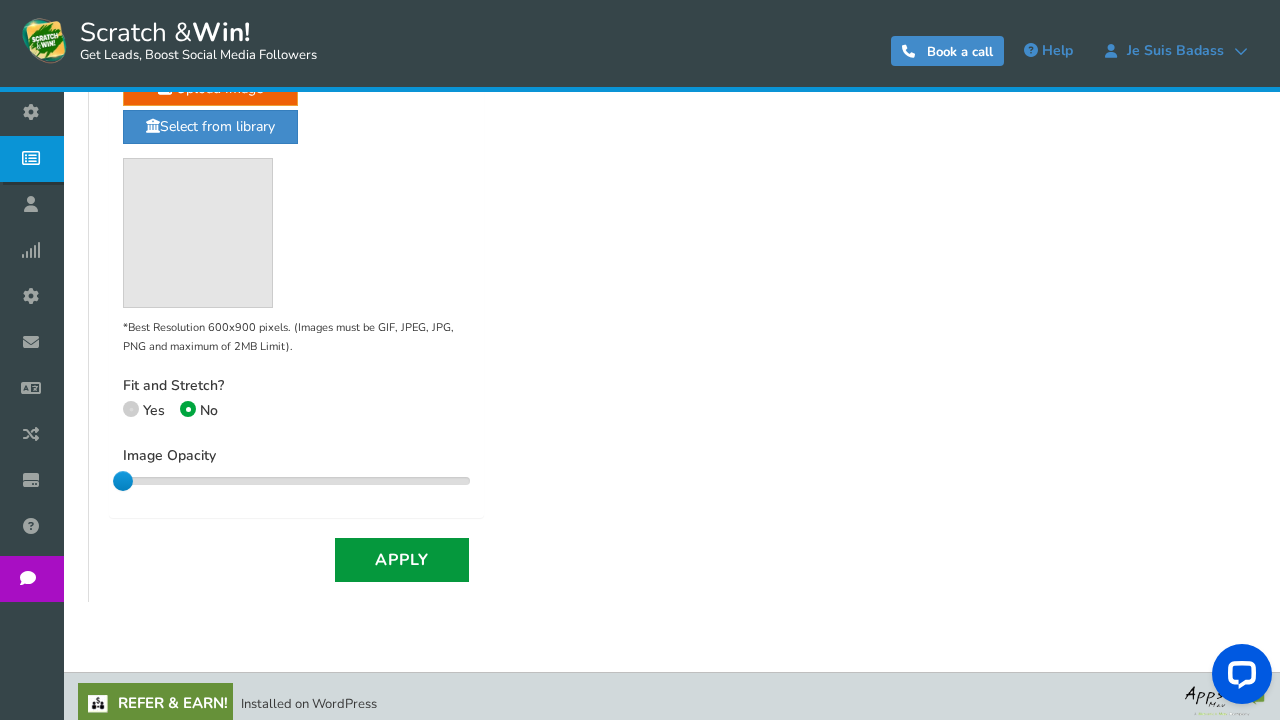 scroll, scrollTop: 1263, scrollLeft: 0, axis: vertical 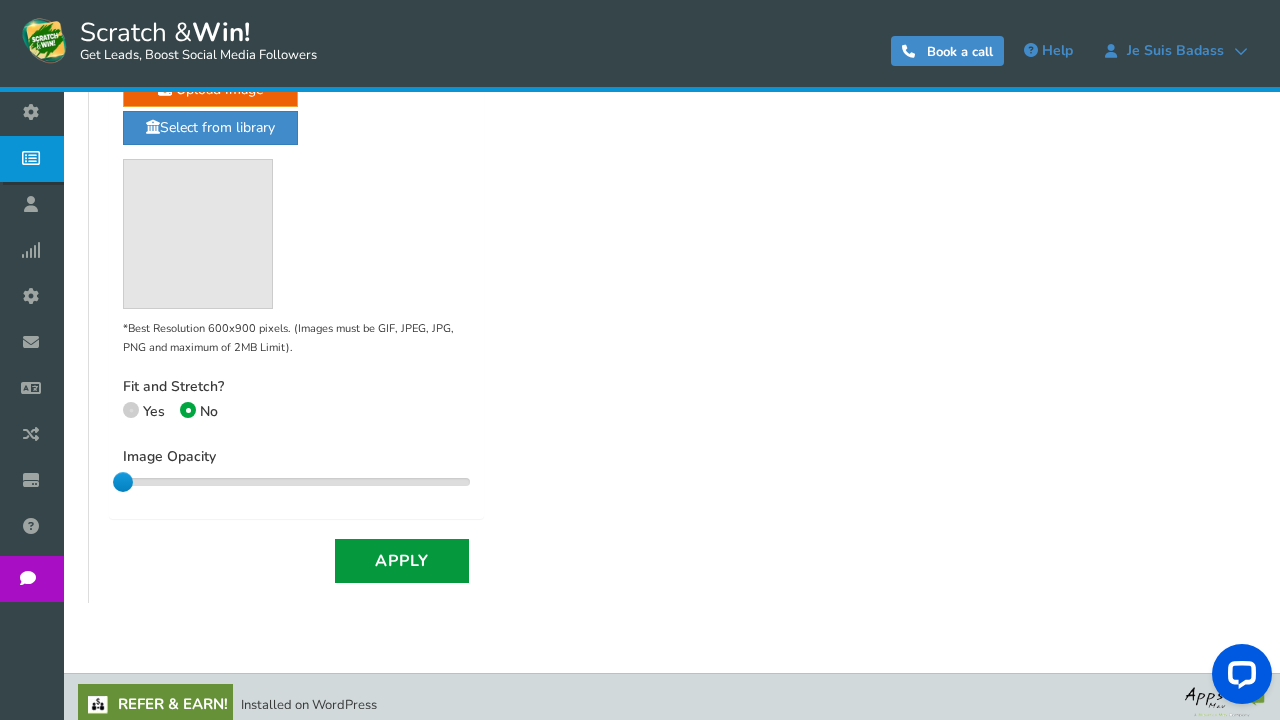 type on "#4f3e34" 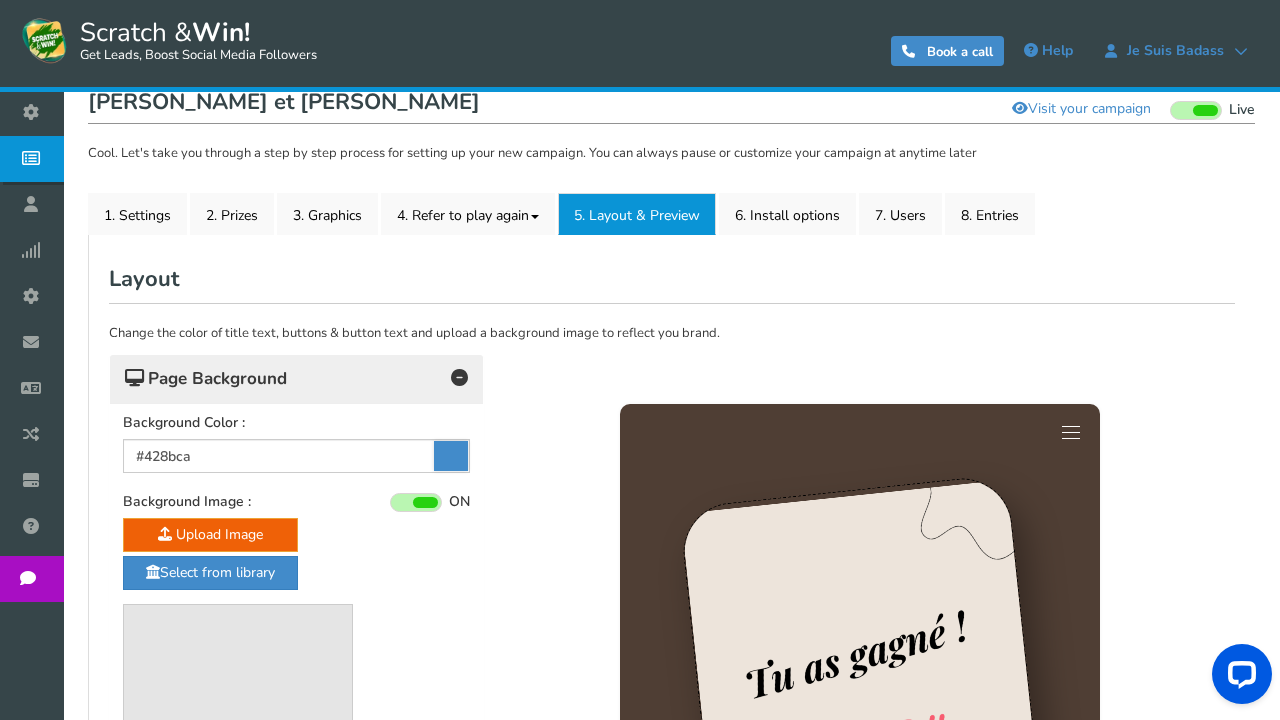 scroll, scrollTop: 208, scrollLeft: 0, axis: vertical 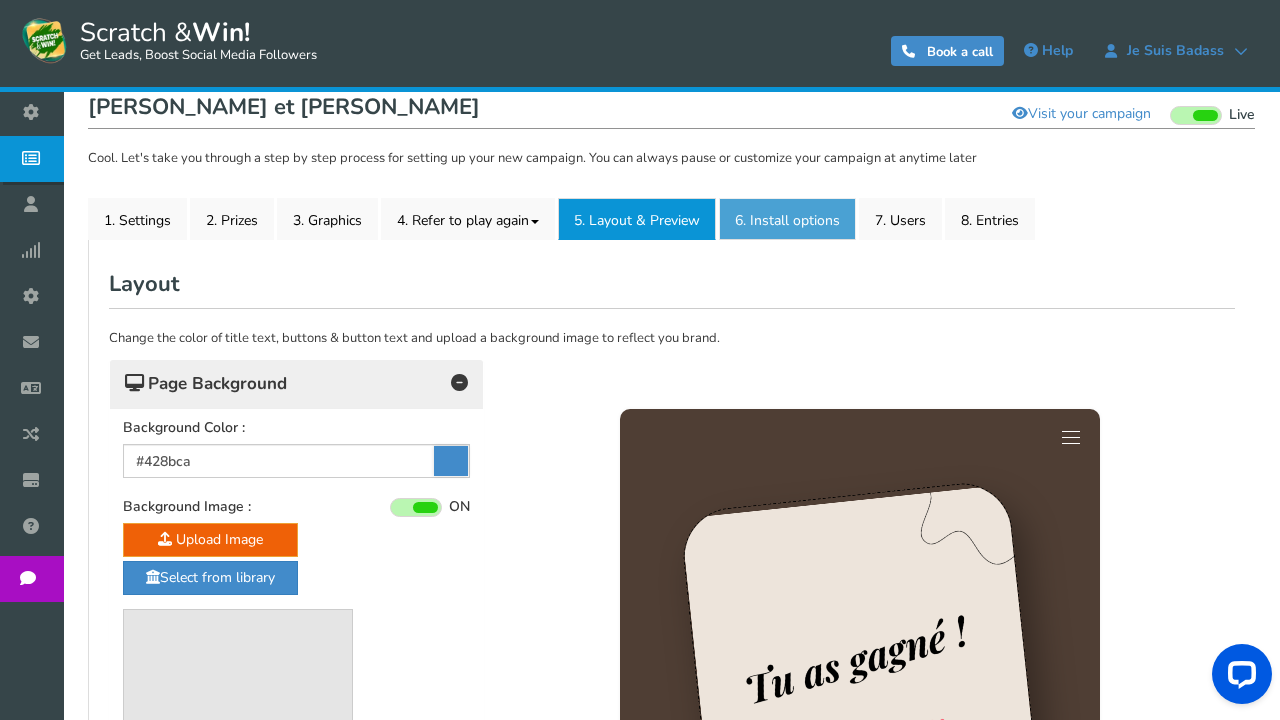 click on "6. Install options  New" at bounding box center (787, 219) 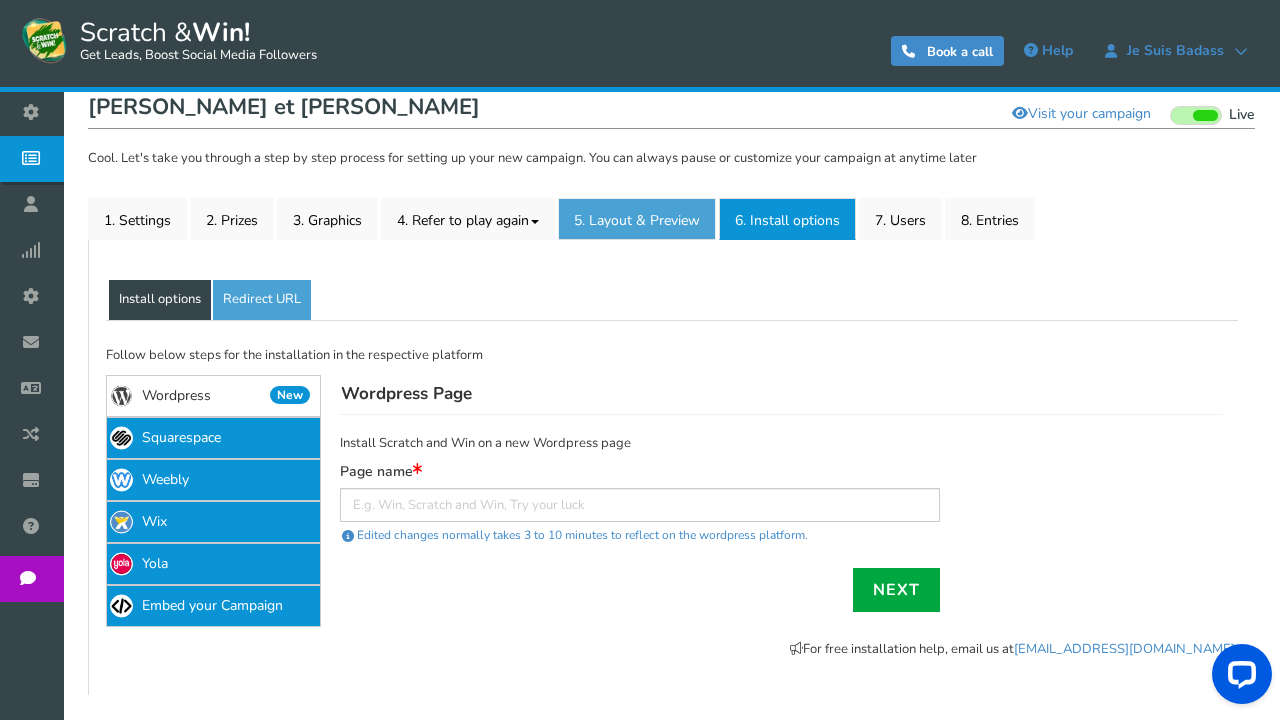 click on "5. Layout & Preview" at bounding box center [637, 219] 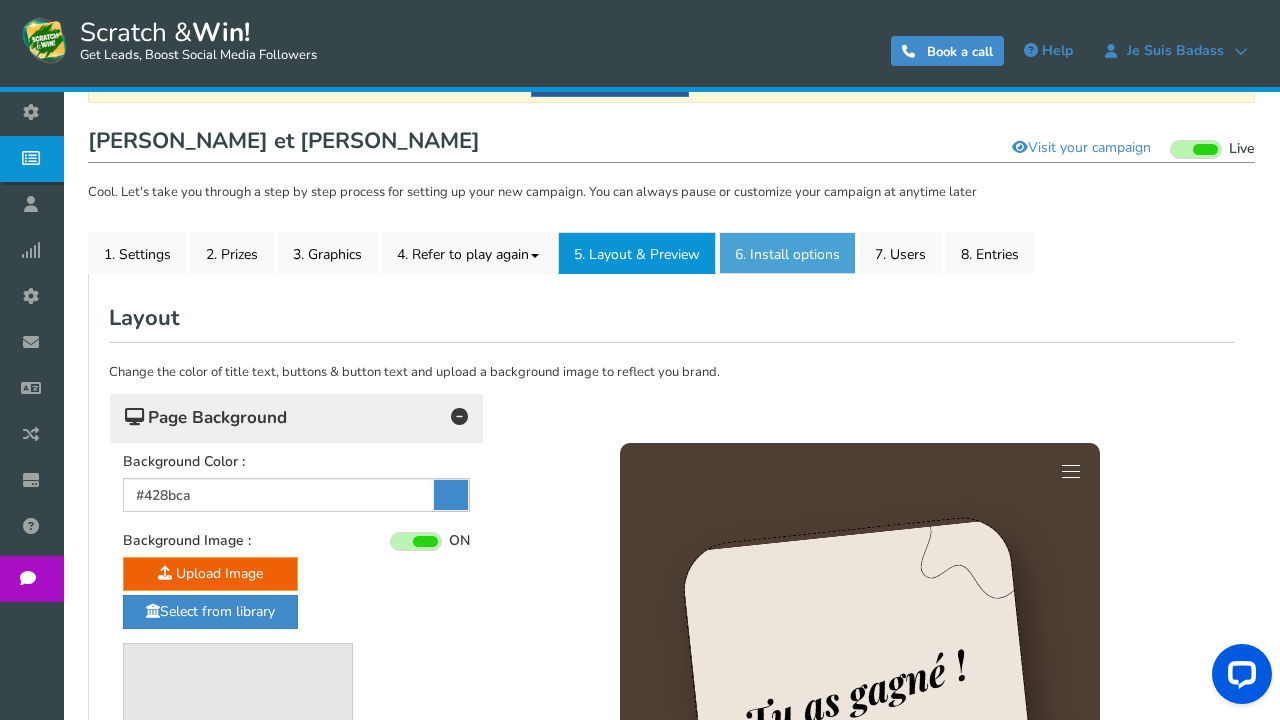 scroll, scrollTop: 163, scrollLeft: 0, axis: vertical 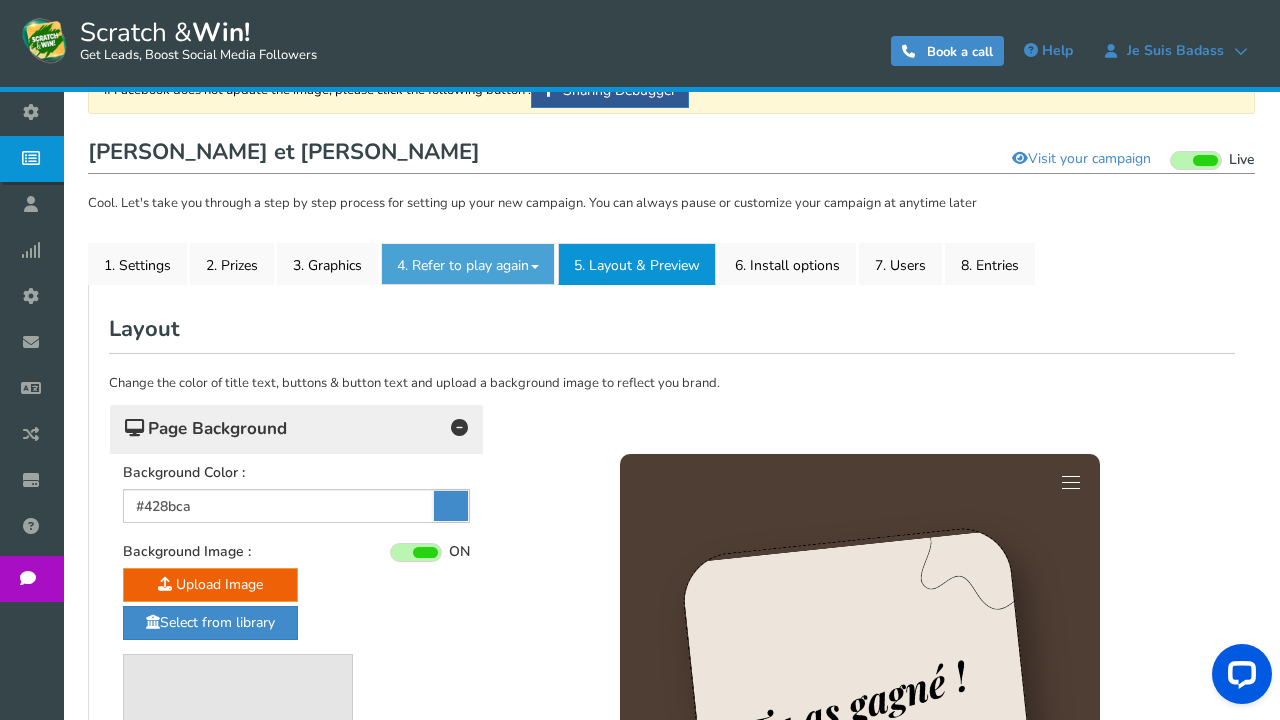 click on "4. Refer to play again" at bounding box center [468, 264] 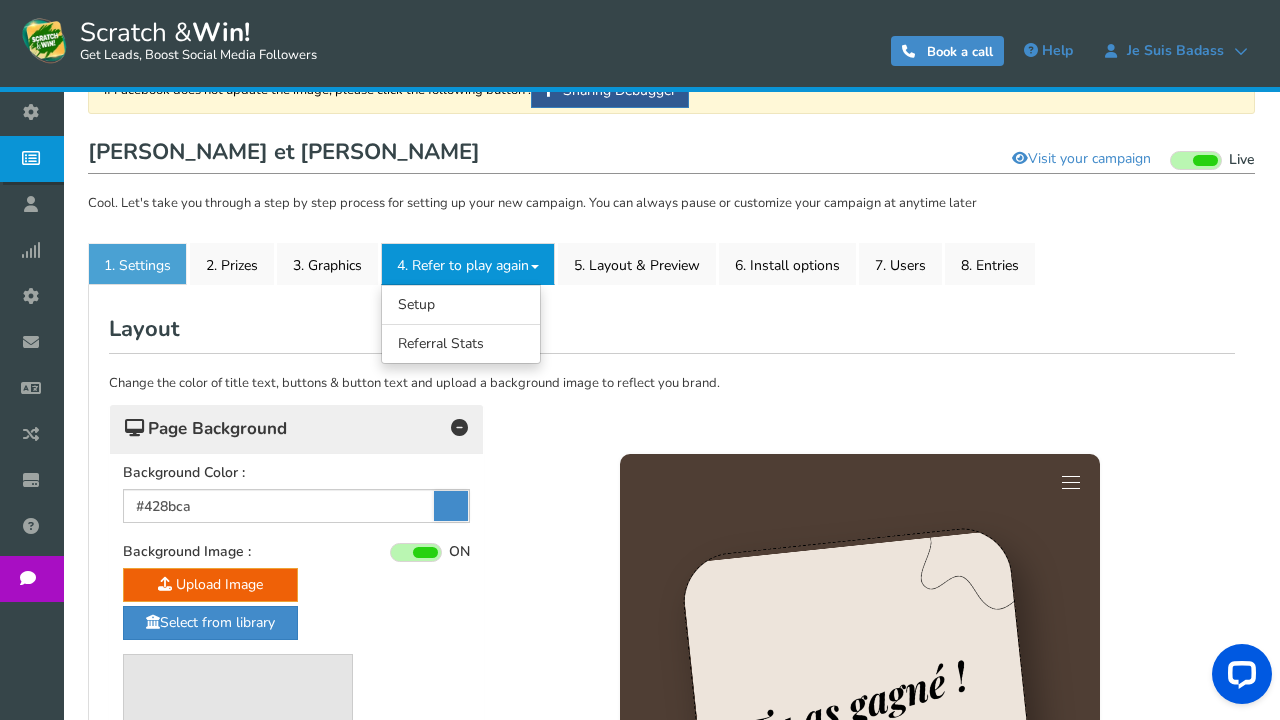 click on "1. Settings" at bounding box center (137, 264) 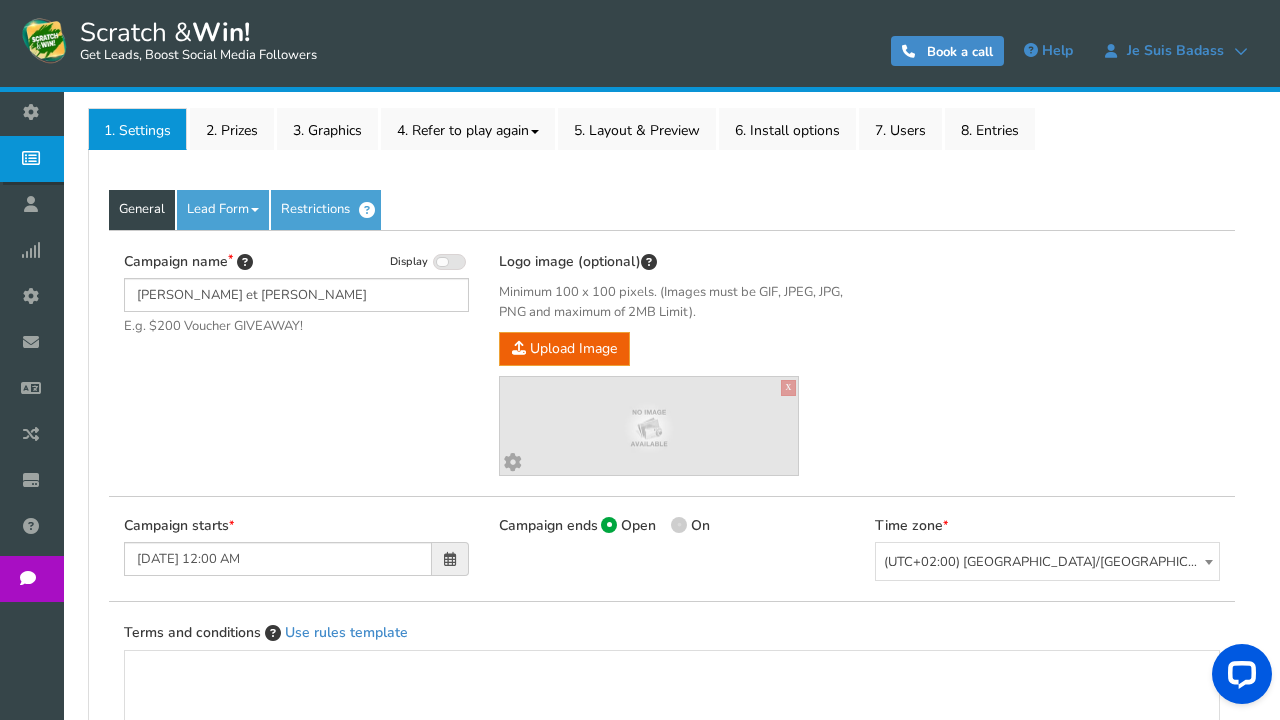 scroll, scrollTop: 318, scrollLeft: 0, axis: vertical 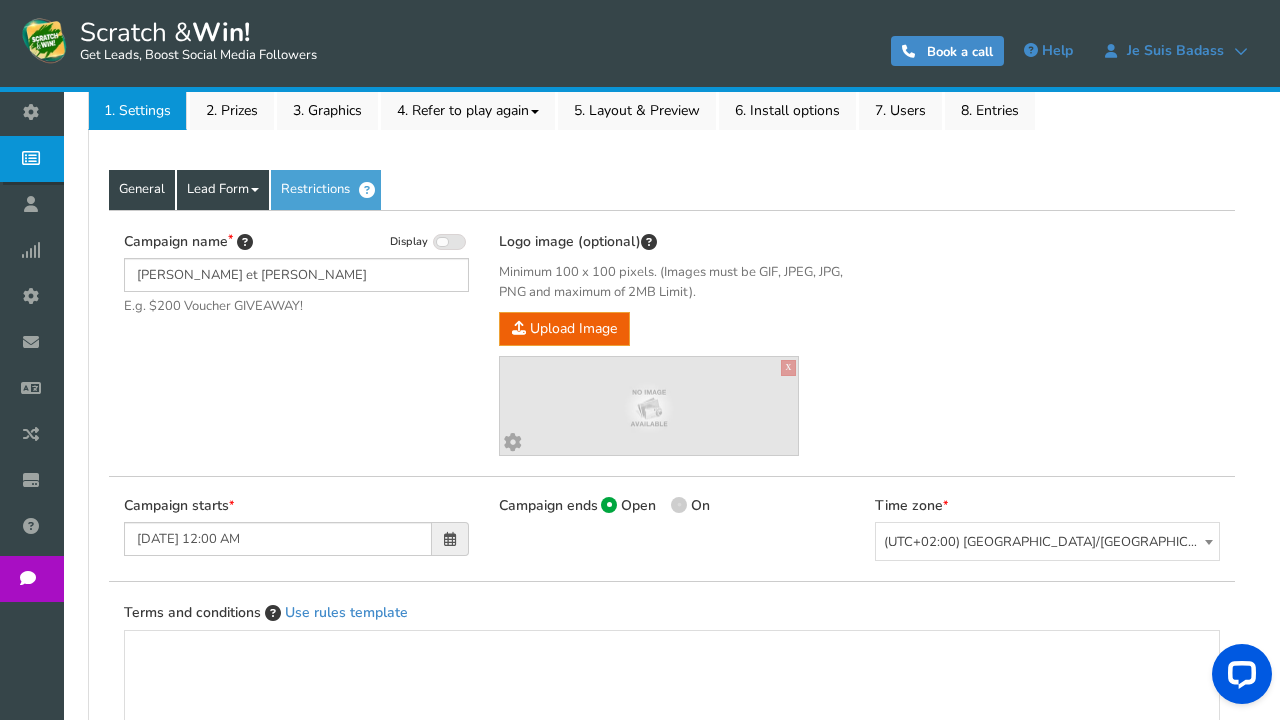 click on "Lead Form" at bounding box center (223, 190) 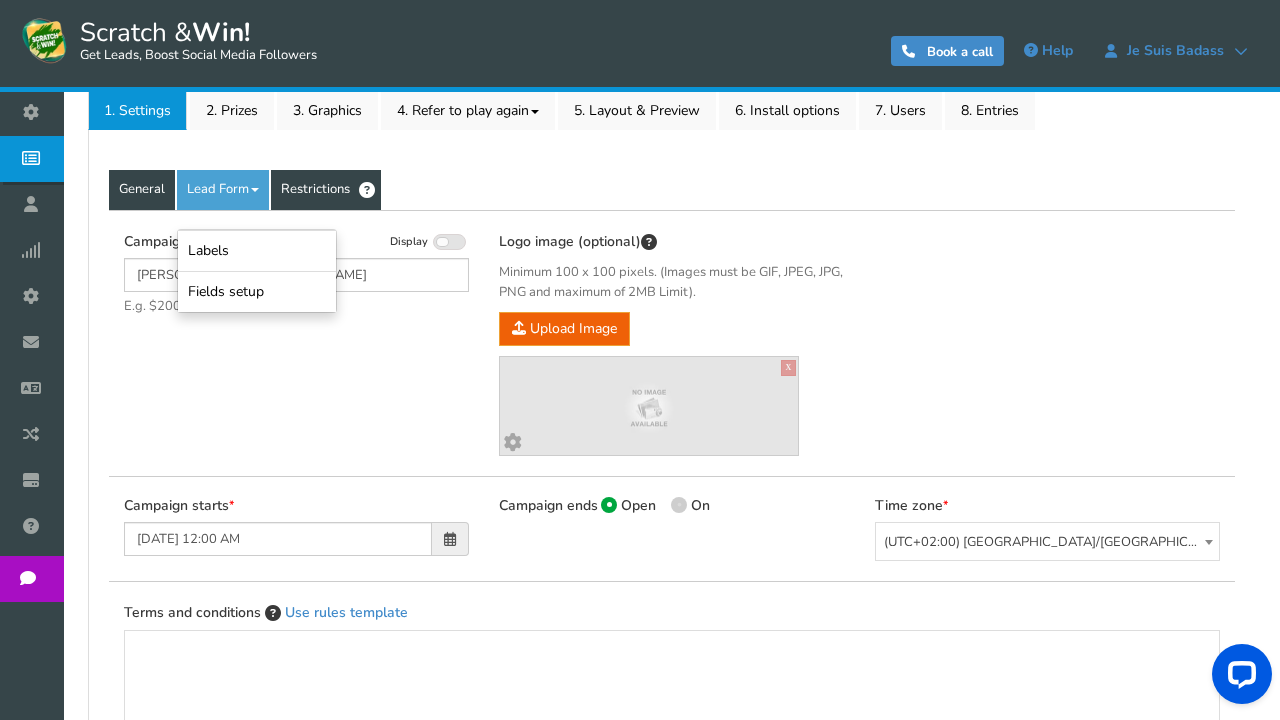 click on "Restrictions" at bounding box center (326, 190) 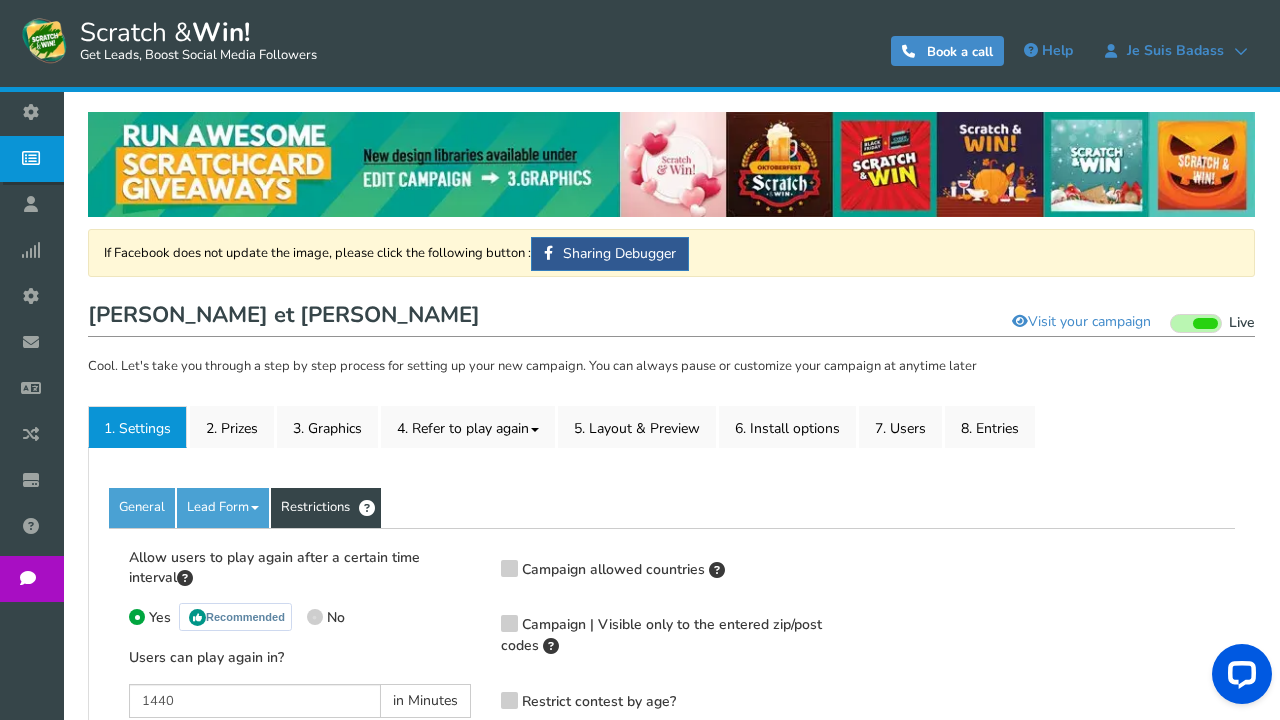 scroll, scrollTop: 0, scrollLeft: 0, axis: both 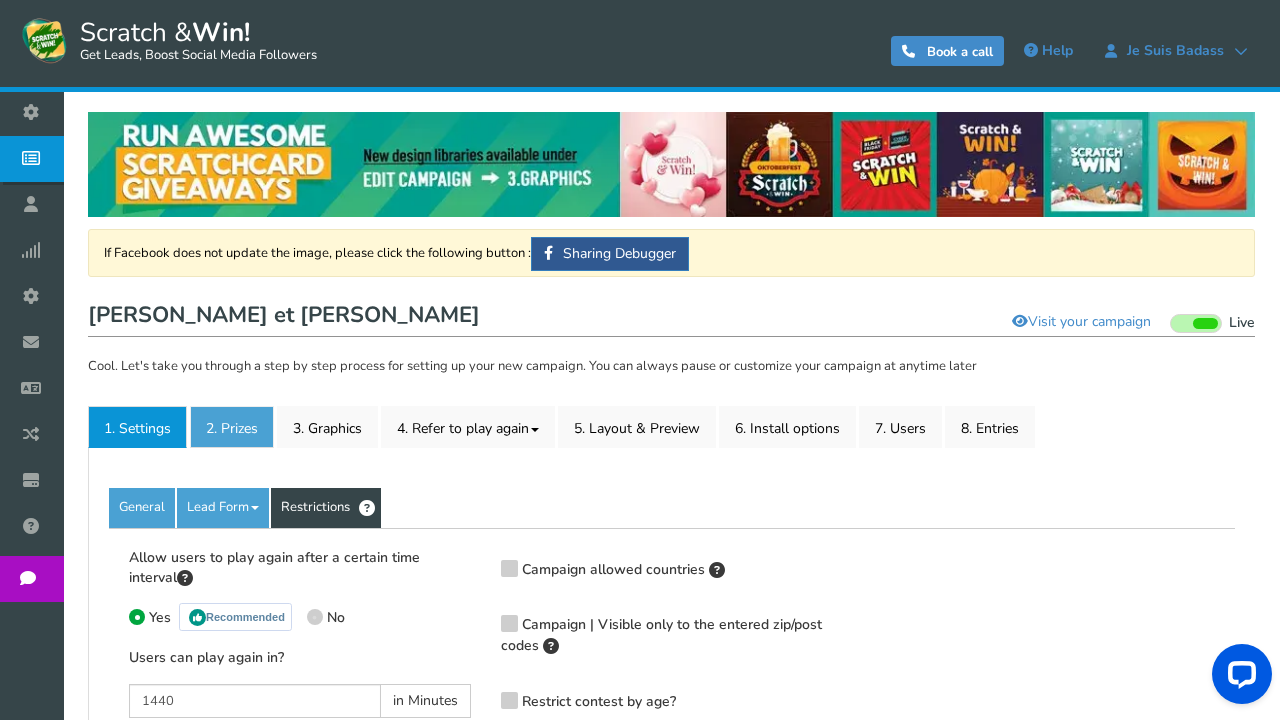 click on "2. Prizes" at bounding box center [232, 427] 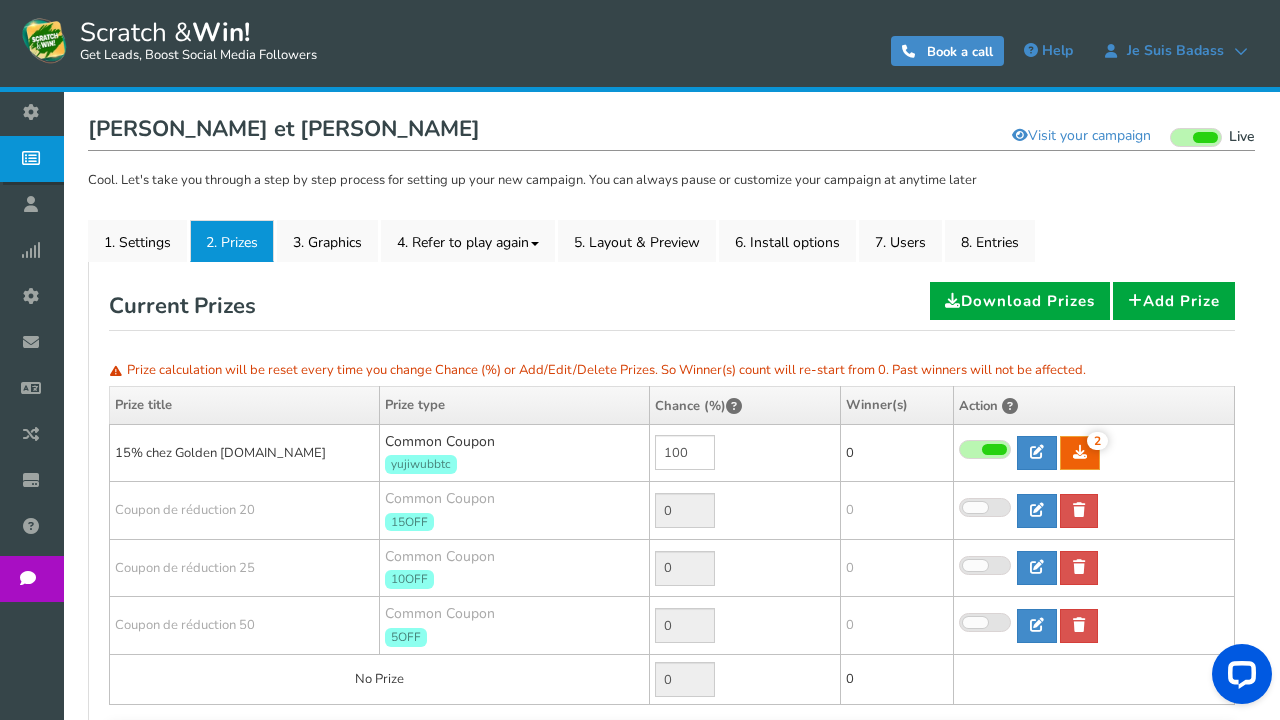 scroll, scrollTop: 188, scrollLeft: 0, axis: vertical 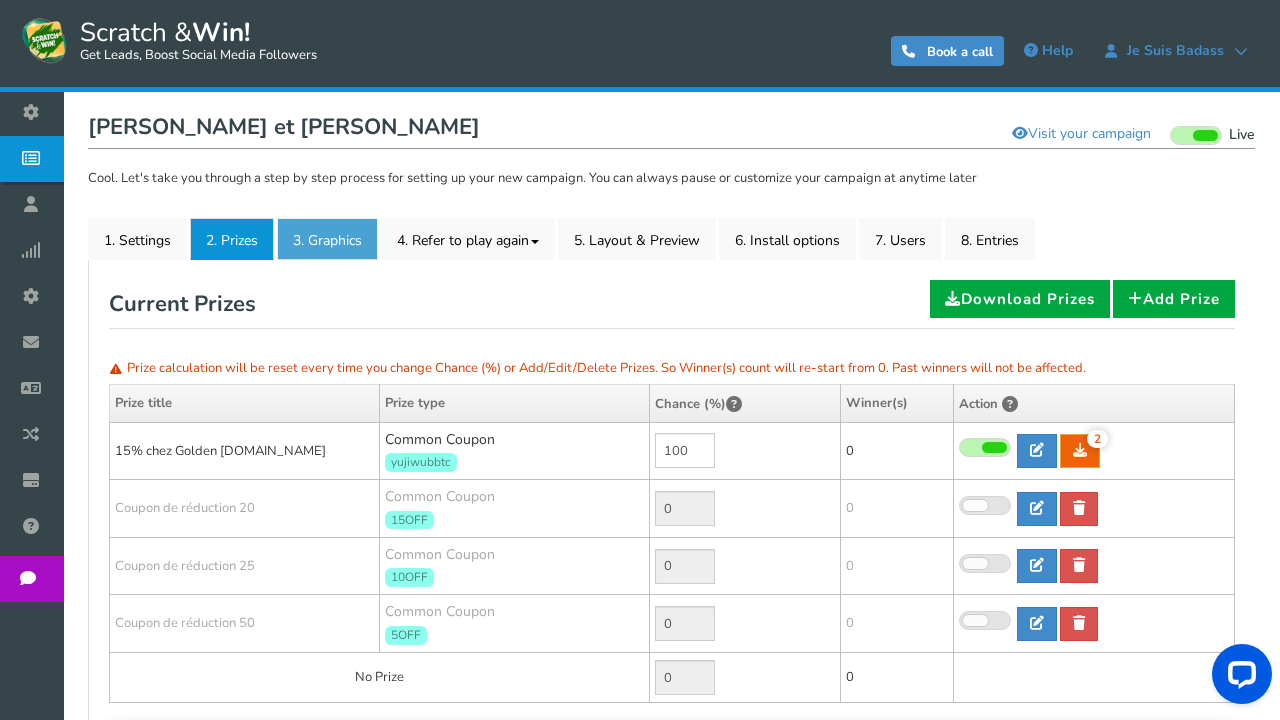 click on "3. Graphics" at bounding box center (327, 239) 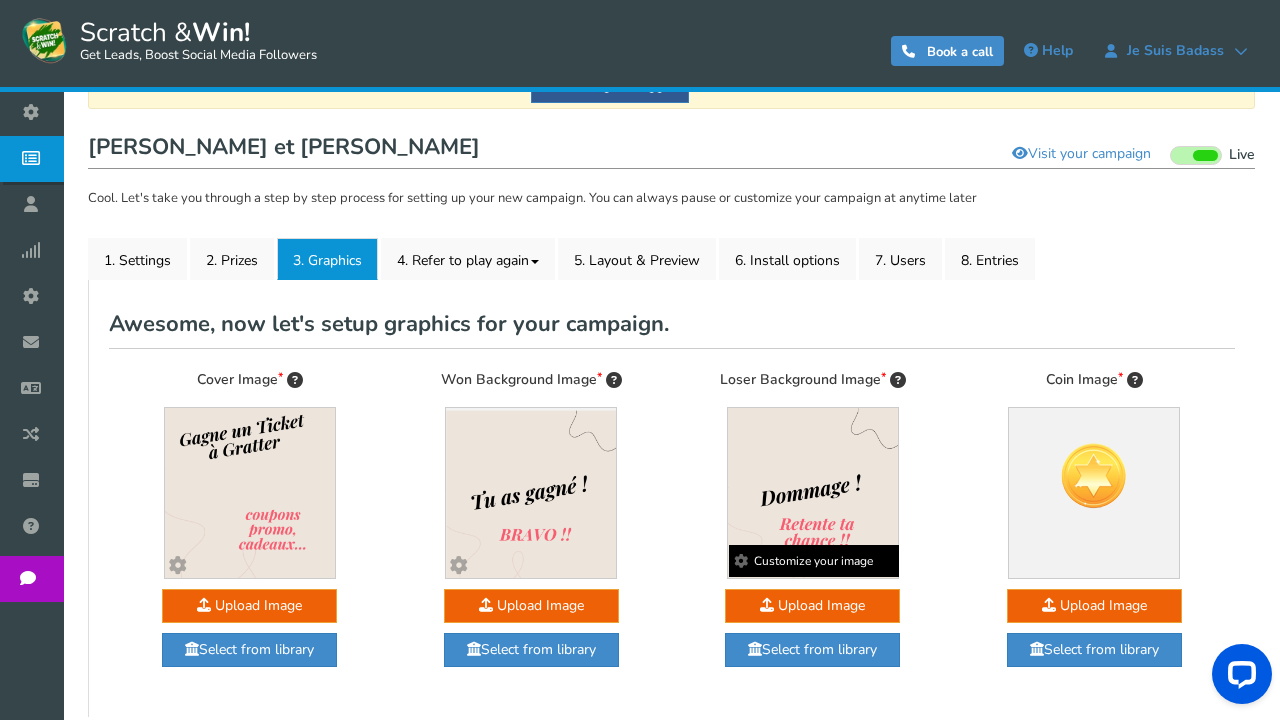 scroll, scrollTop: 151, scrollLeft: 0, axis: vertical 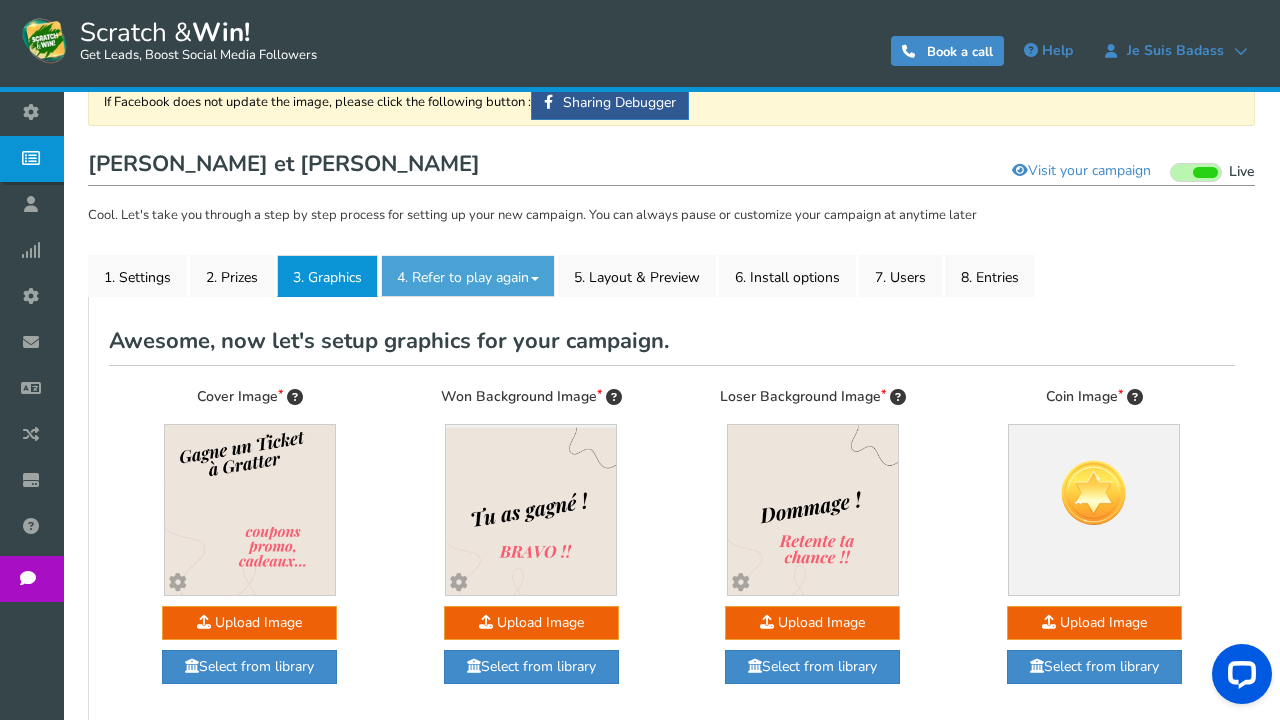click on "4. Refer to play again" at bounding box center [468, 276] 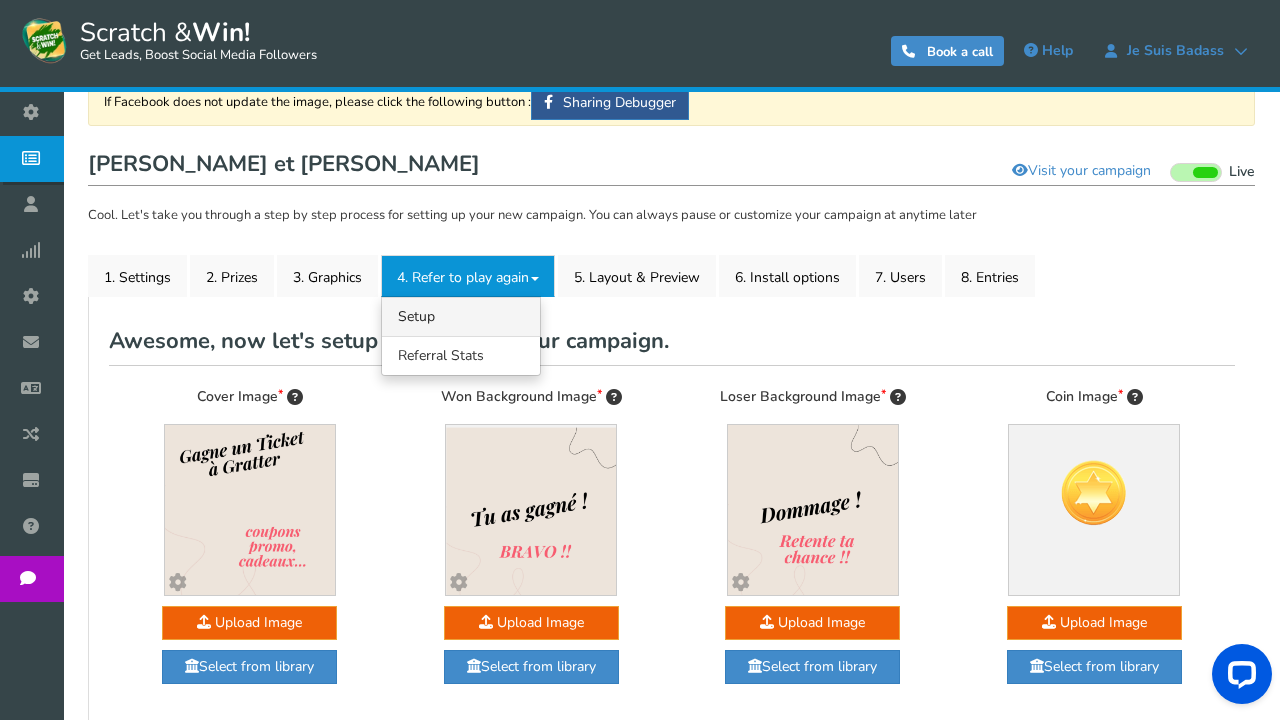 click on "4.1 Referrals  Setup" at bounding box center [461, 316] 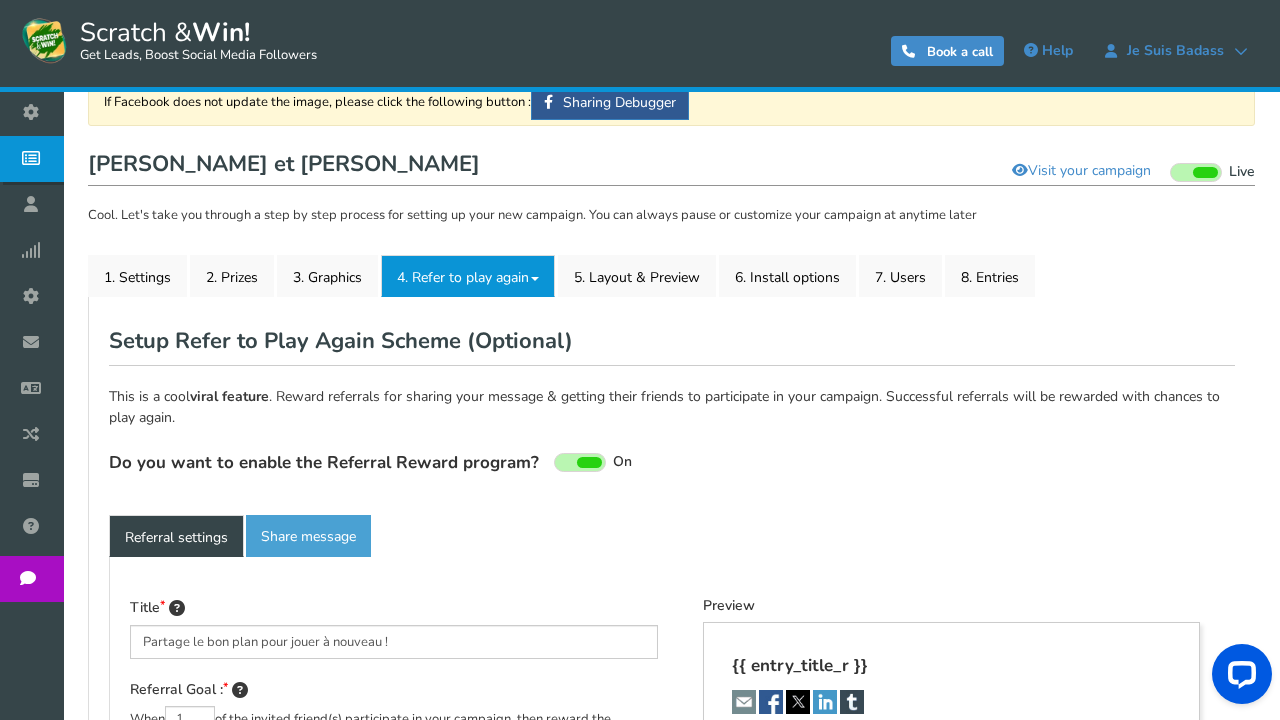 type on "Parrainez vos amis et obtenez plus de chances [PERSON_NAME] !" 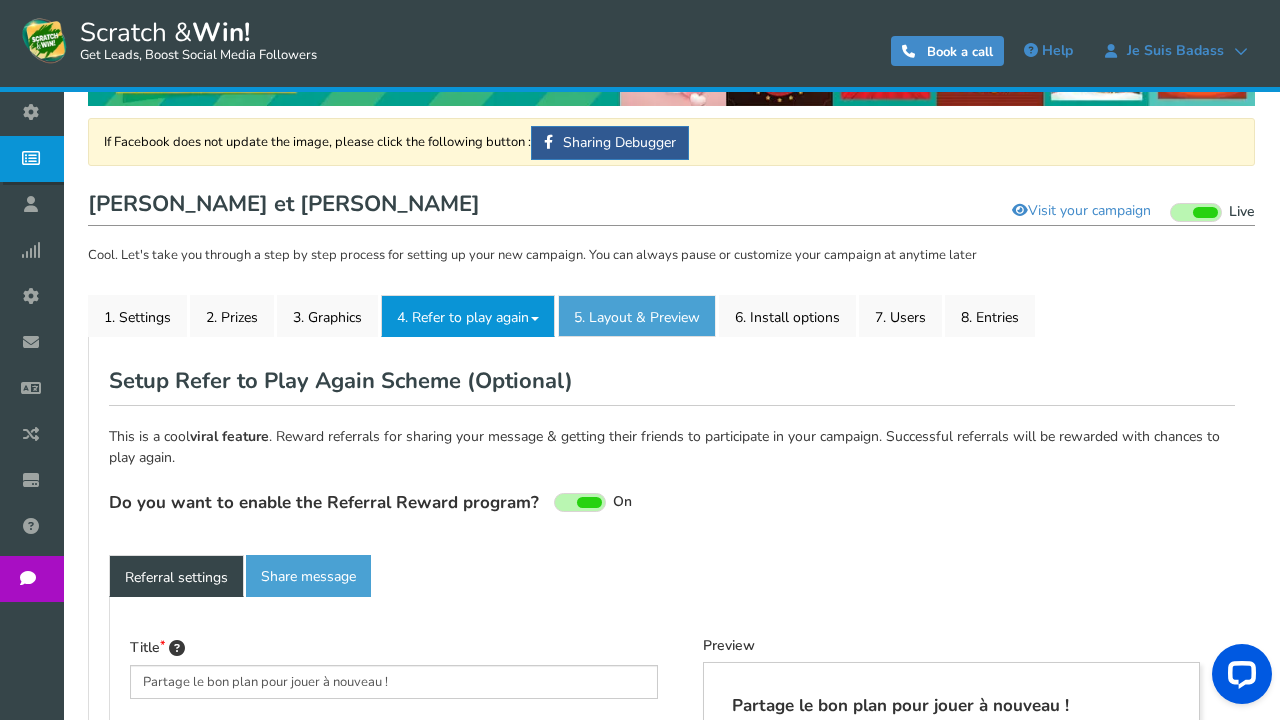 scroll, scrollTop: 107, scrollLeft: 0, axis: vertical 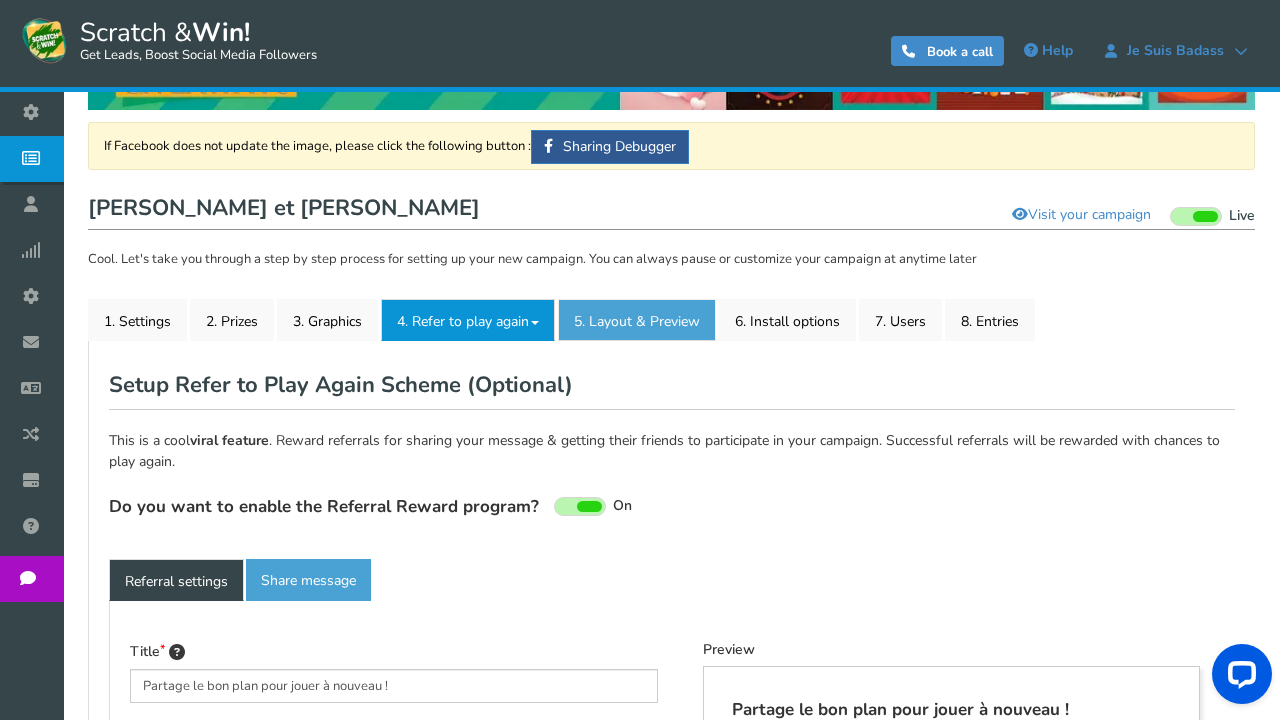 click on "5. Layout & Preview" at bounding box center [637, 320] 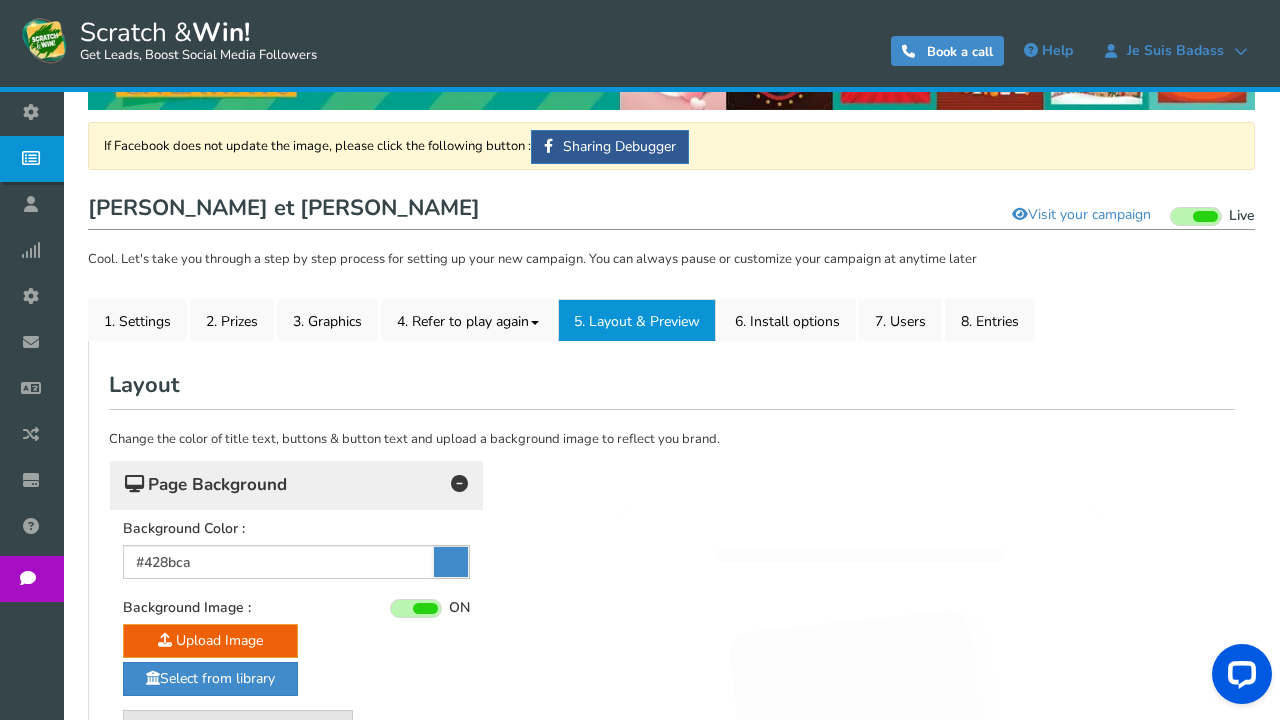 scroll, scrollTop: 0, scrollLeft: 0, axis: both 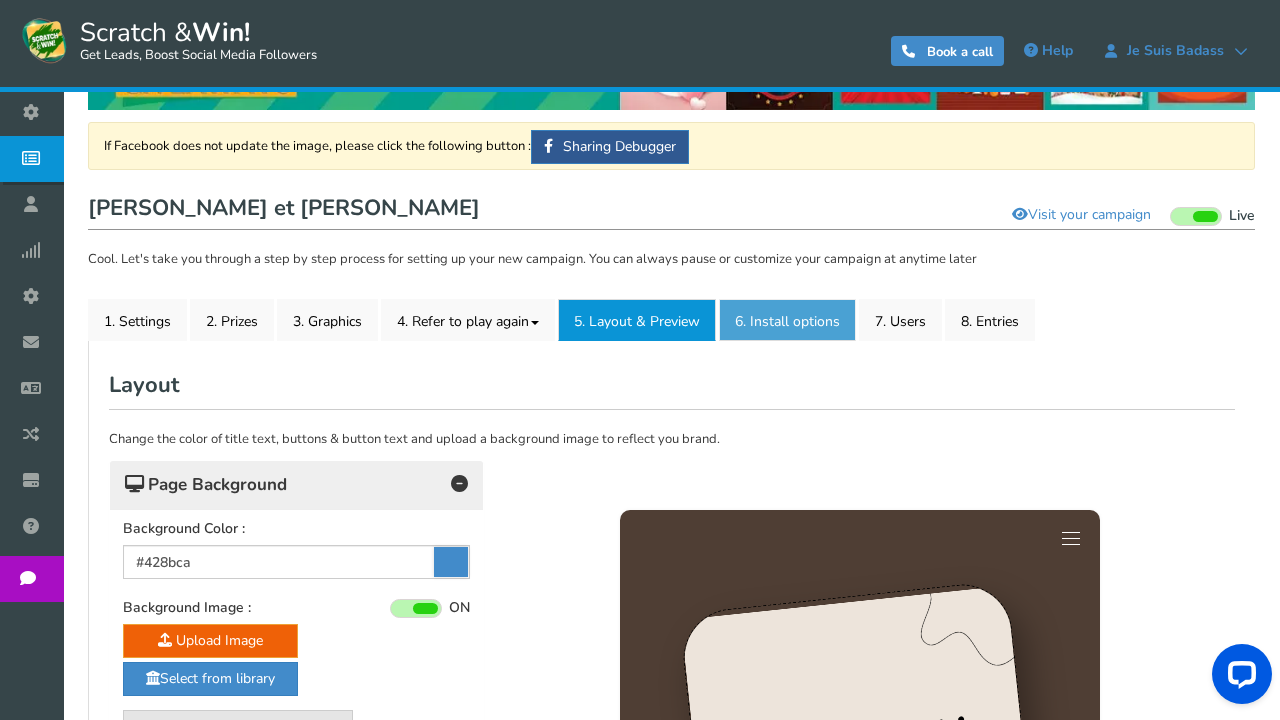 drag, startPoint x: 800, startPoint y: 319, endPoint x: 819, endPoint y: 322, distance: 19.235384 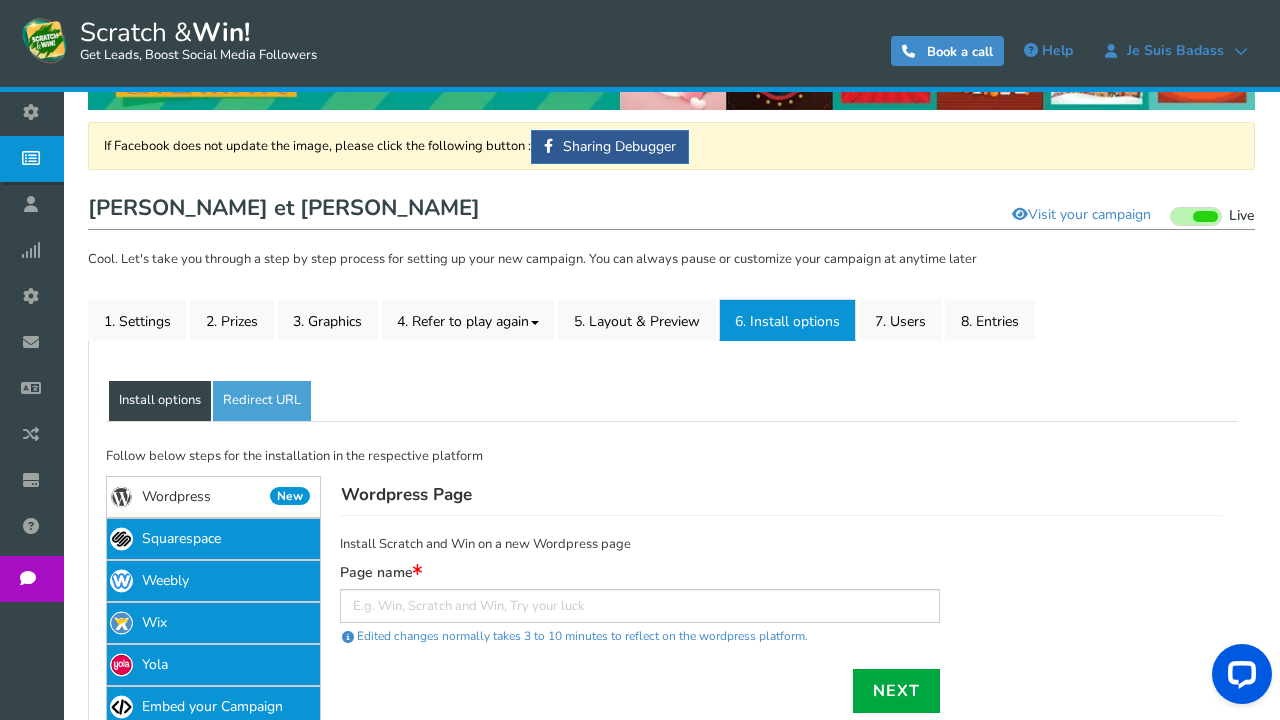 click on "7. Users" at bounding box center [900, 320] 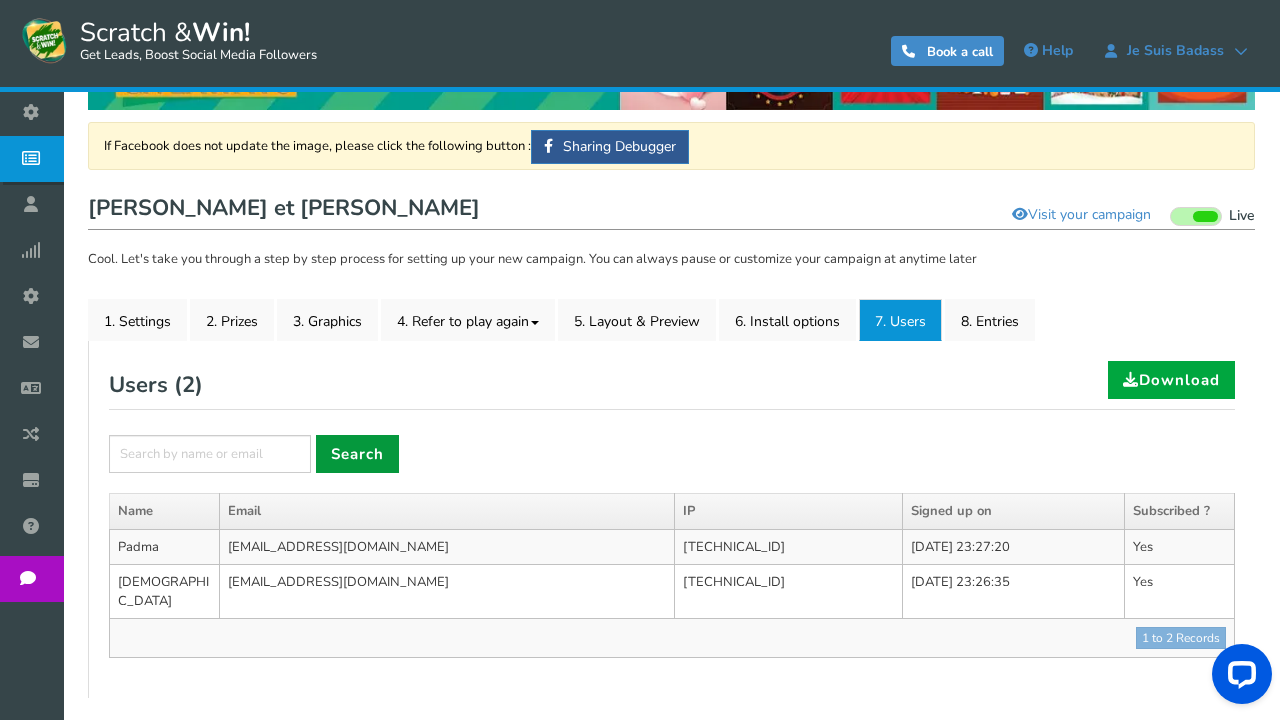 scroll, scrollTop: 107, scrollLeft: 0, axis: vertical 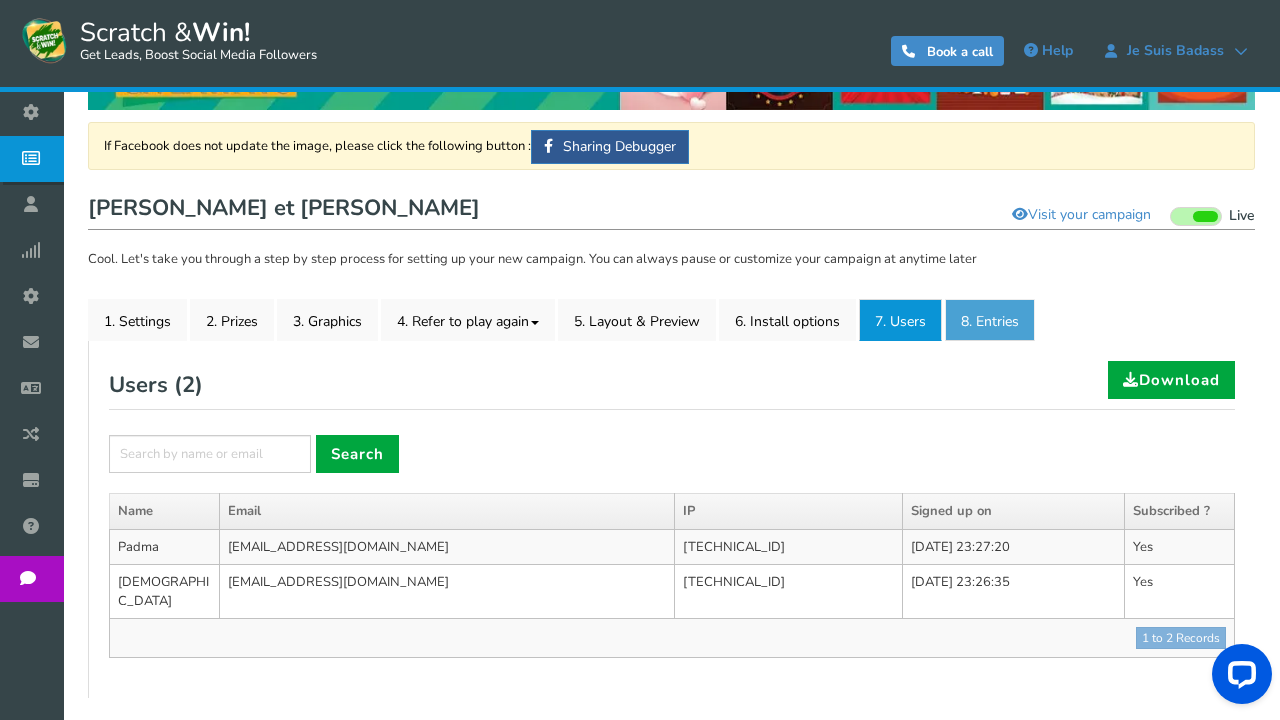 click on "8. Entries" at bounding box center (990, 320) 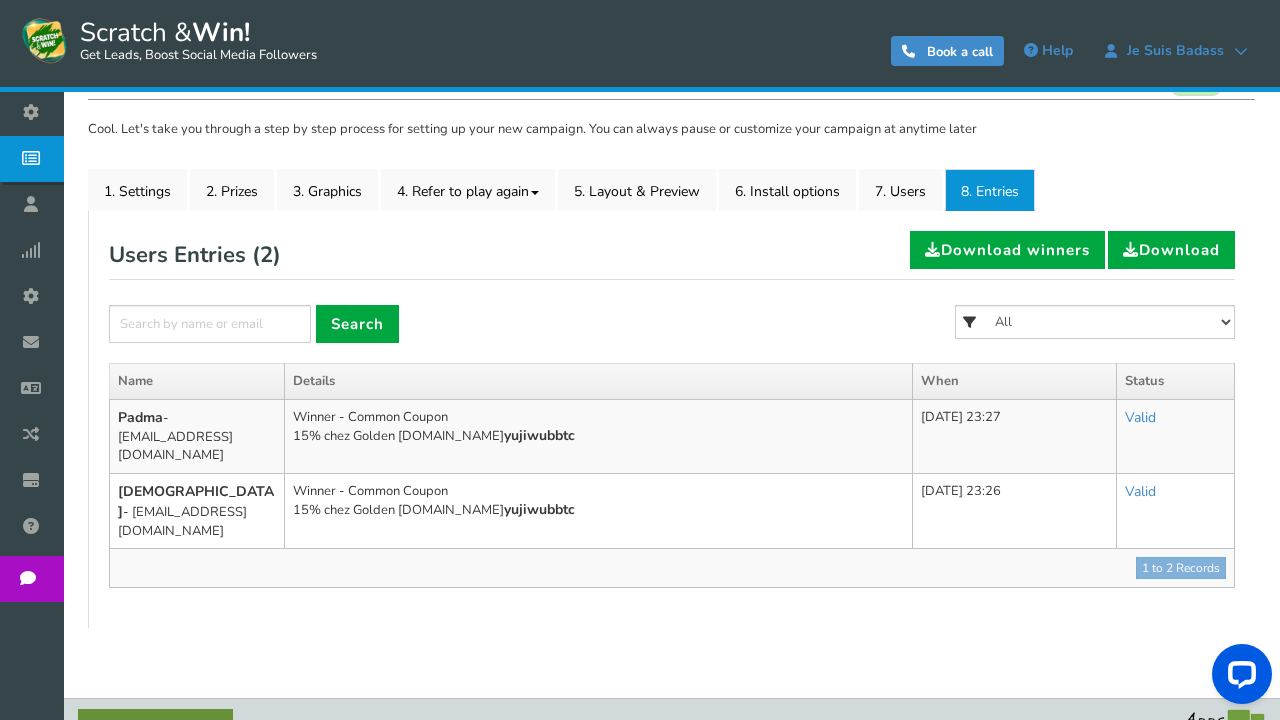 scroll, scrollTop: 236, scrollLeft: 0, axis: vertical 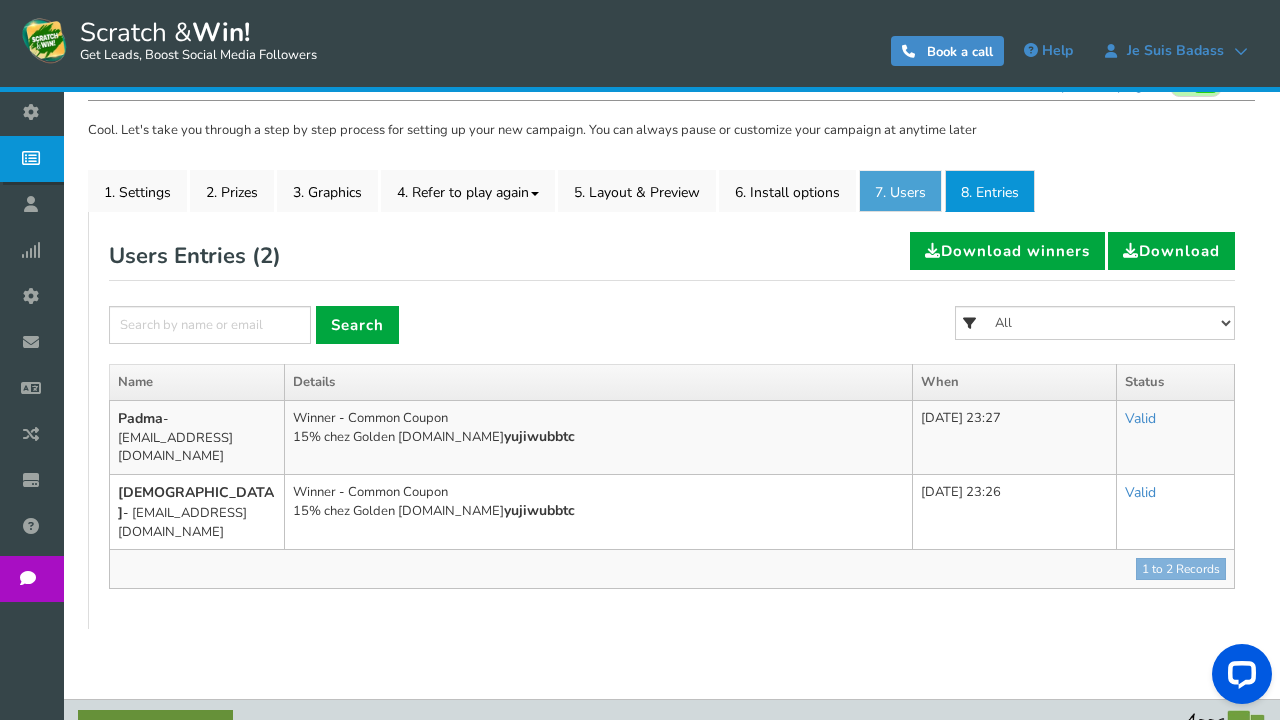 click on "7. Users" at bounding box center [900, 191] 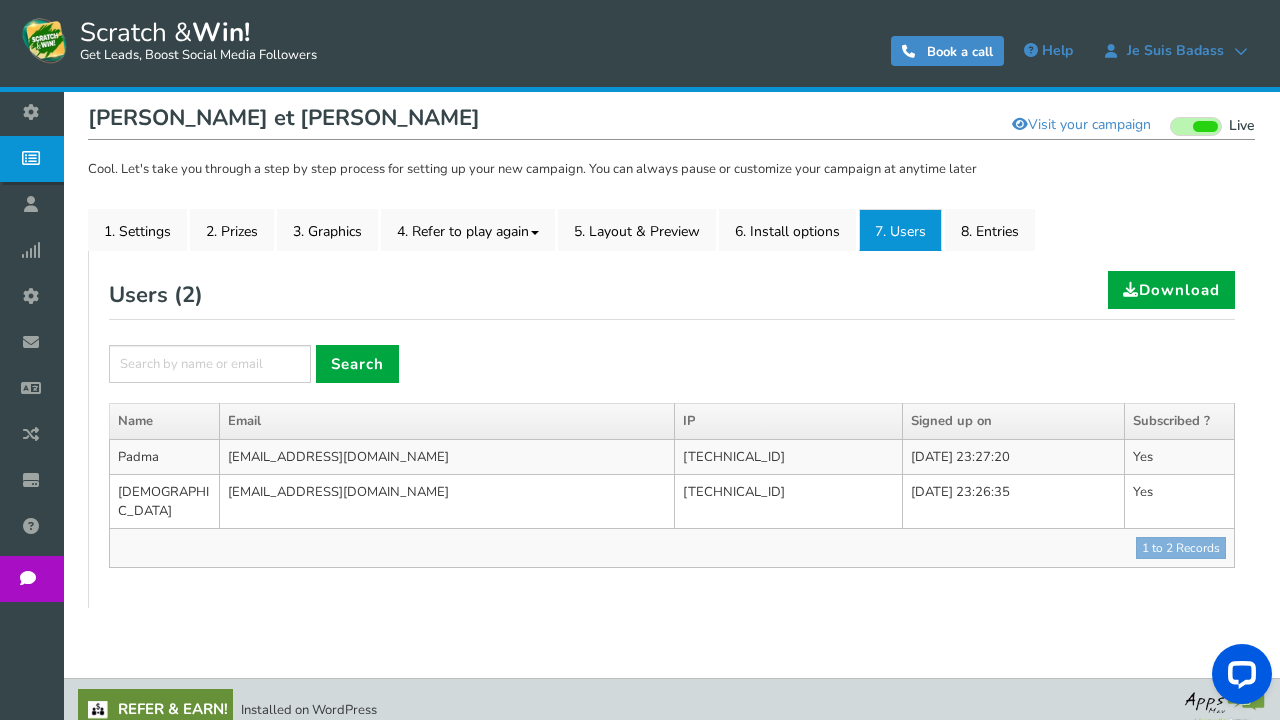 scroll, scrollTop: 196, scrollLeft: 0, axis: vertical 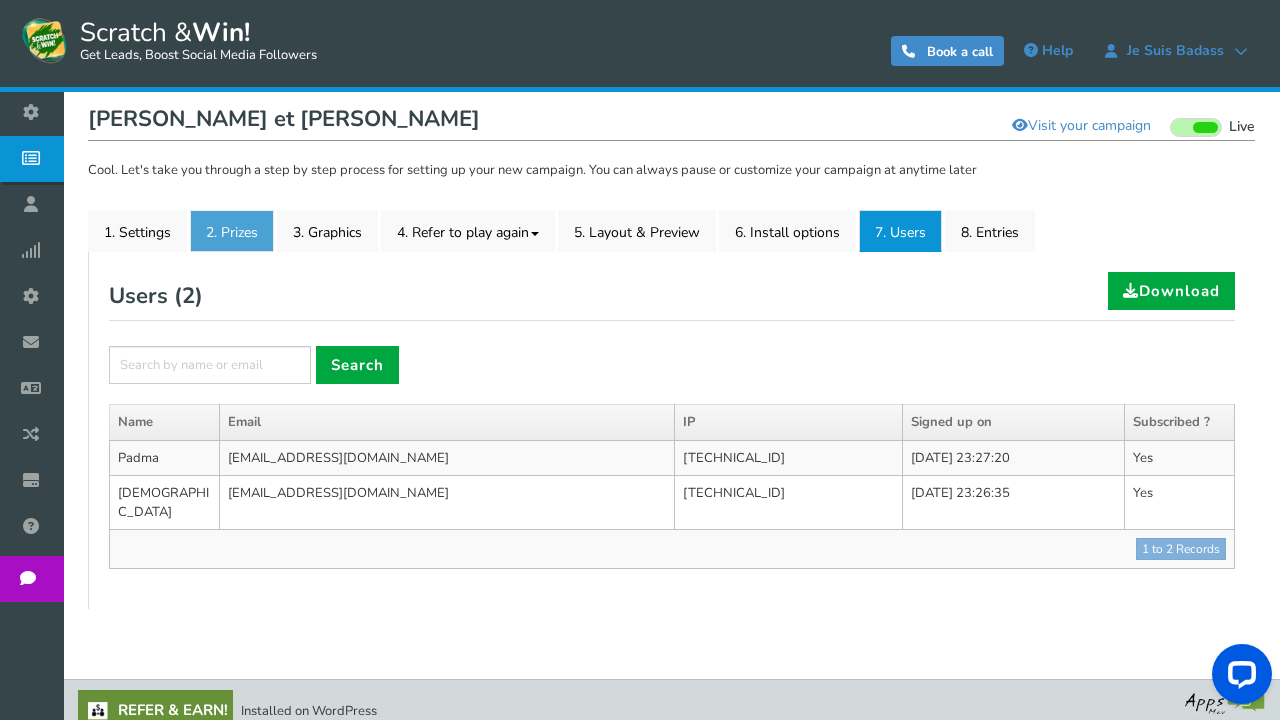 click on "2. Prizes" at bounding box center [232, 231] 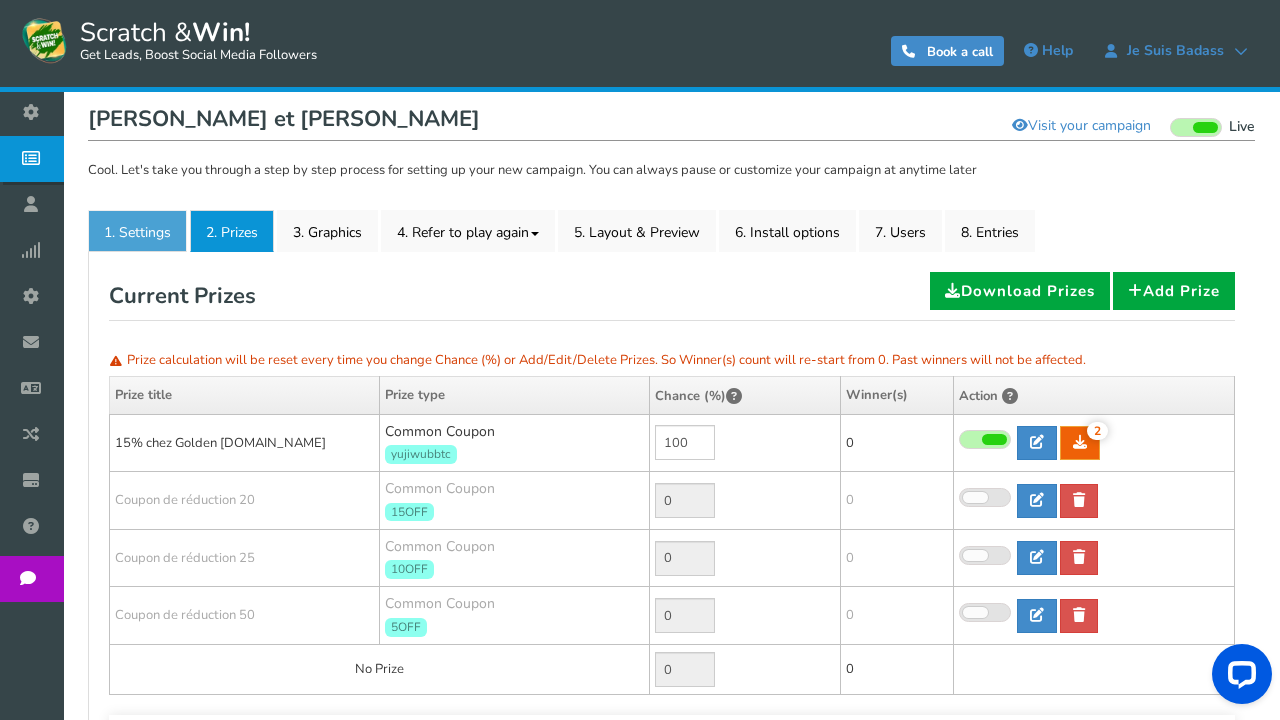 click on "1. Settings" at bounding box center [137, 231] 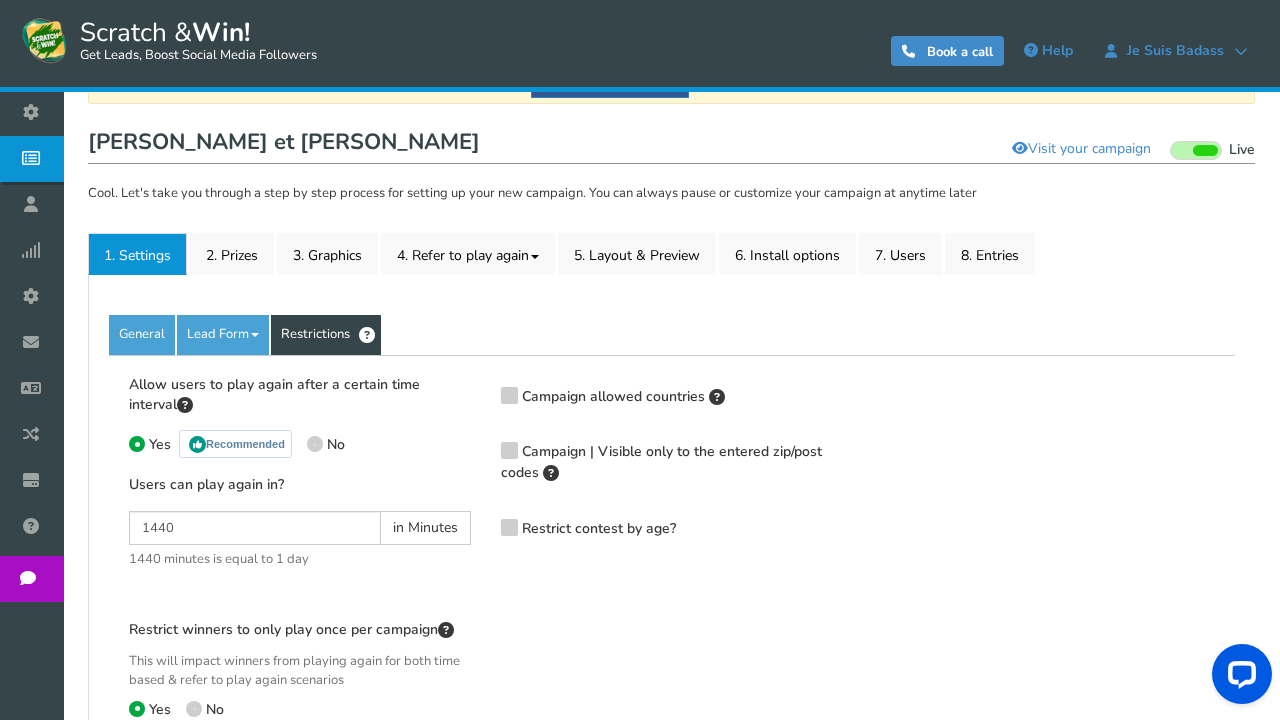 scroll, scrollTop: 169, scrollLeft: 0, axis: vertical 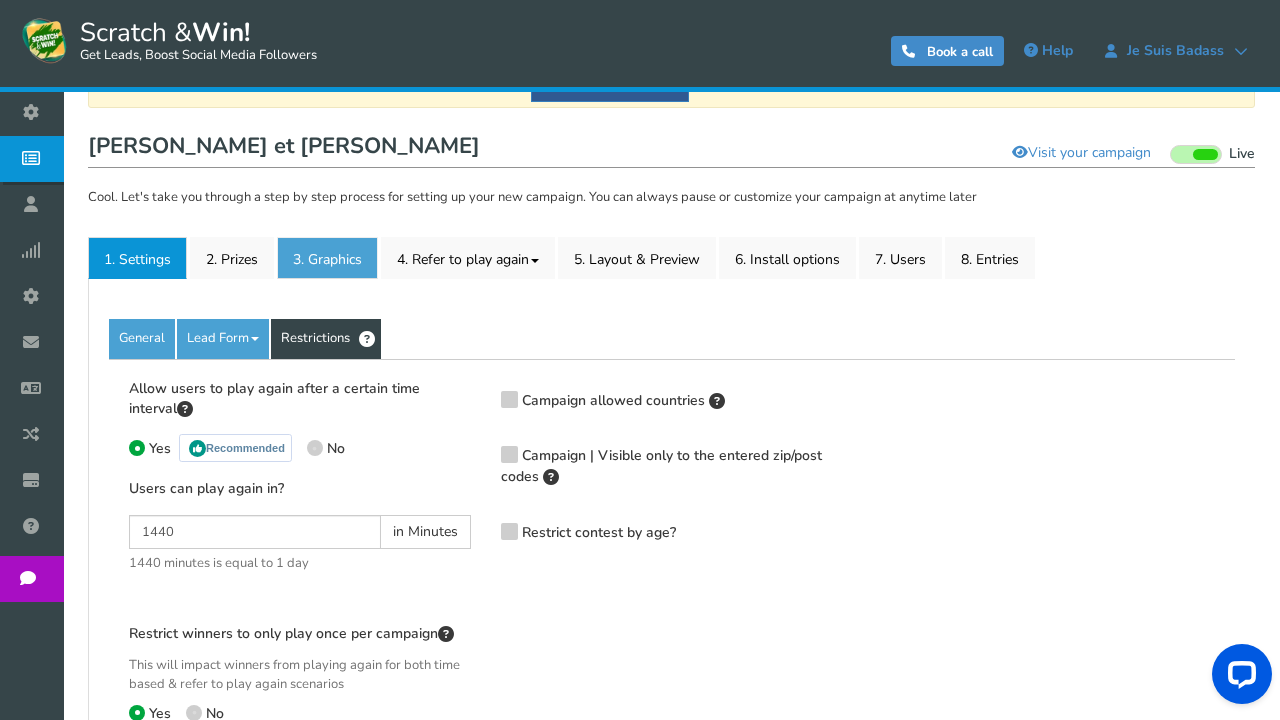 click on "3. Graphics" at bounding box center [327, 258] 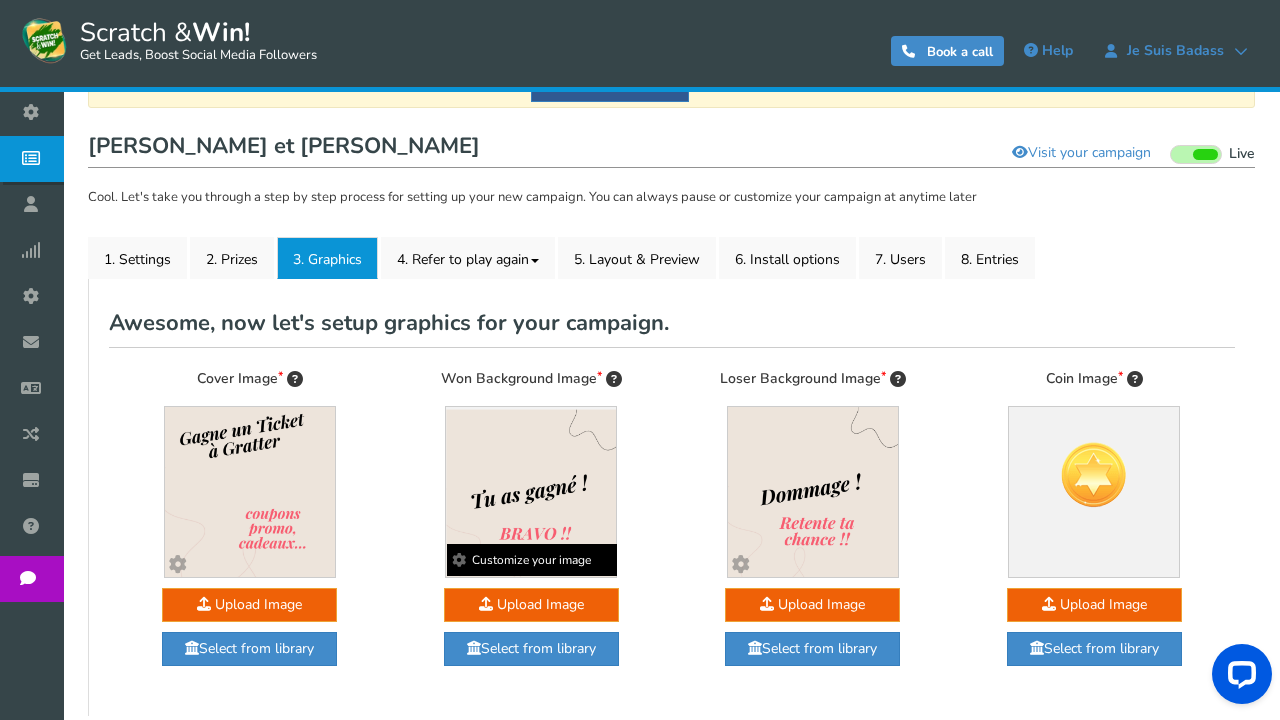 click at bounding box center (459, 560) 